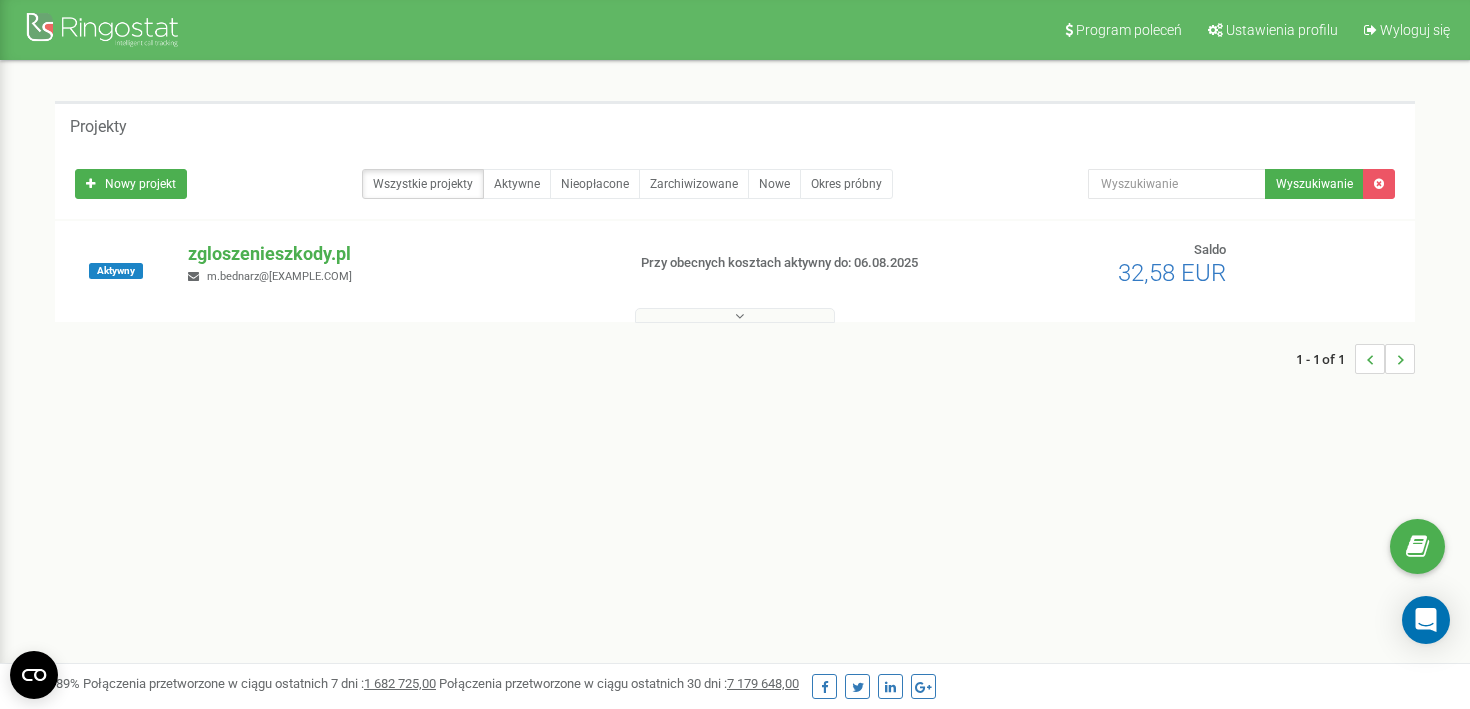 click at bounding box center (735, 315) 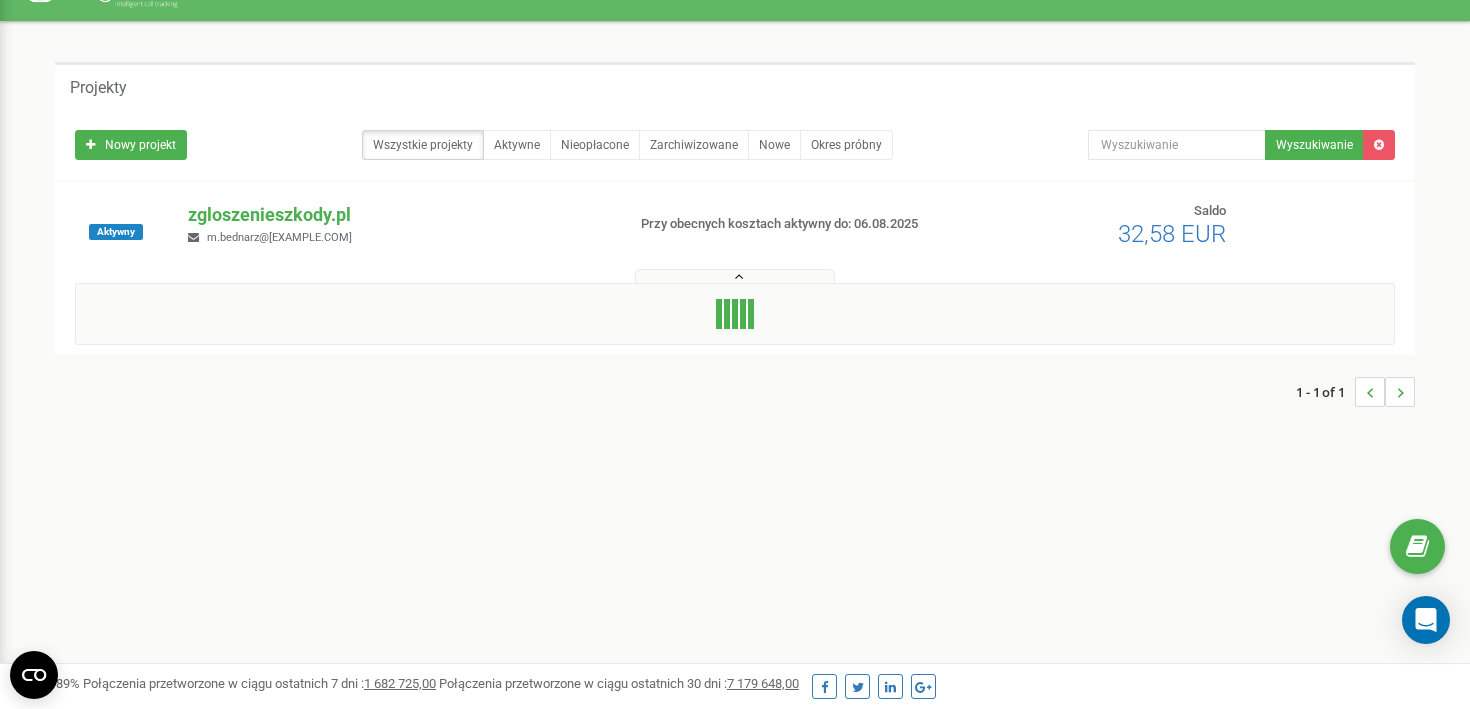 scroll, scrollTop: 68, scrollLeft: 0, axis: vertical 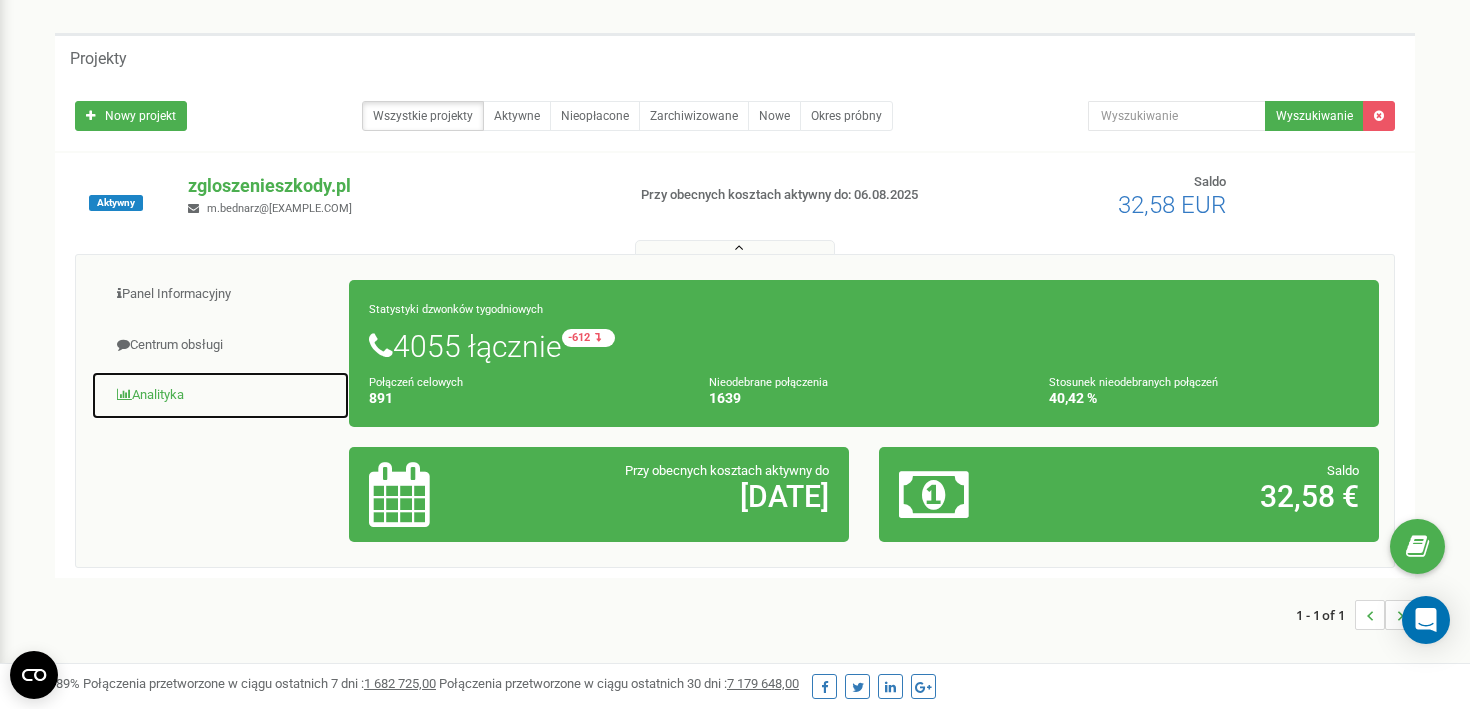 click on "Analityka" at bounding box center [220, 395] 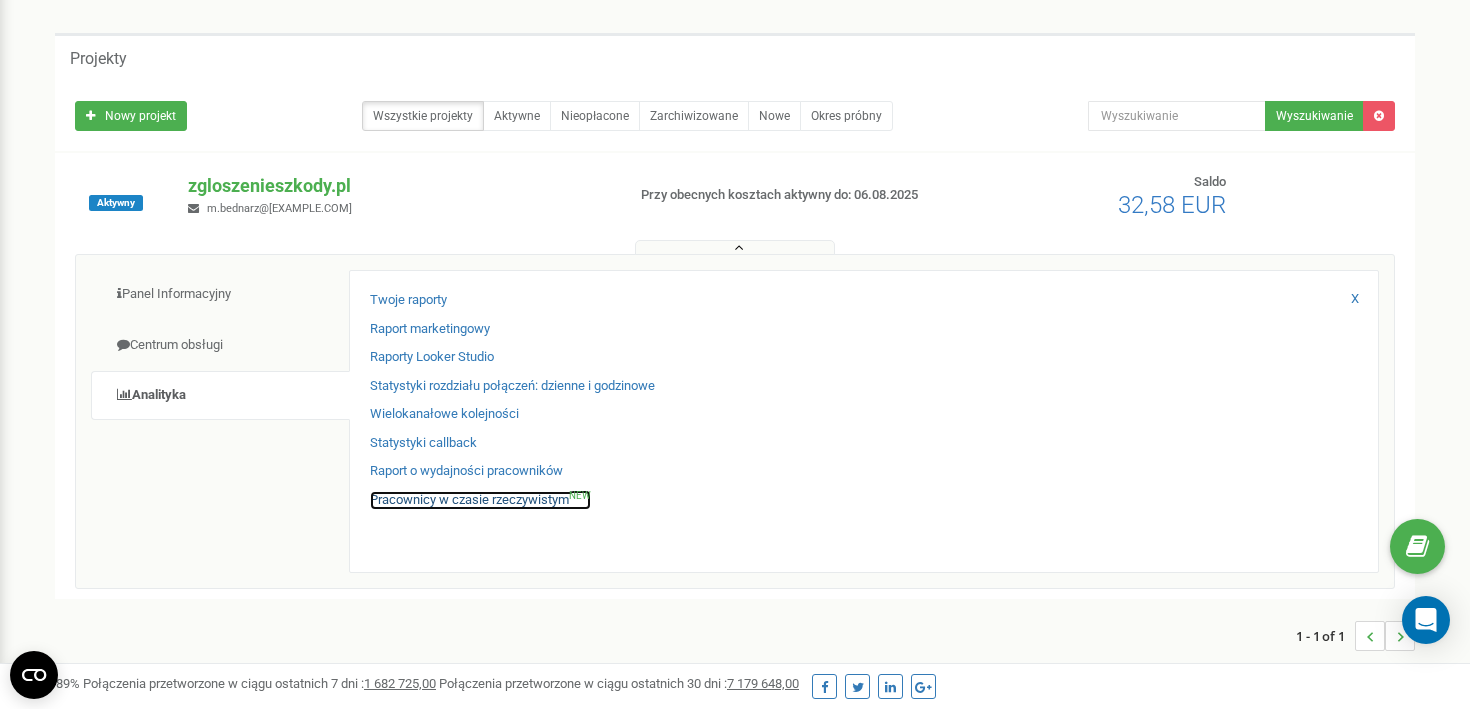 click on "Pracownicy w czasie rzeczywistym  NEW" at bounding box center (480, 500) 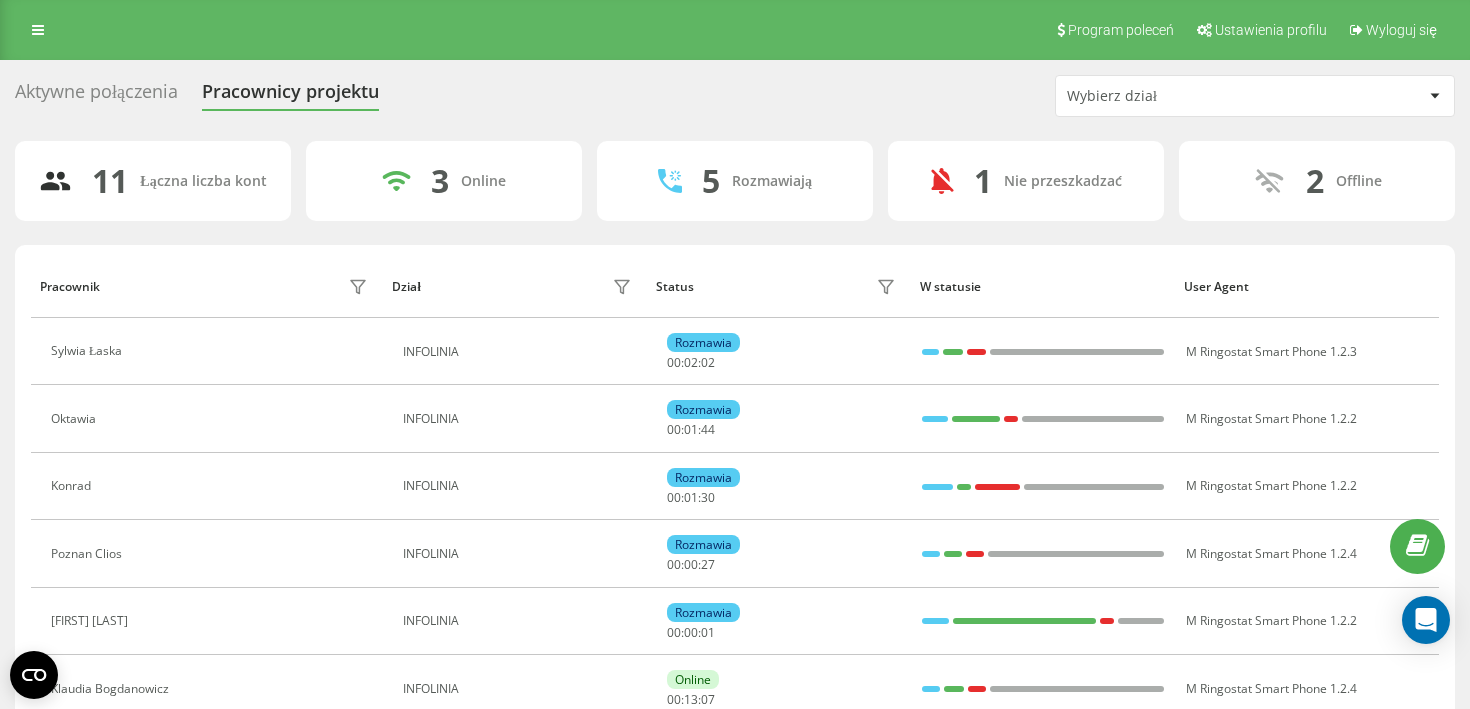 scroll, scrollTop: 0, scrollLeft: 0, axis: both 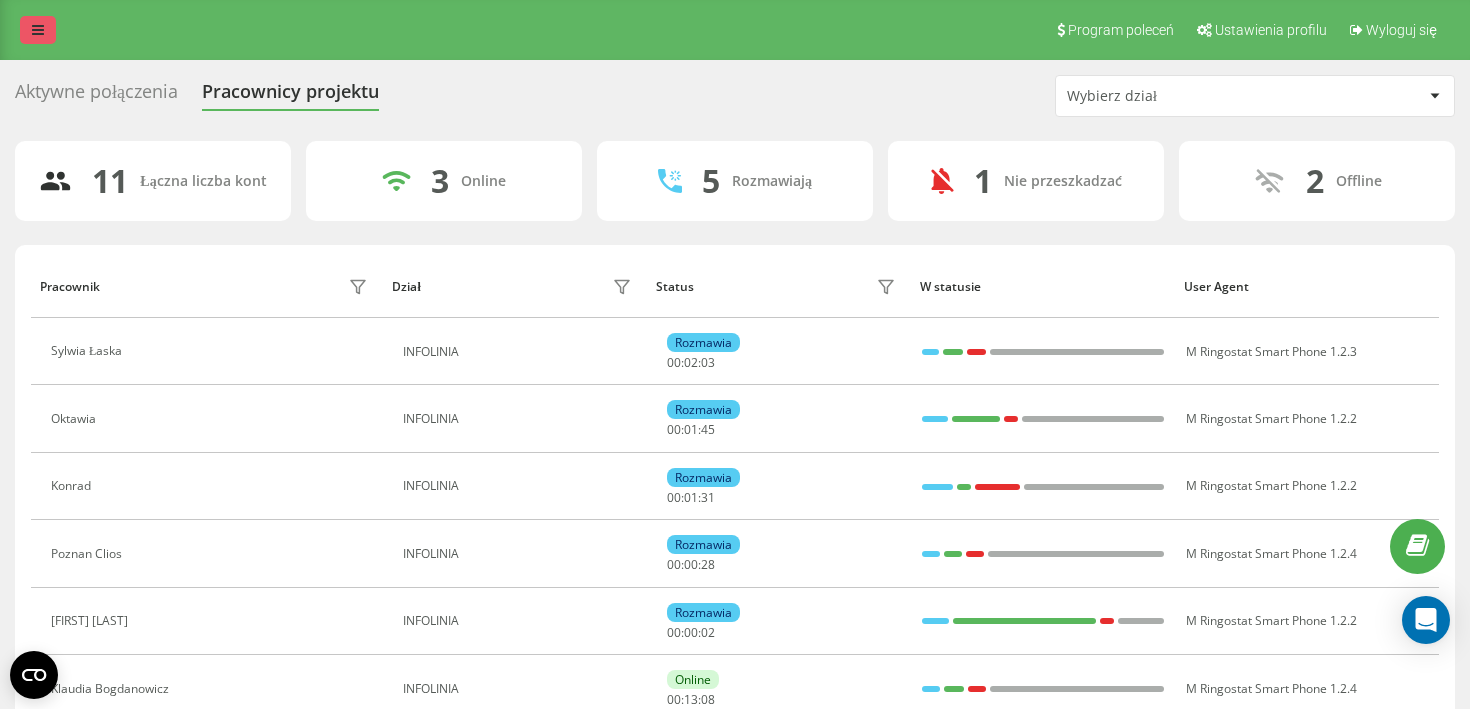 click at bounding box center (38, 30) 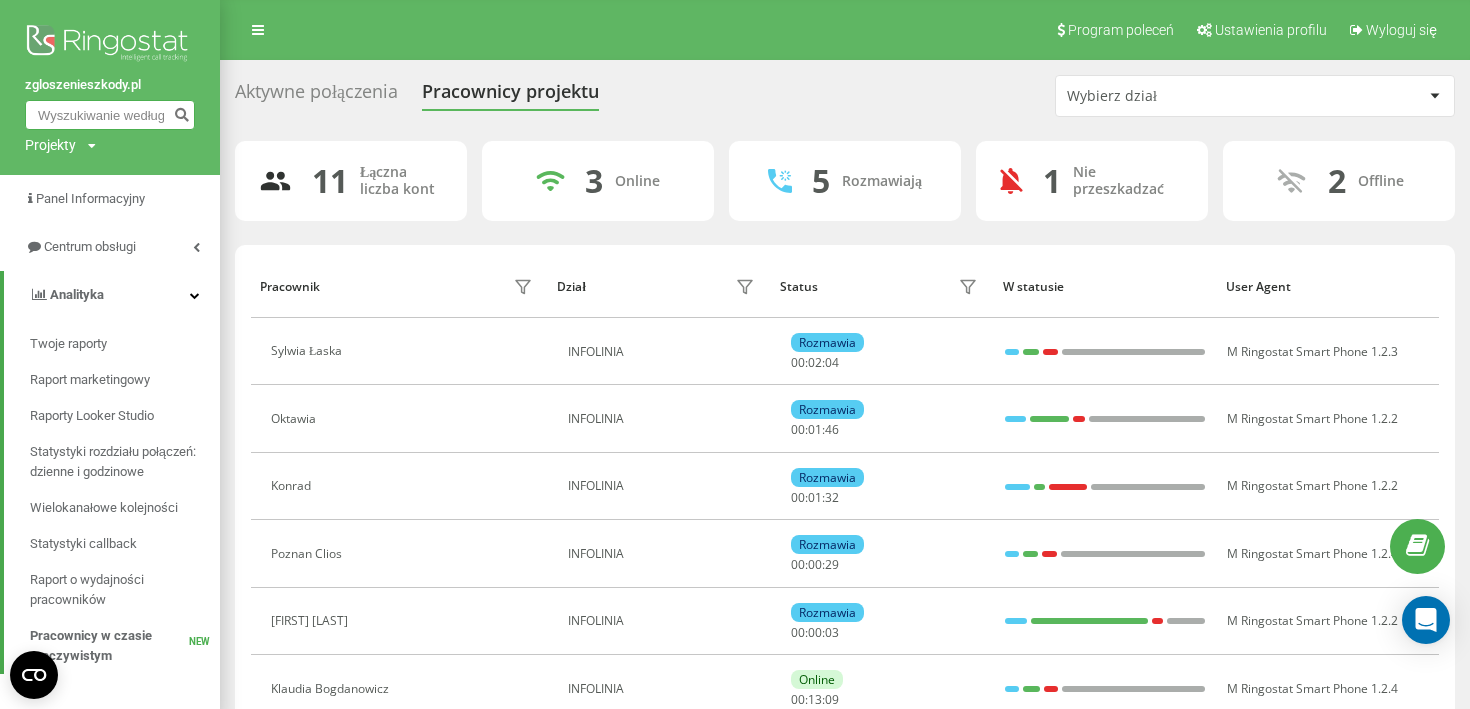 click at bounding box center [110, 115] 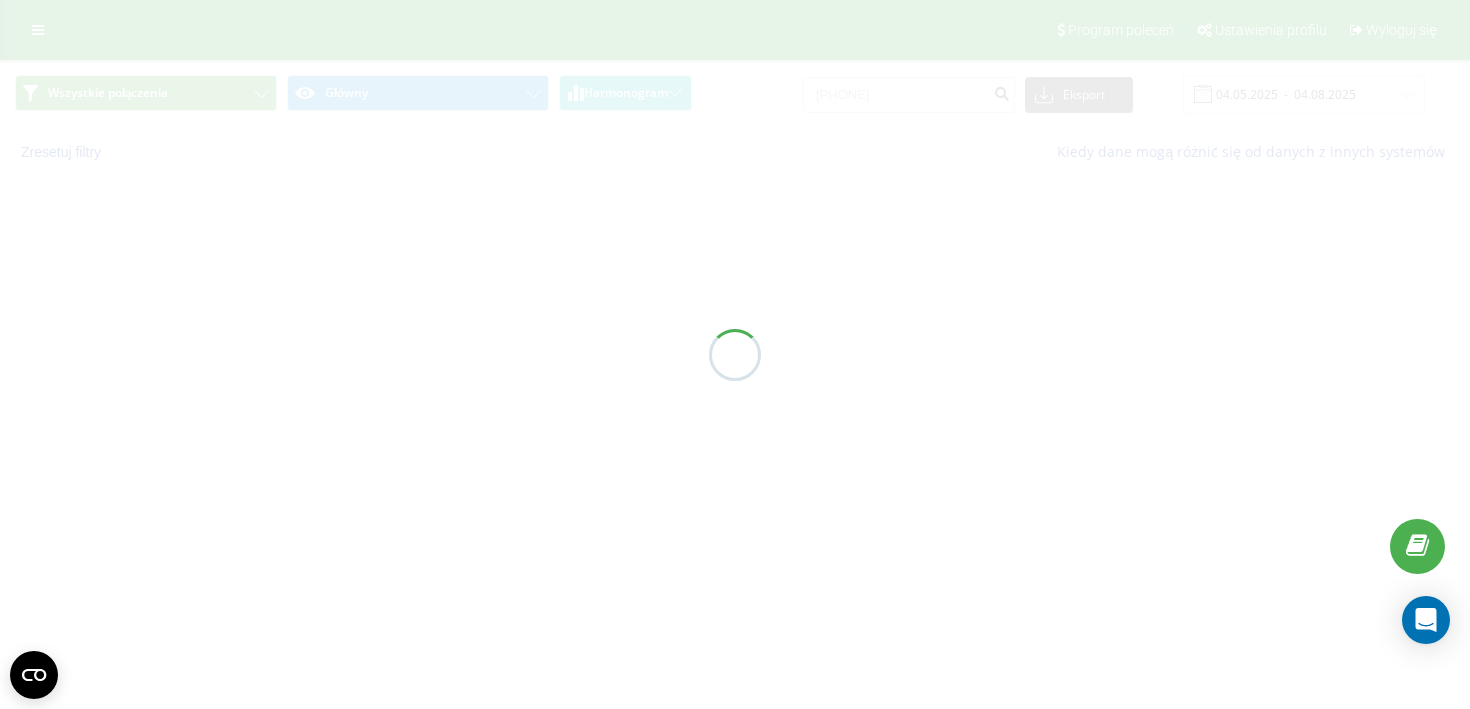 scroll, scrollTop: 0, scrollLeft: 0, axis: both 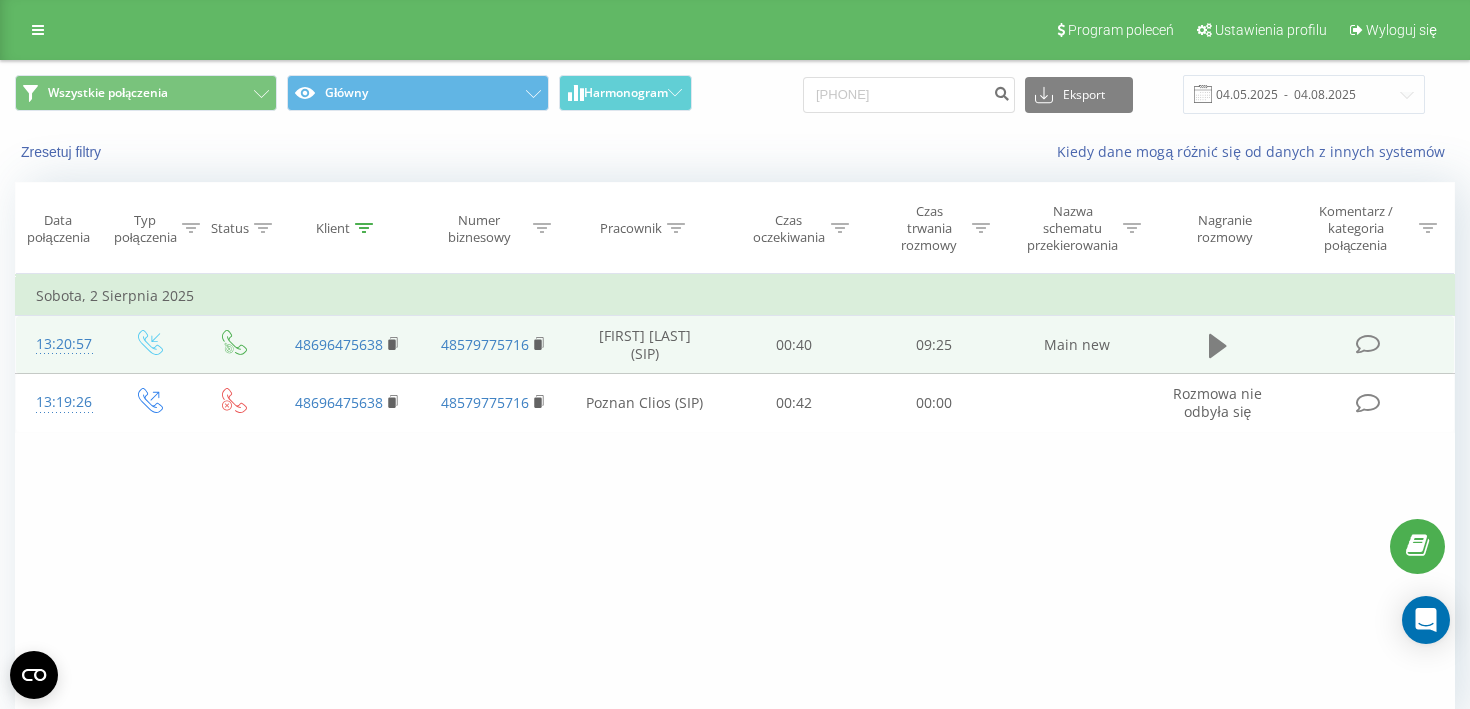 click 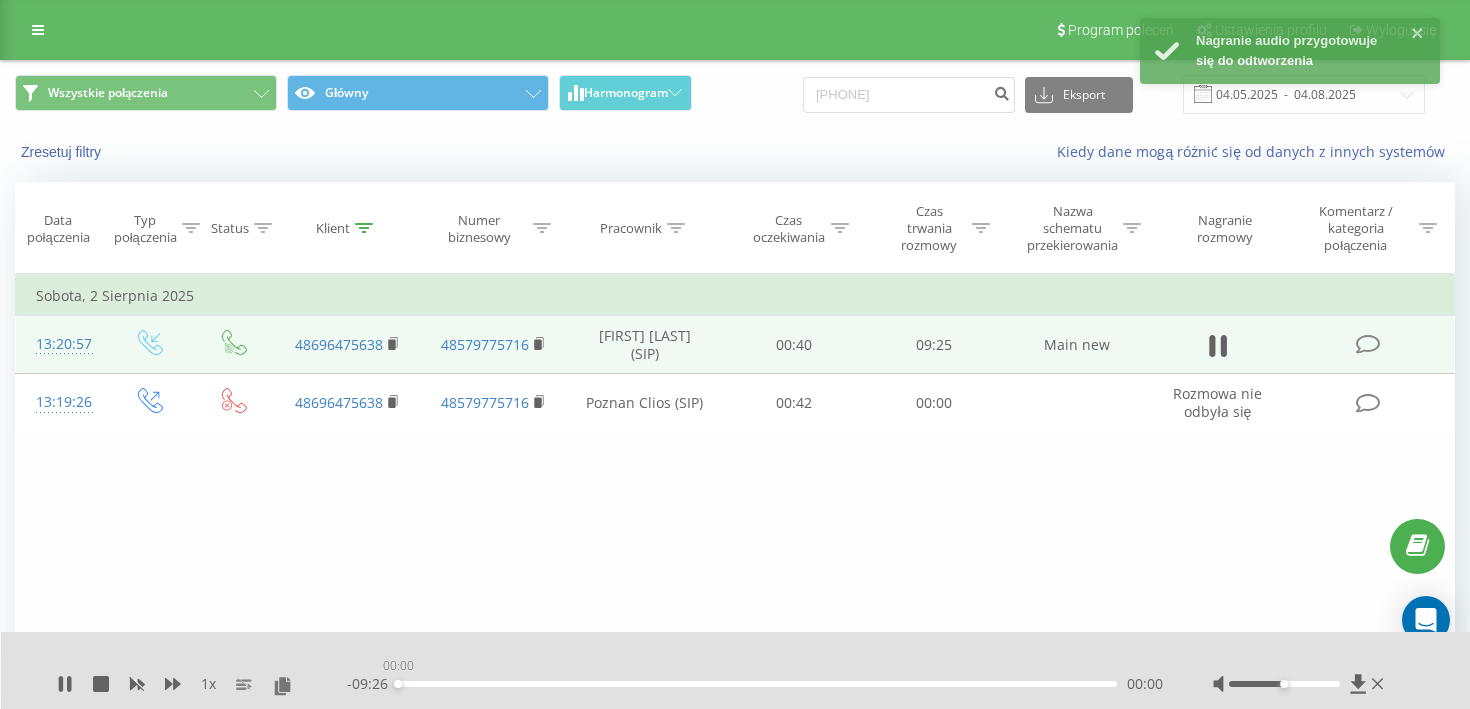 drag, startPoint x: 407, startPoint y: 683, endPoint x: 386, endPoint y: 683, distance: 21 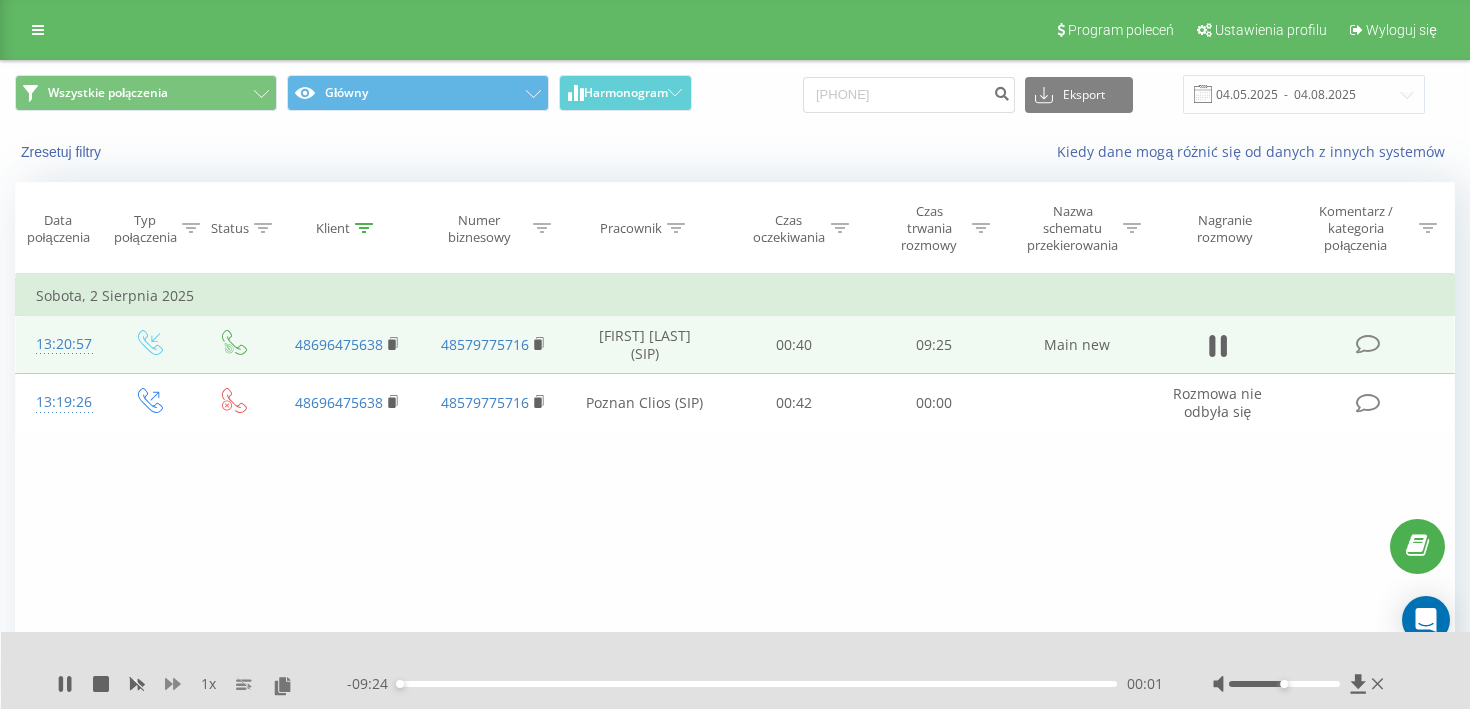 click 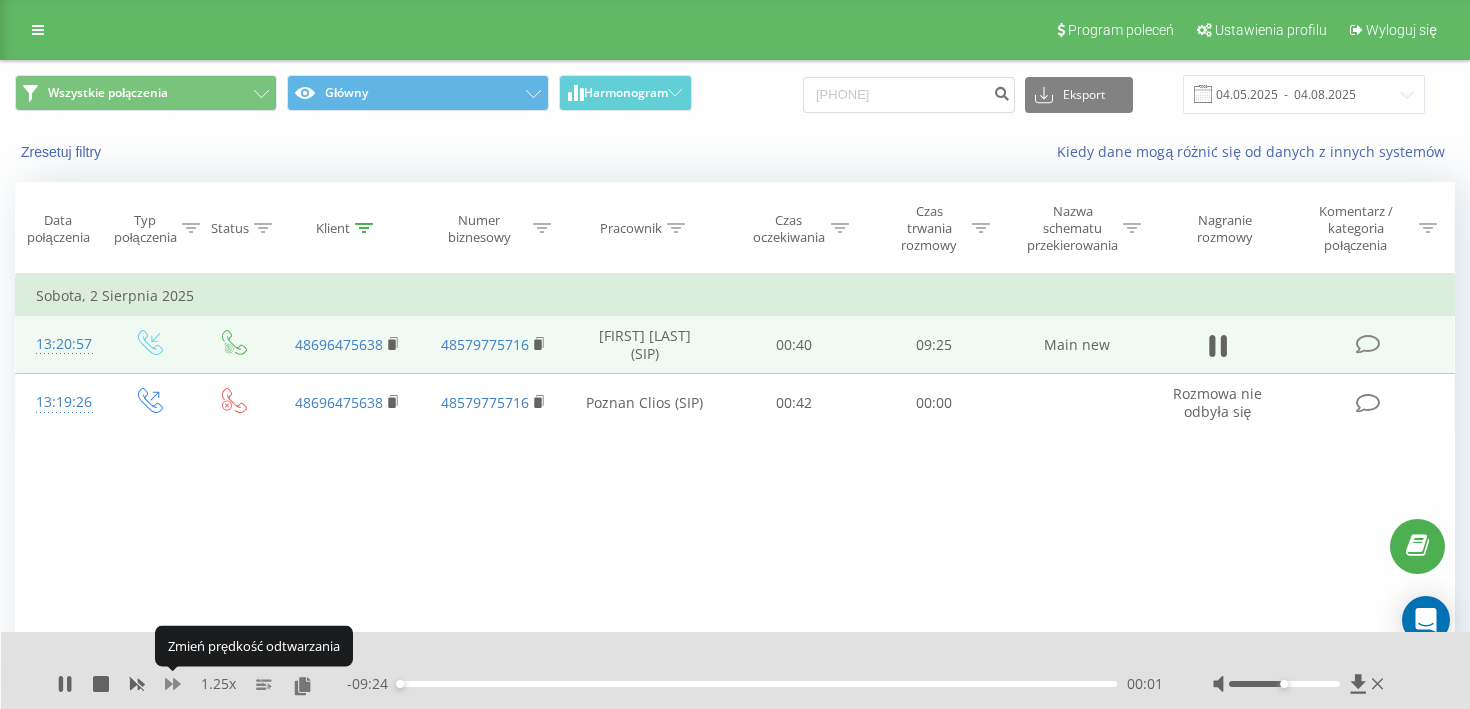 click 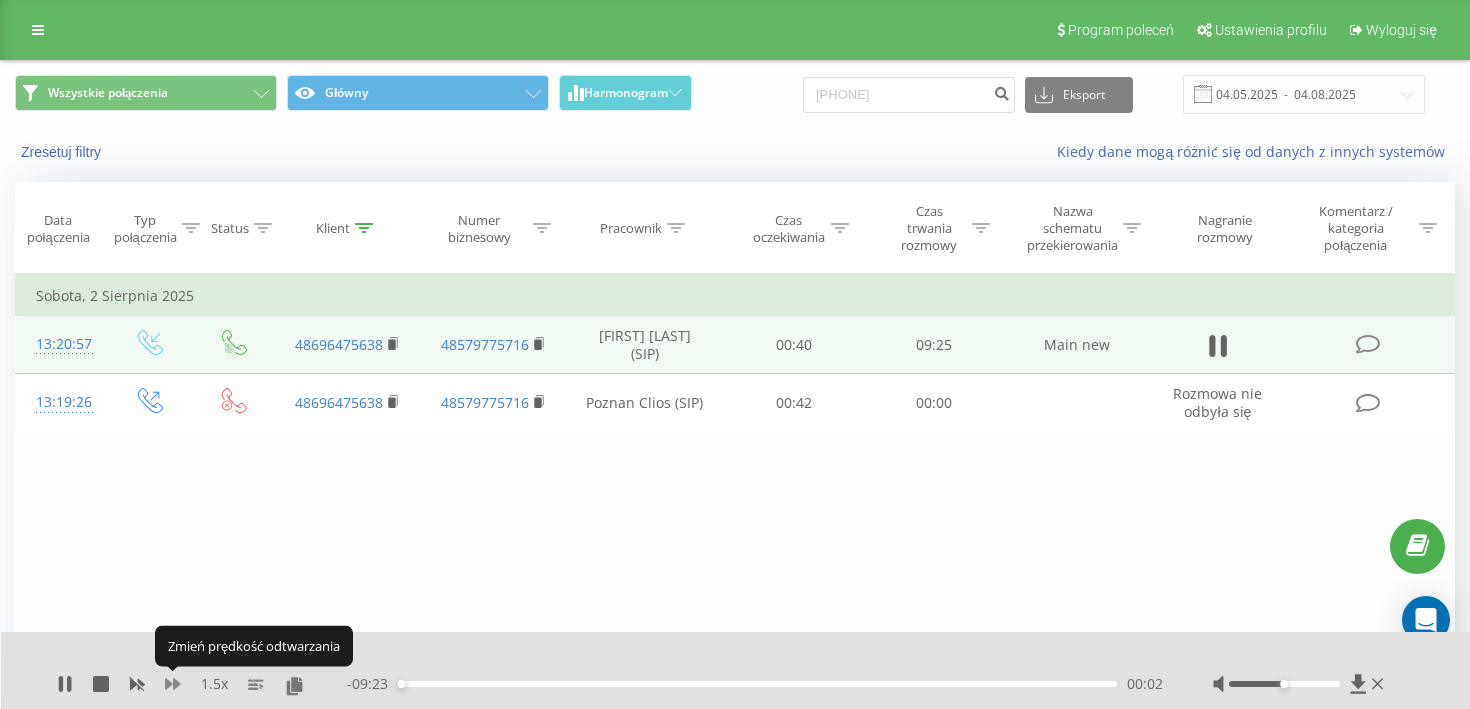 type 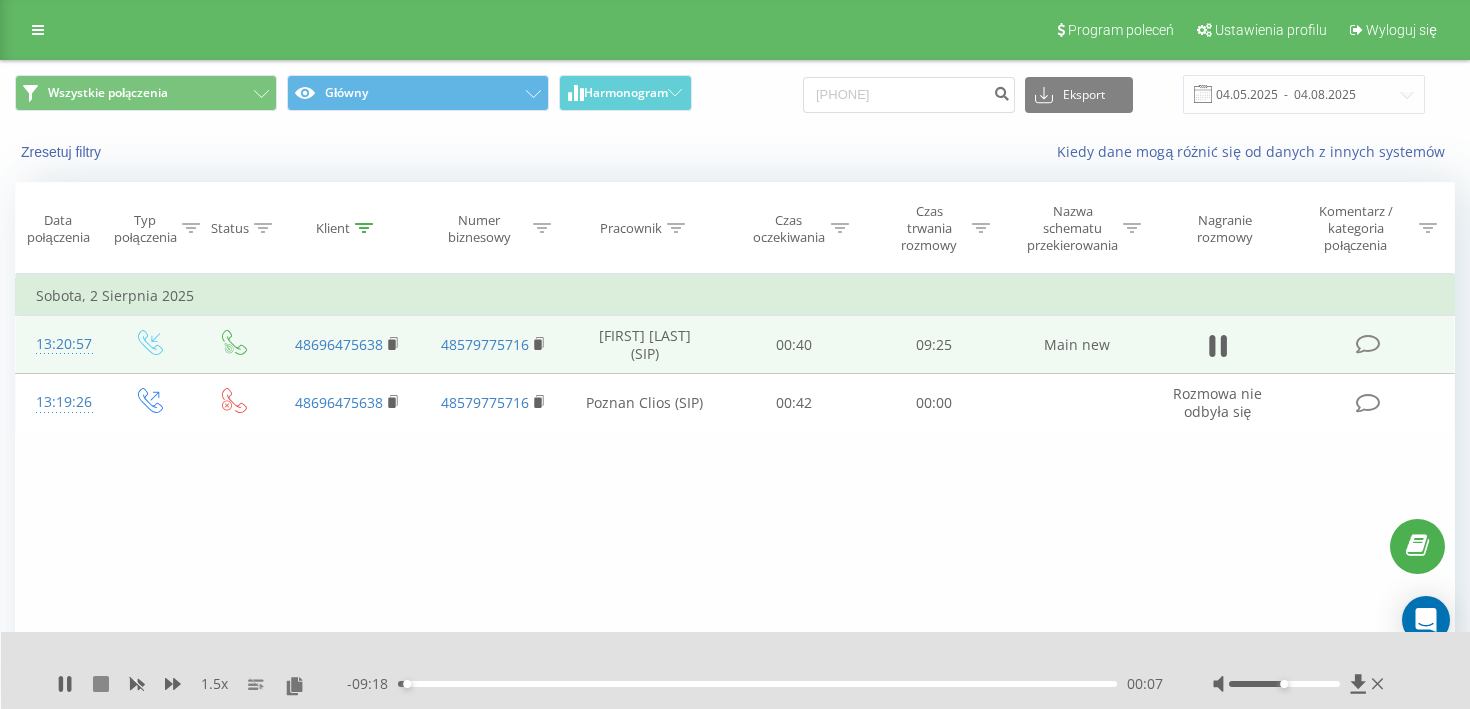 click 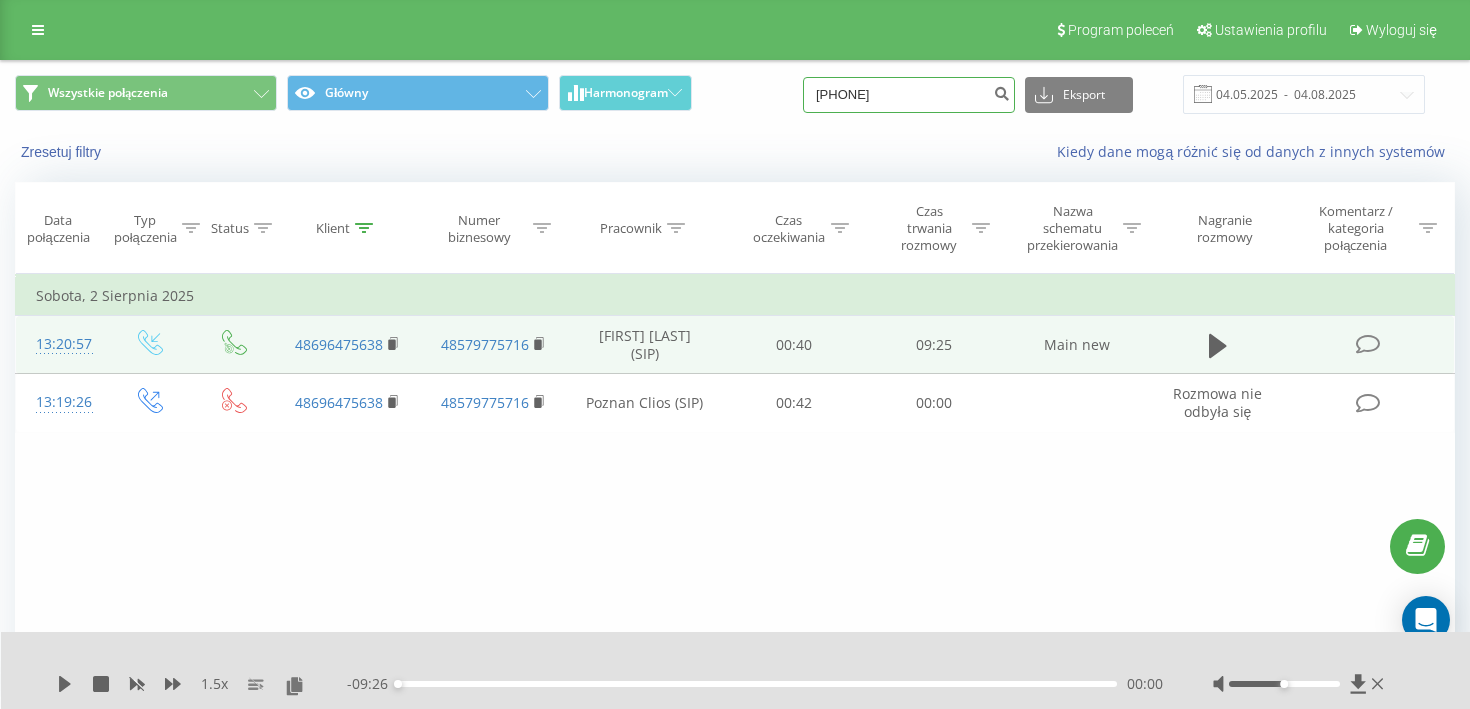 click on "696475638" at bounding box center (909, 95) 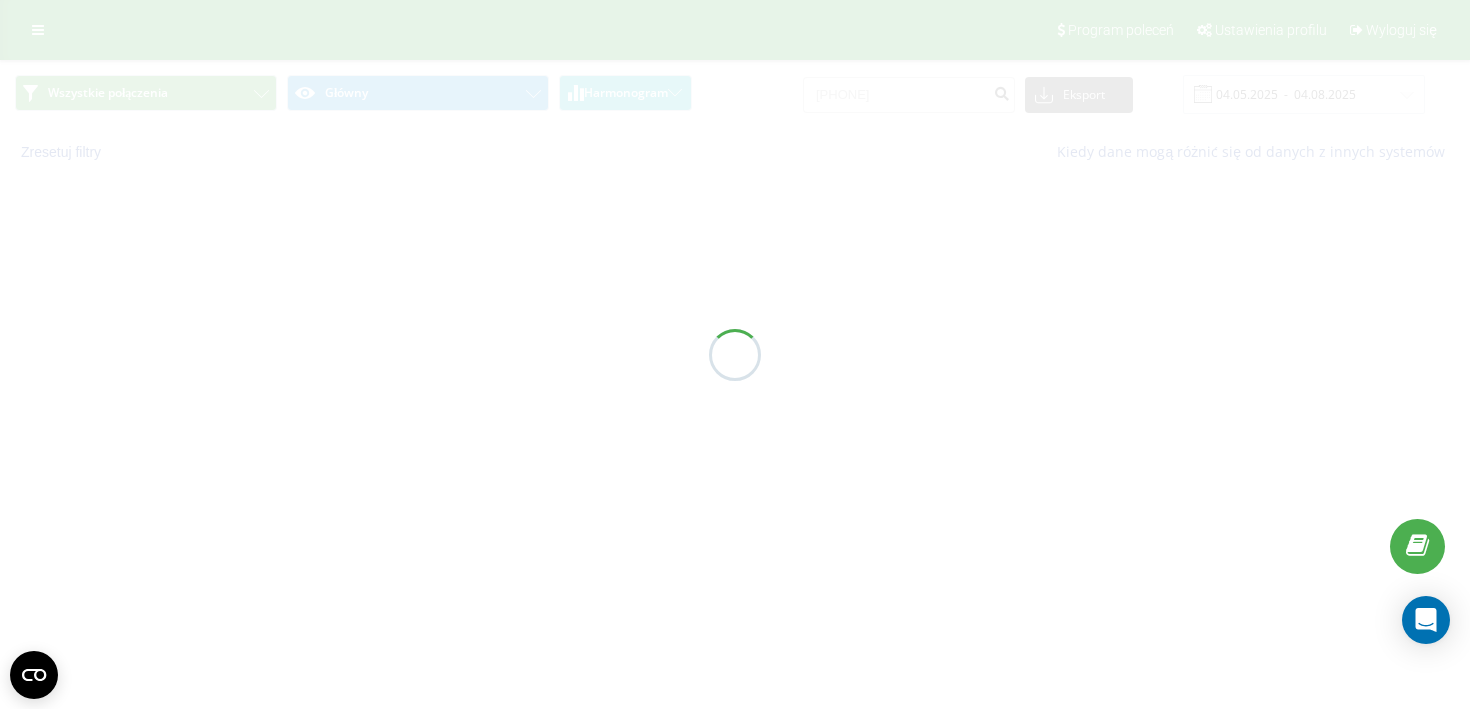scroll, scrollTop: 0, scrollLeft: 0, axis: both 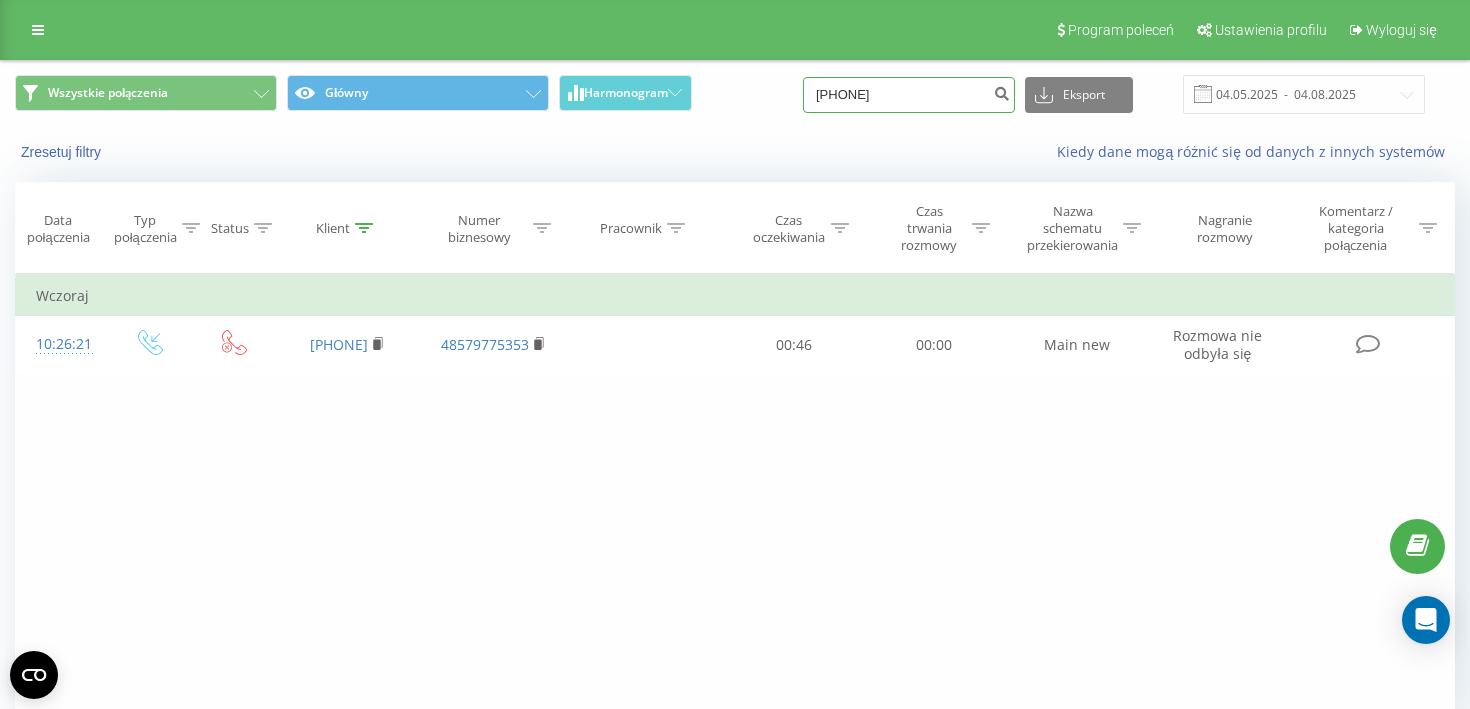 click on "[PHONE]" at bounding box center [909, 95] 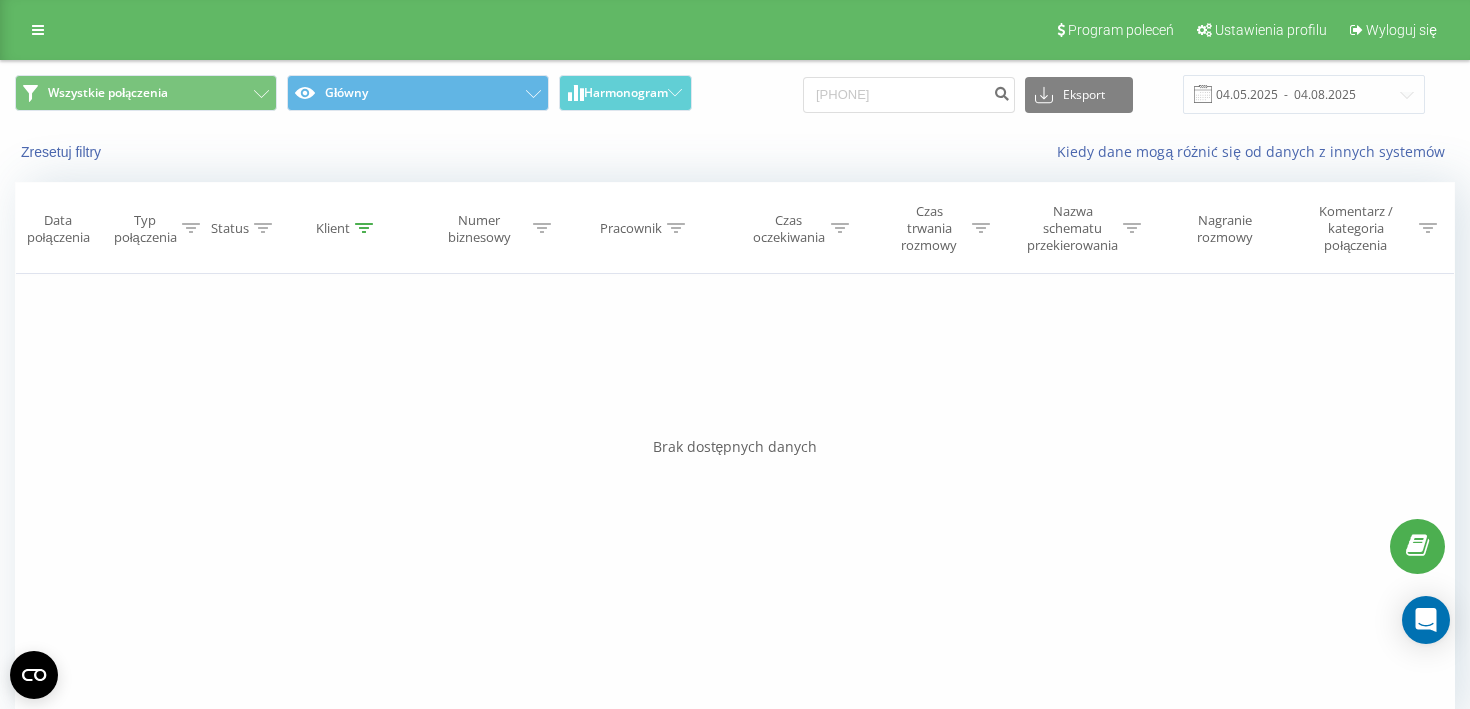 scroll, scrollTop: 0, scrollLeft: 0, axis: both 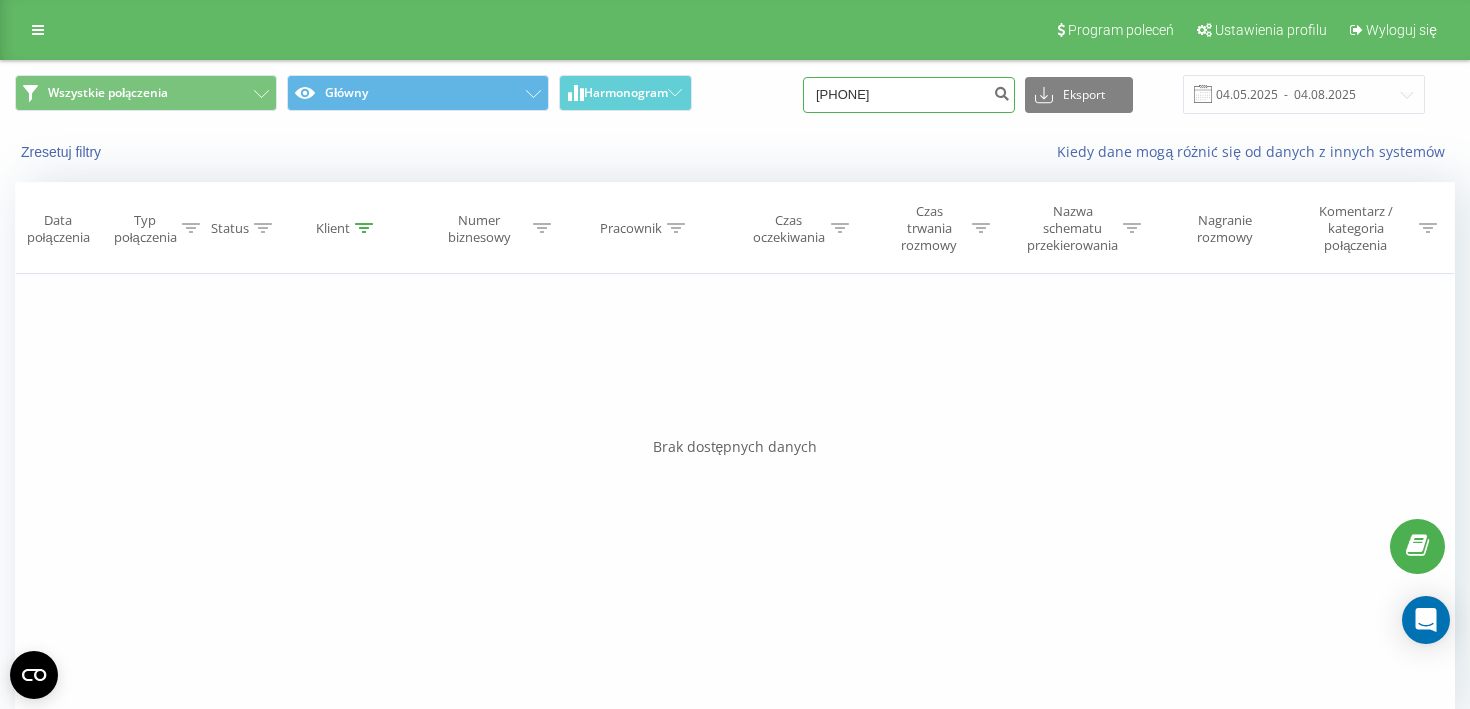 click on "884882206" at bounding box center [909, 95] 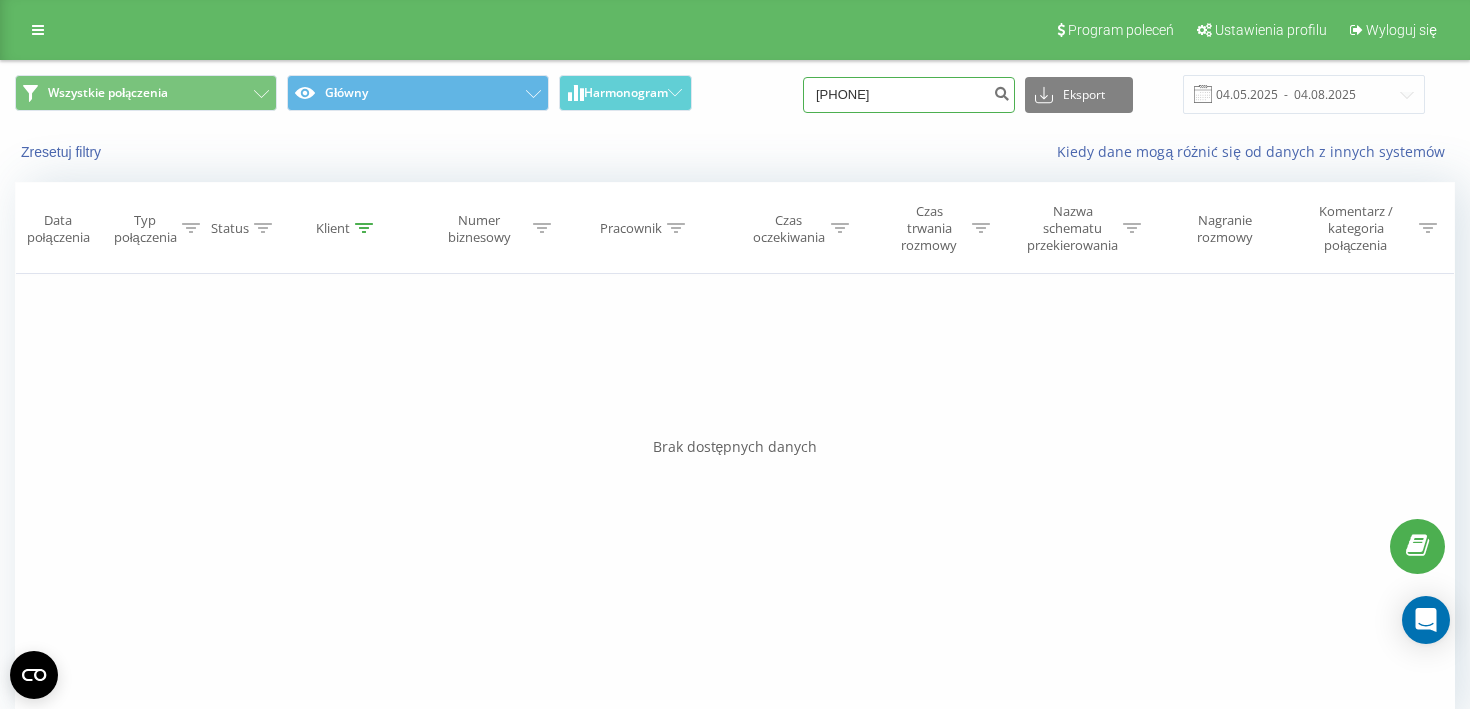 click on "48600811795" at bounding box center (909, 95) 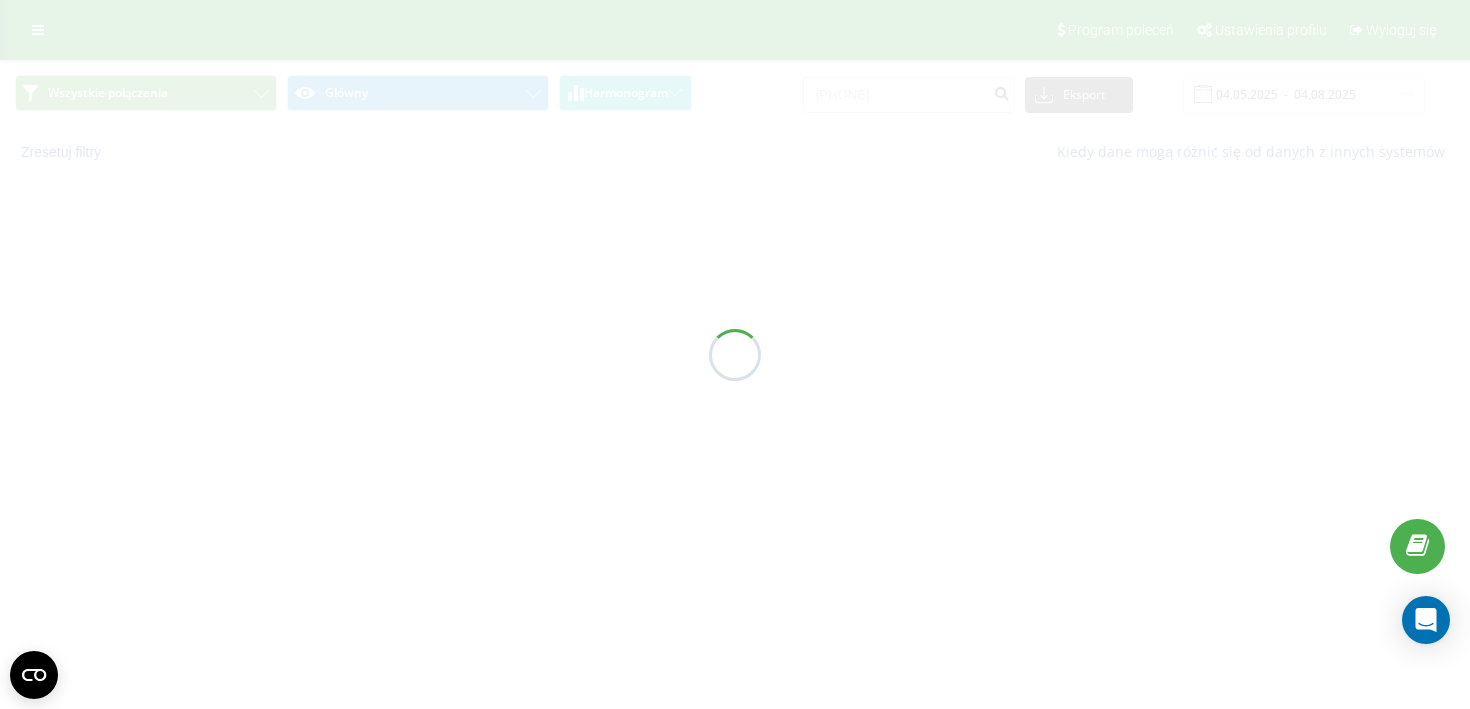 scroll, scrollTop: 0, scrollLeft: 0, axis: both 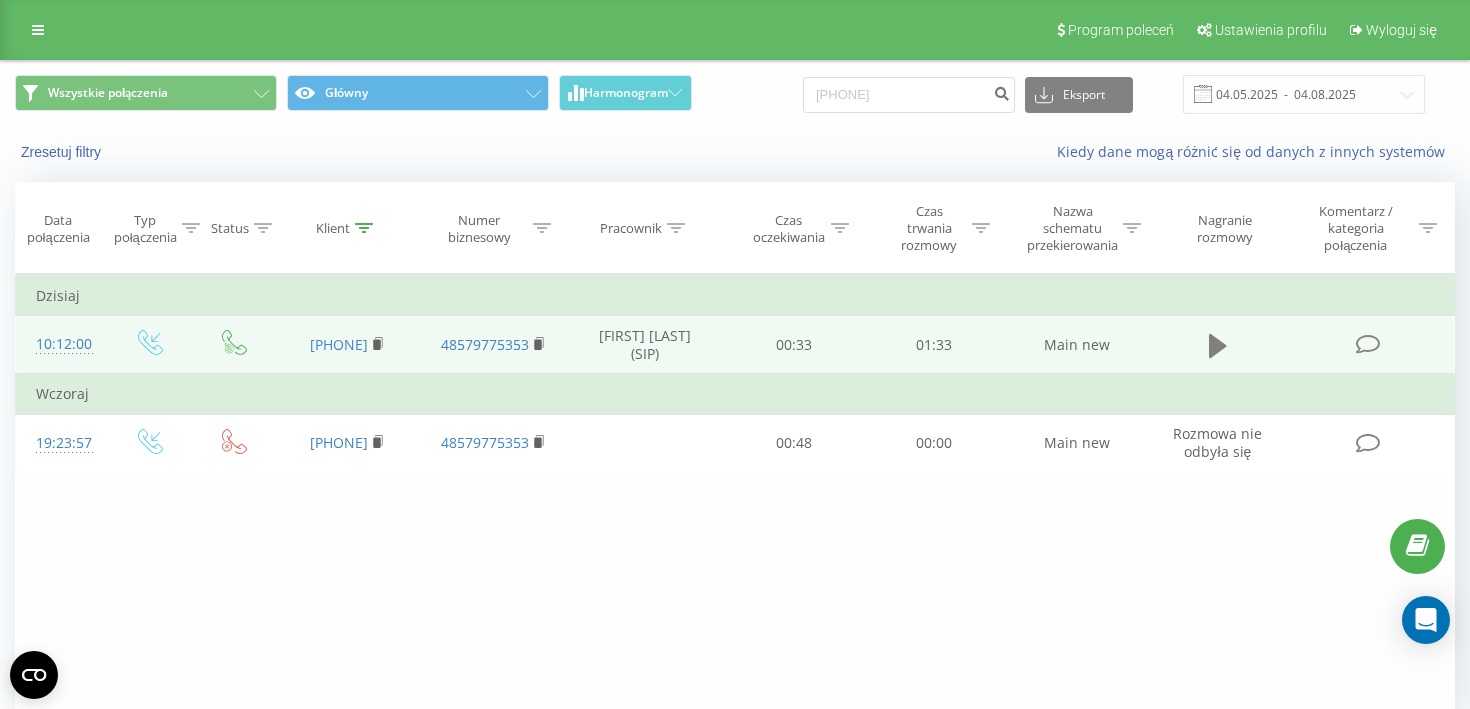 click 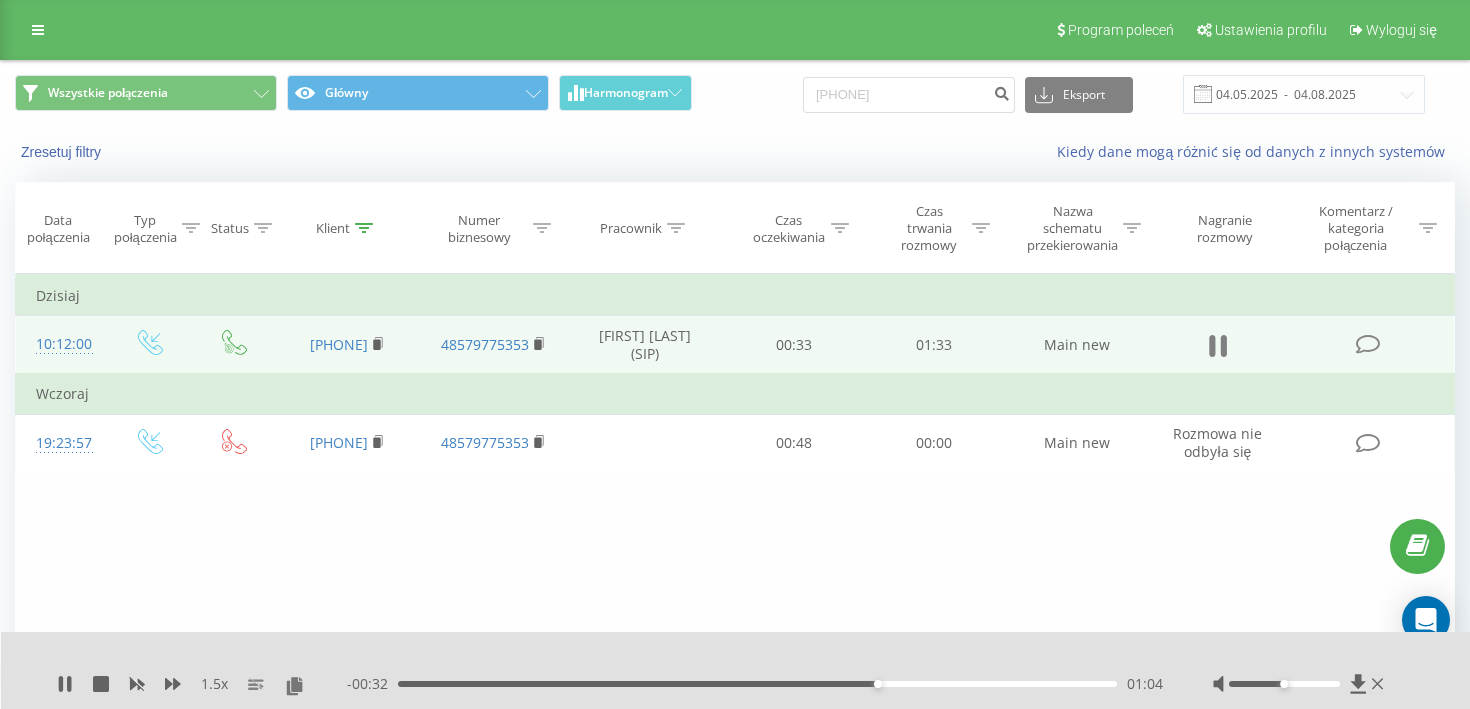 click 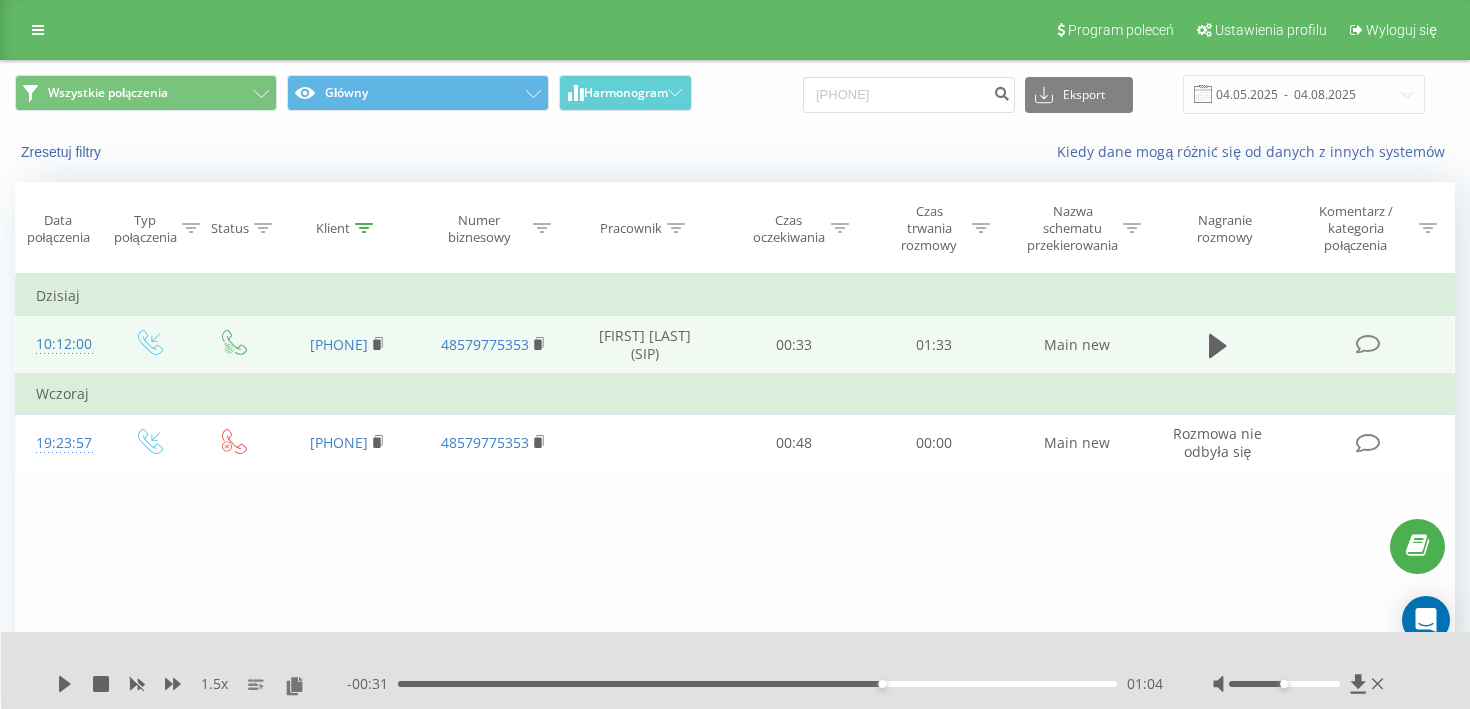 click 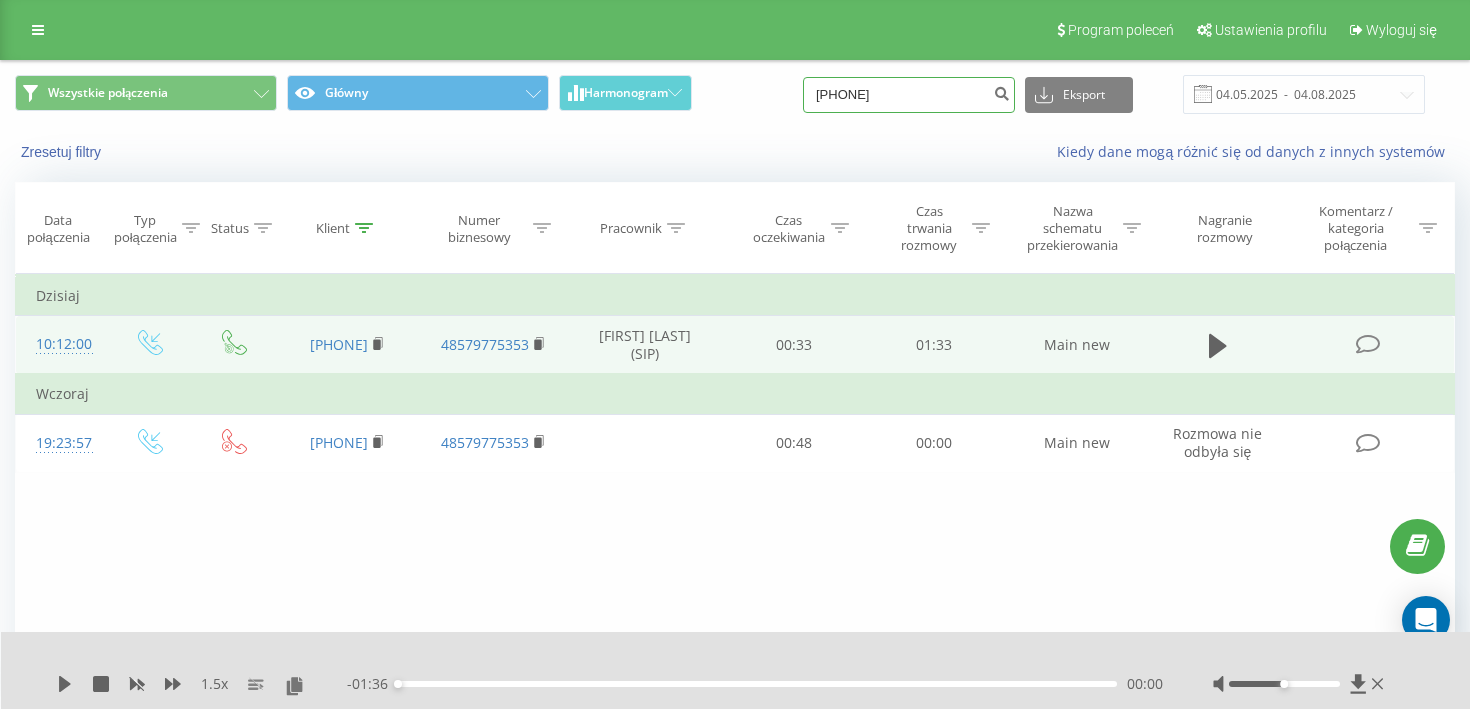 click on "600811795" at bounding box center [909, 95] 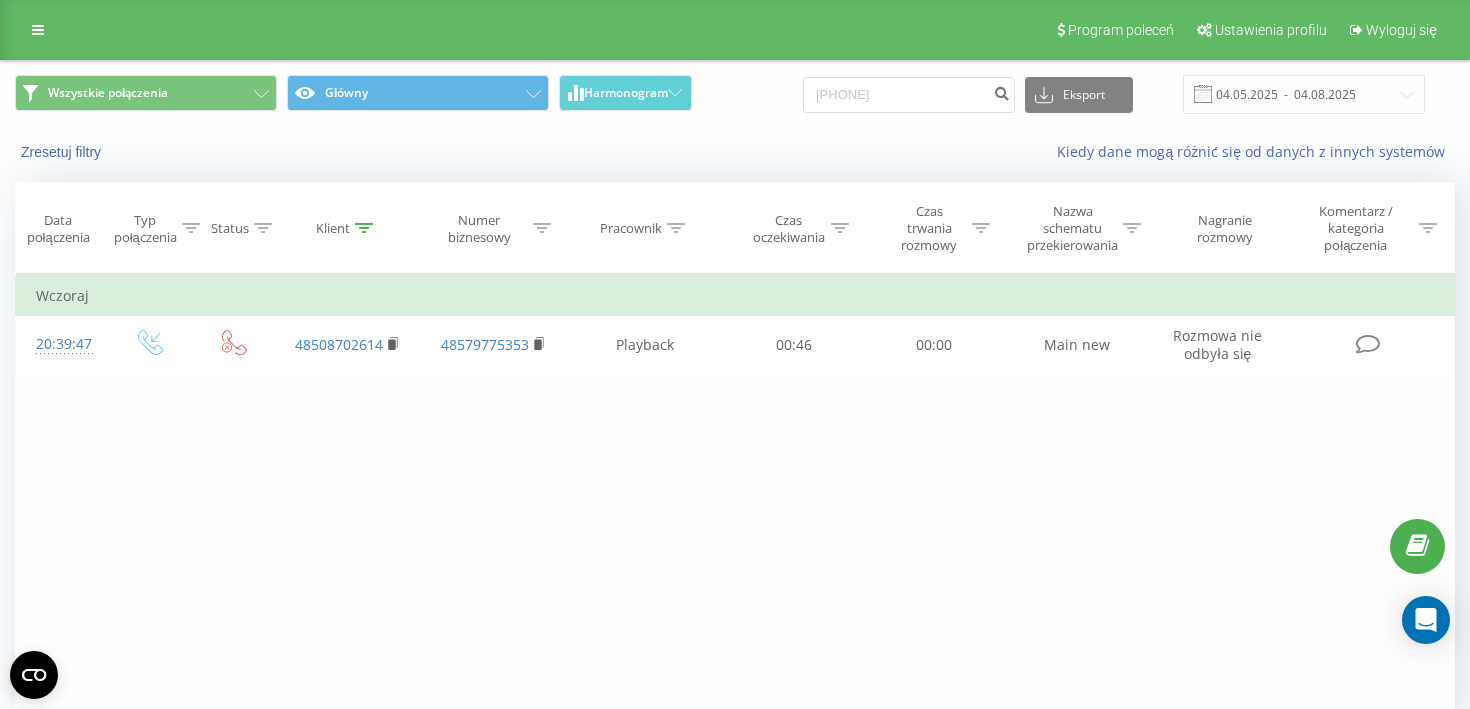 scroll, scrollTop: 0, scrollLeft: 0, axis: both 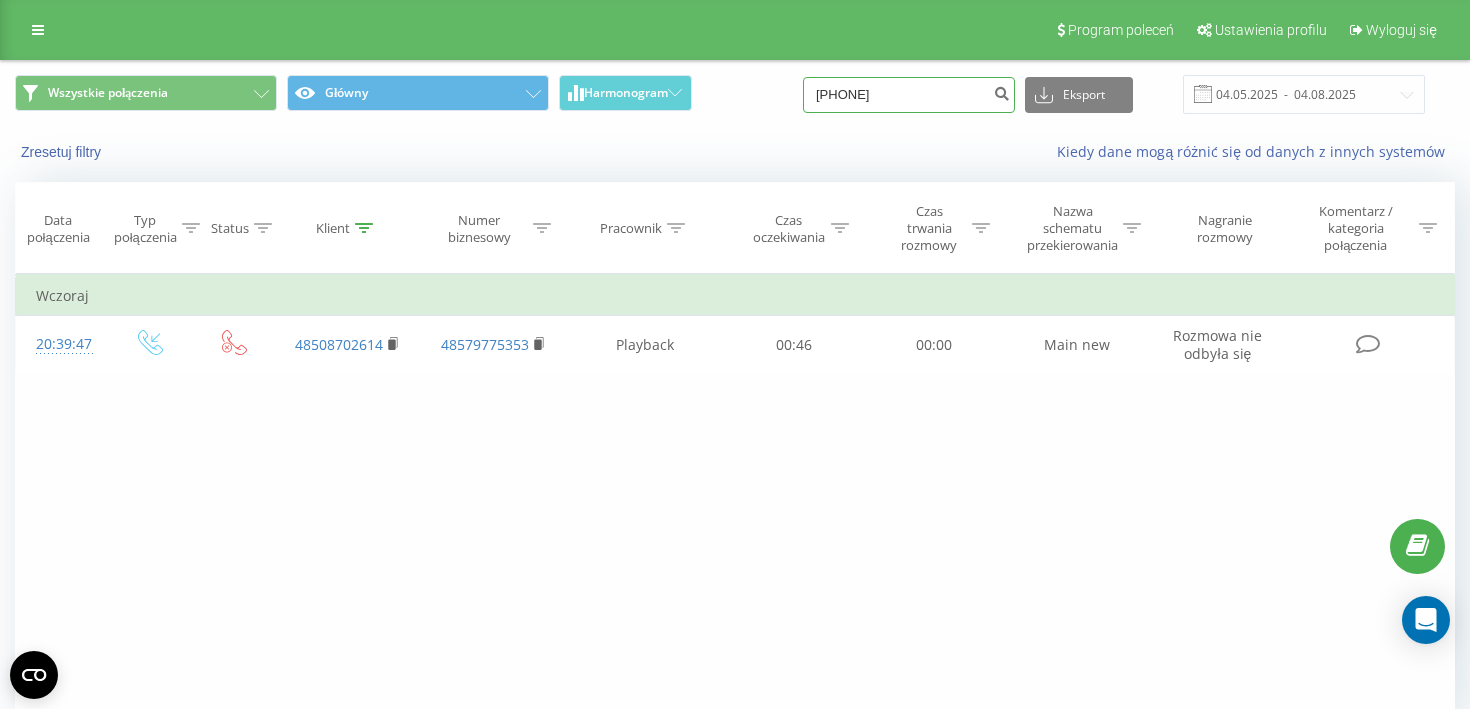 click on "508702614" at bounding box center [909, 95] 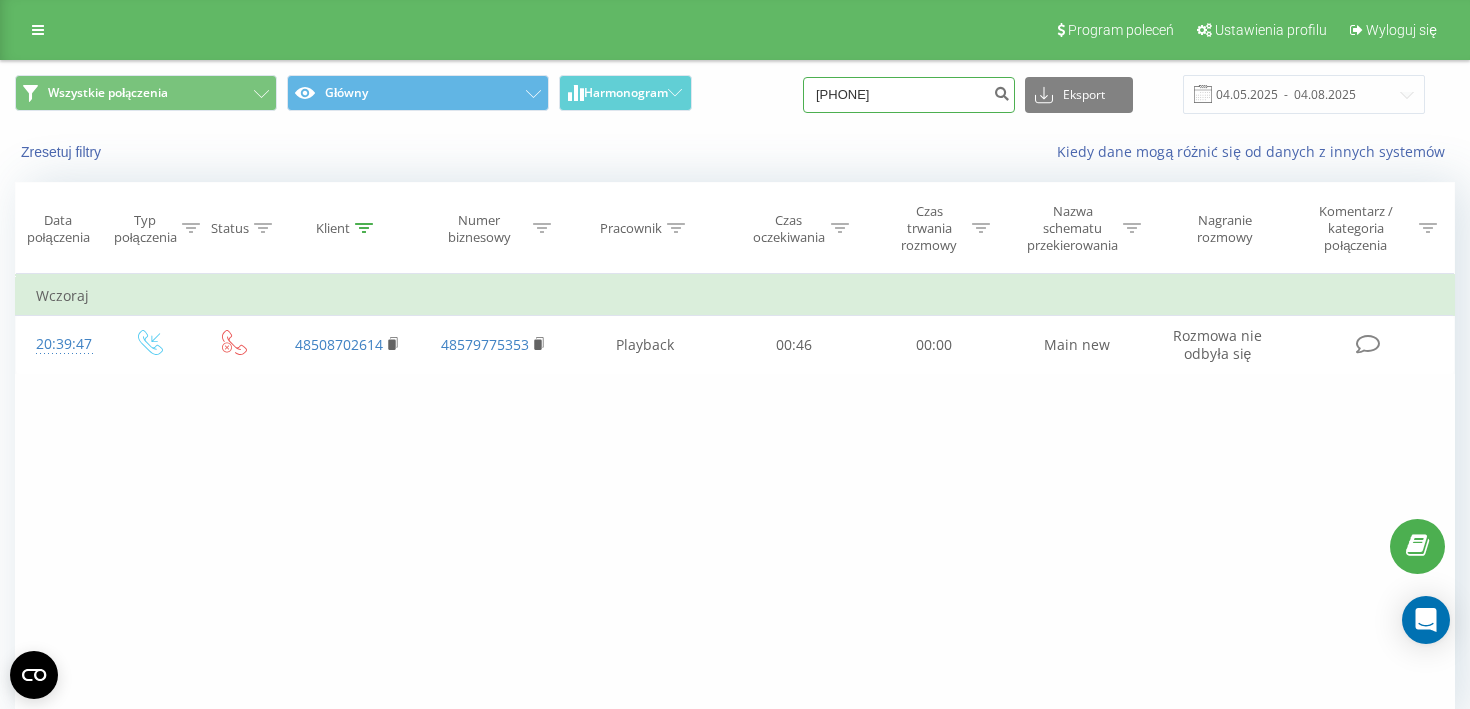 click on "508702614" at bounding box center [909, 95] 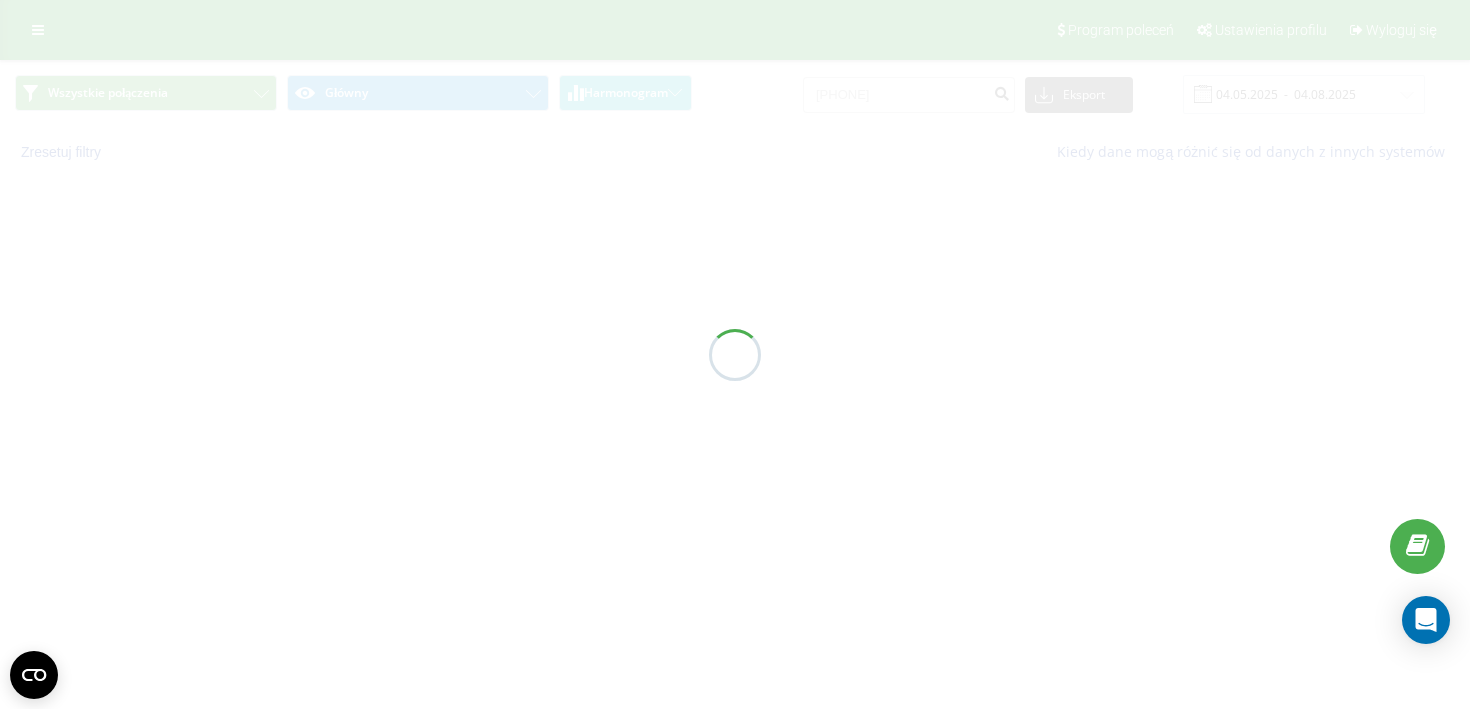 scroll, scrollTop: 0, scrollLeft: 0, axis: both 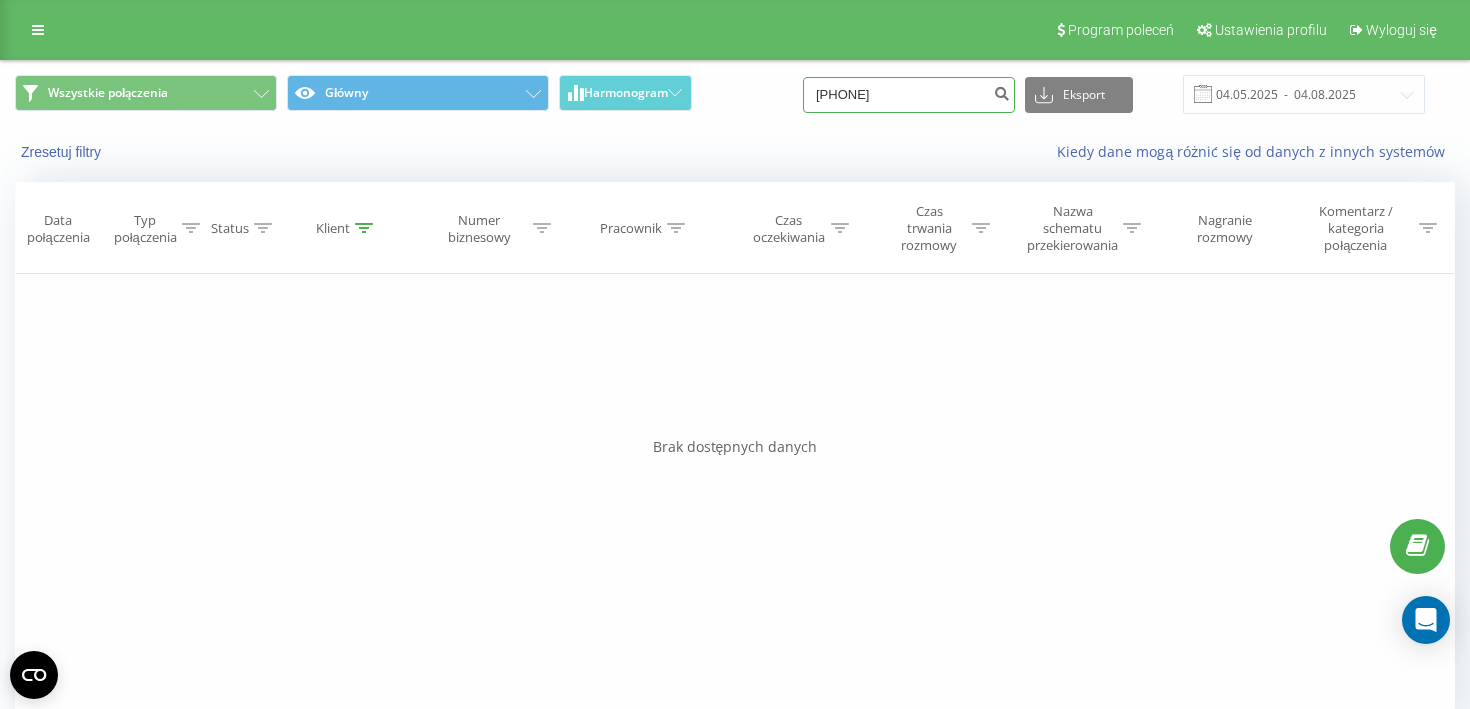 click on "[PHONE]" at bounding box center (909, 95) 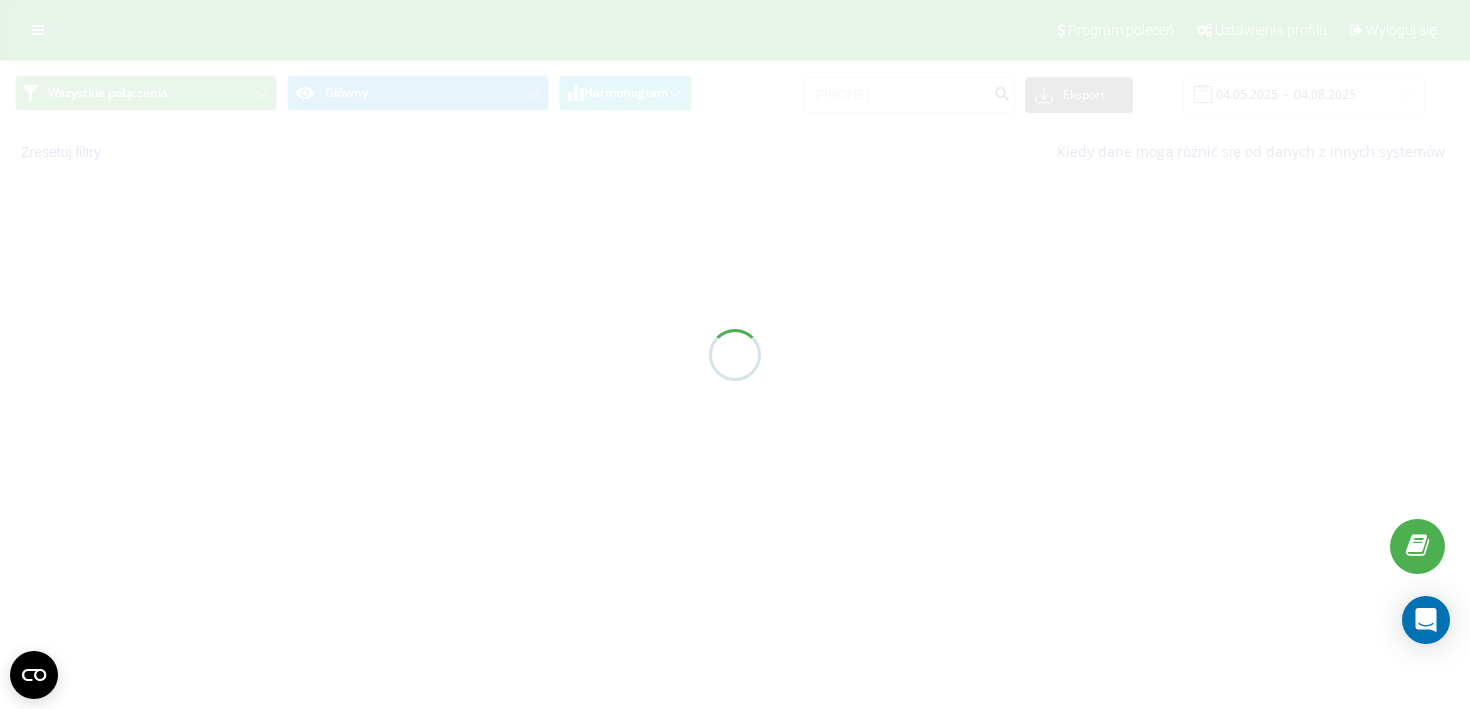 scroll, scrollTop: 0, scrollLeft: 0, axis: both 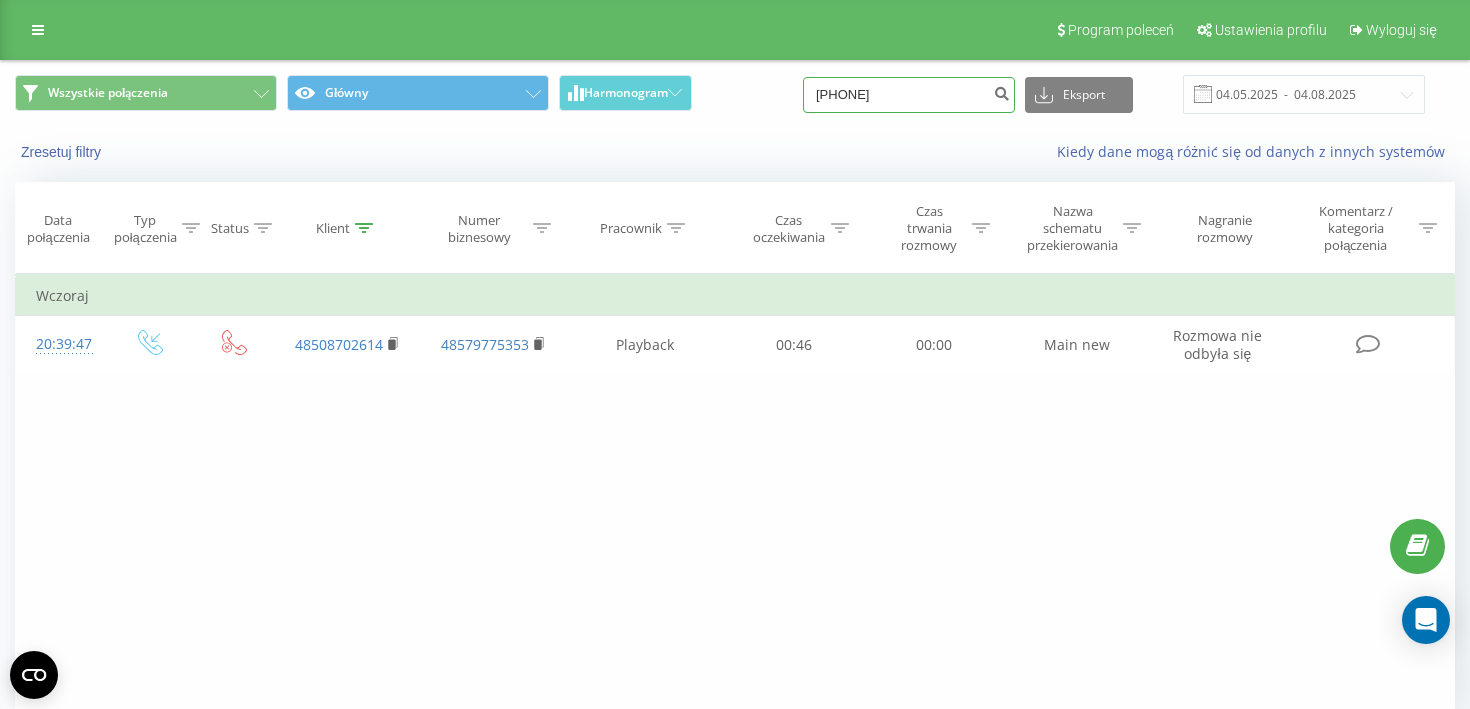 click on "[PHONE]" at bounding box center [909, 95] 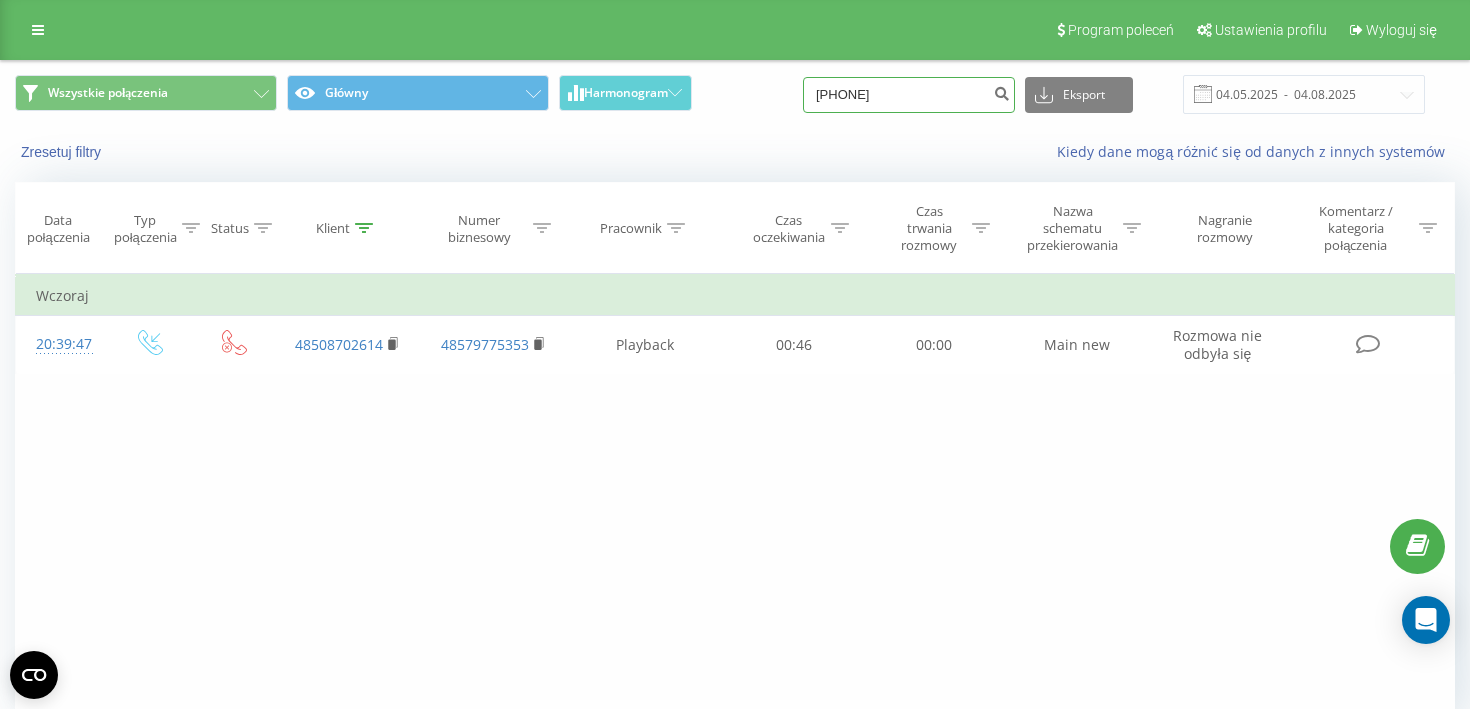 type on "[PHONE]" 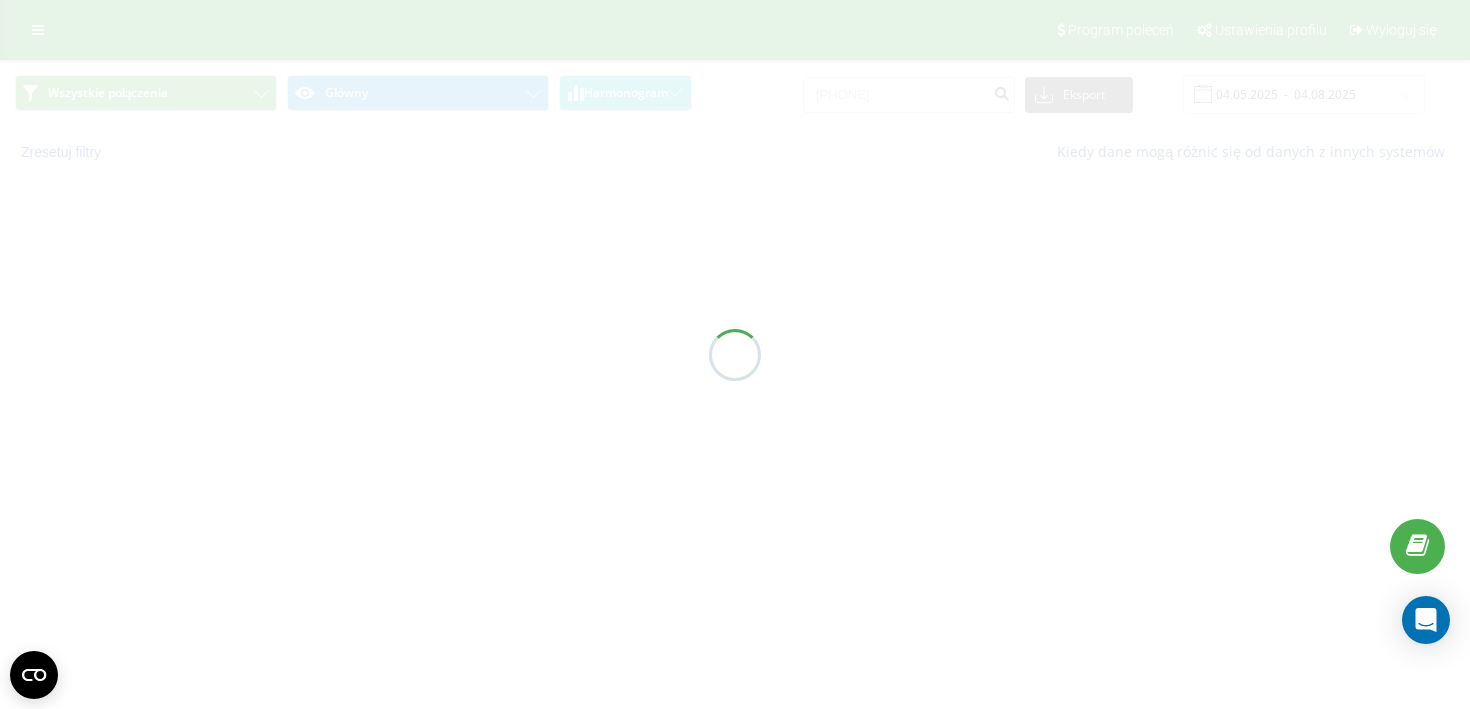 scroll, scrollTop: 0, scrollLeft: 0, axis: both 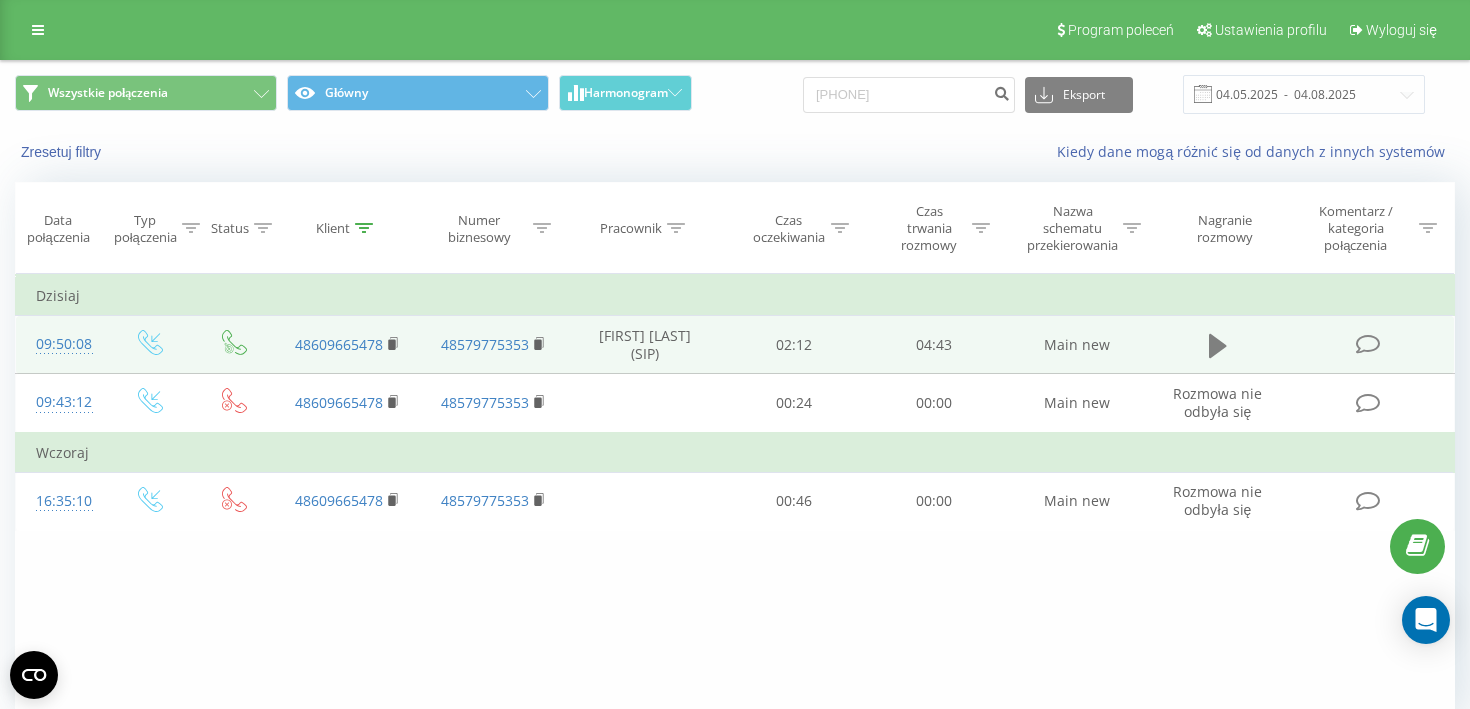 click at bounding box center (1218, 346) 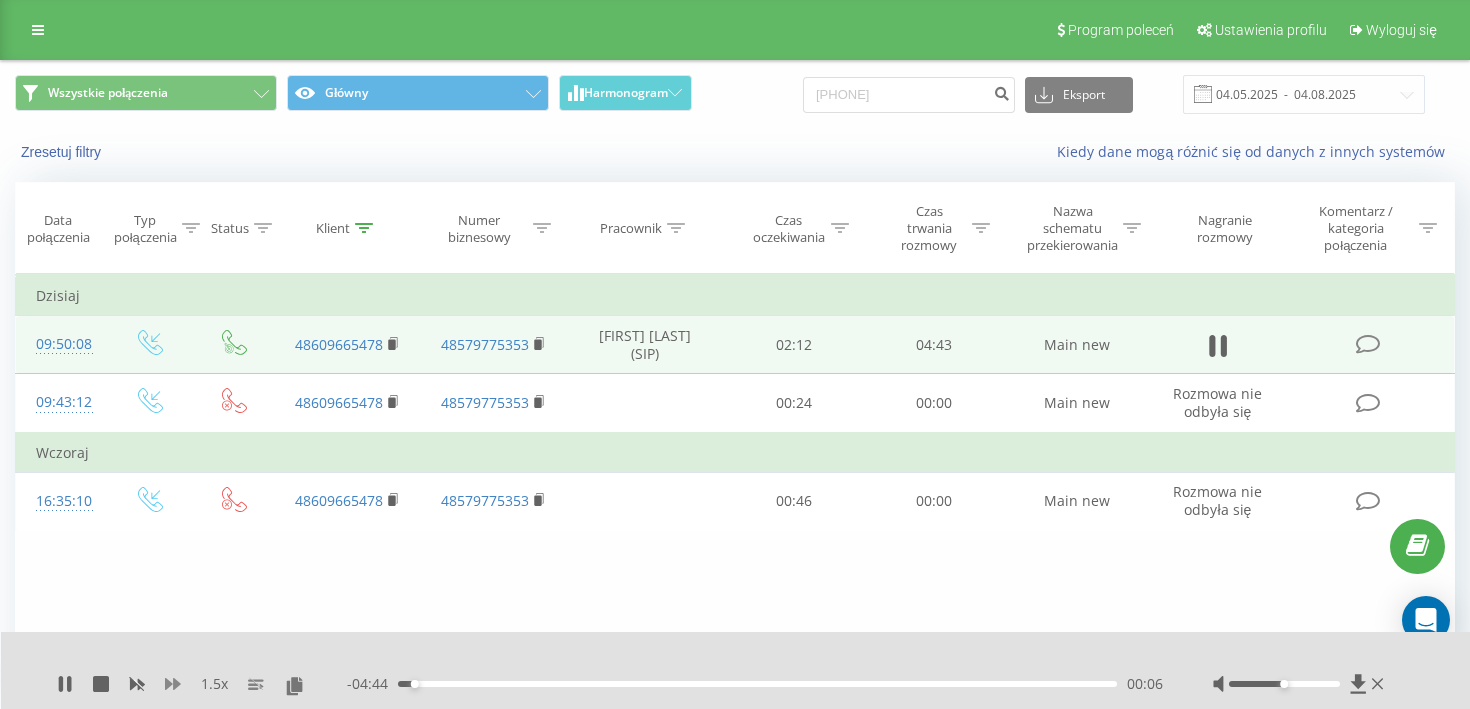 click 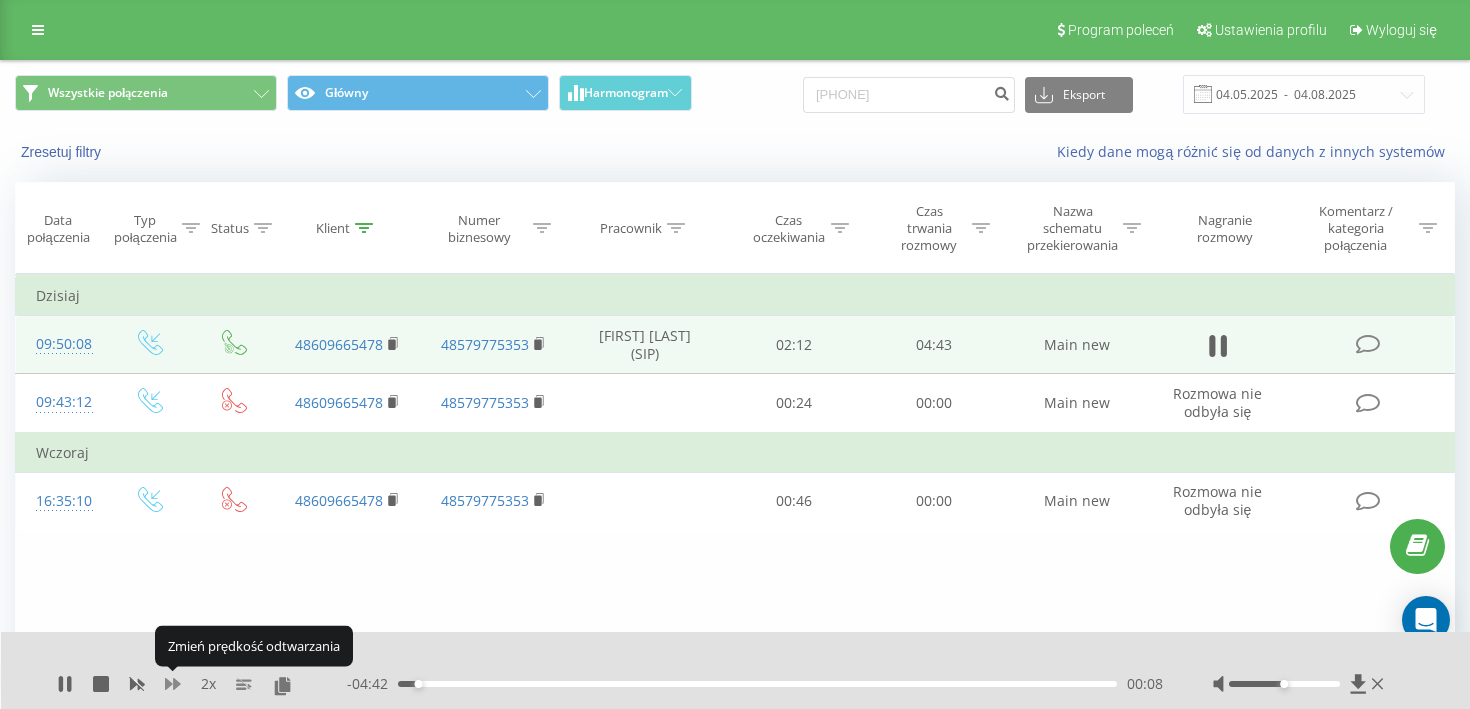 click 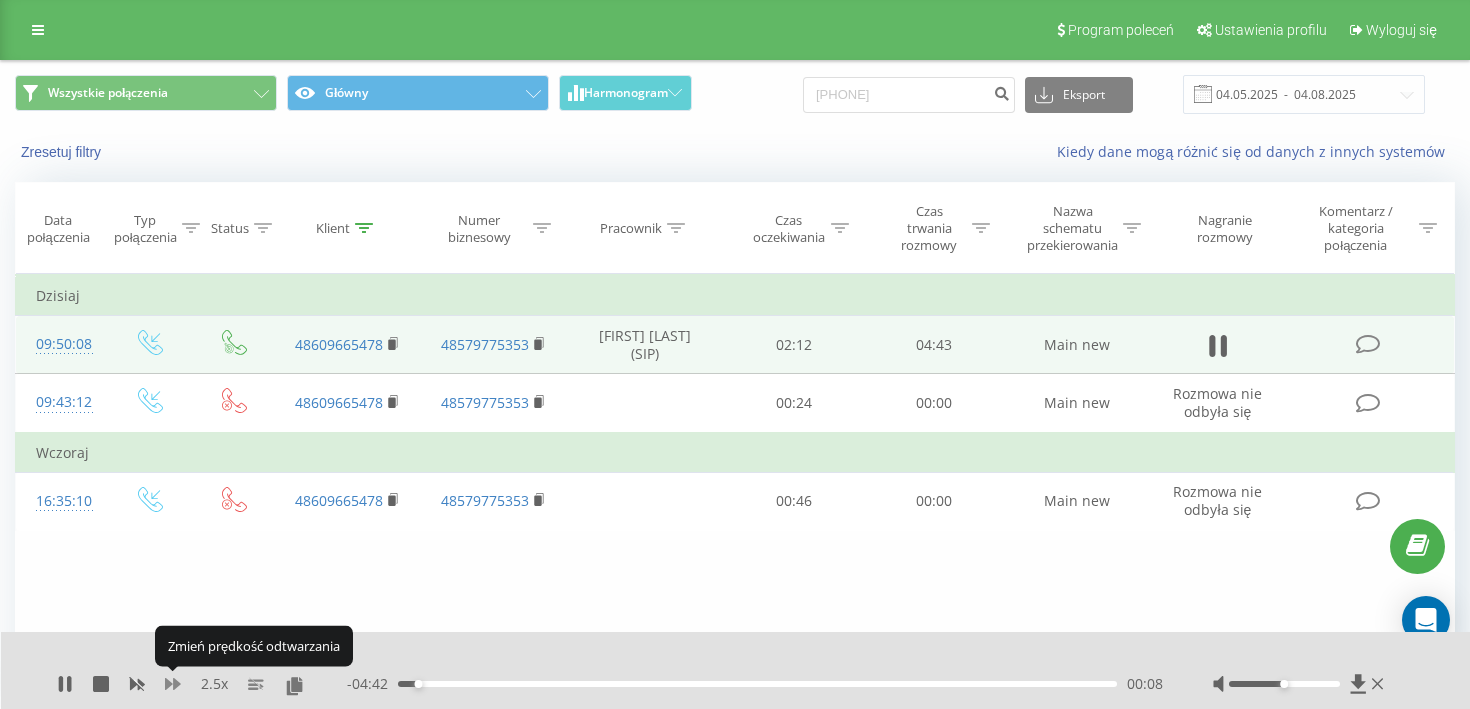 type 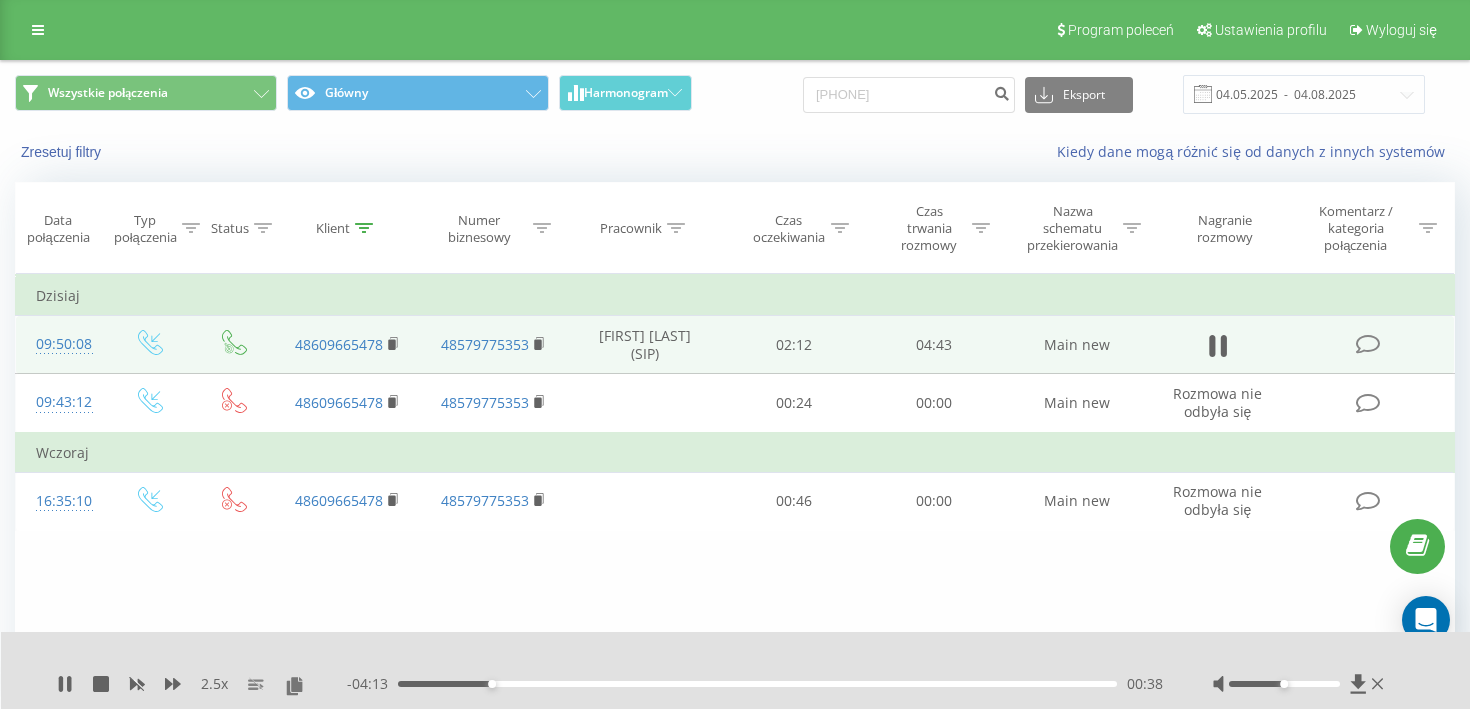 click on "- 04:13 00:38   00:38" at bounding box center [755, 684] 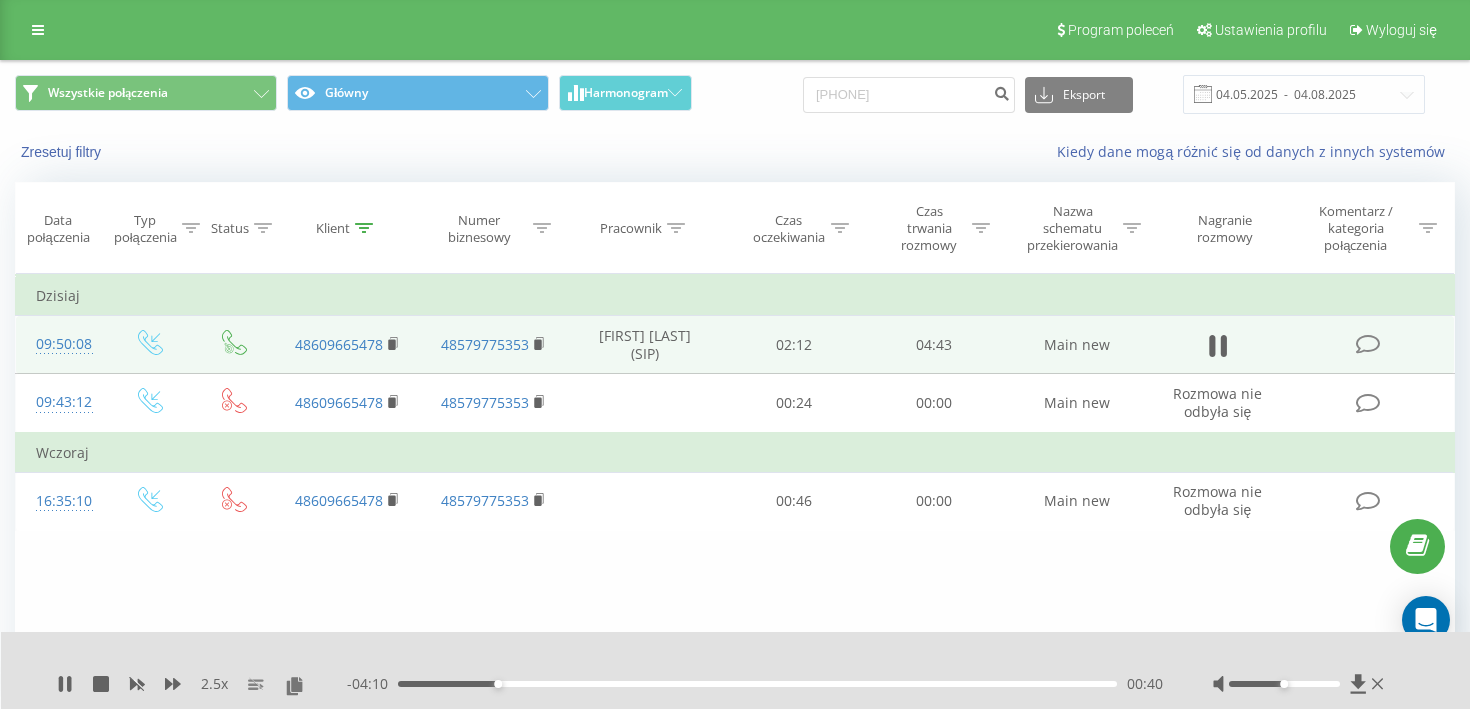 click on "00:40" at bounding box center (757, 684) 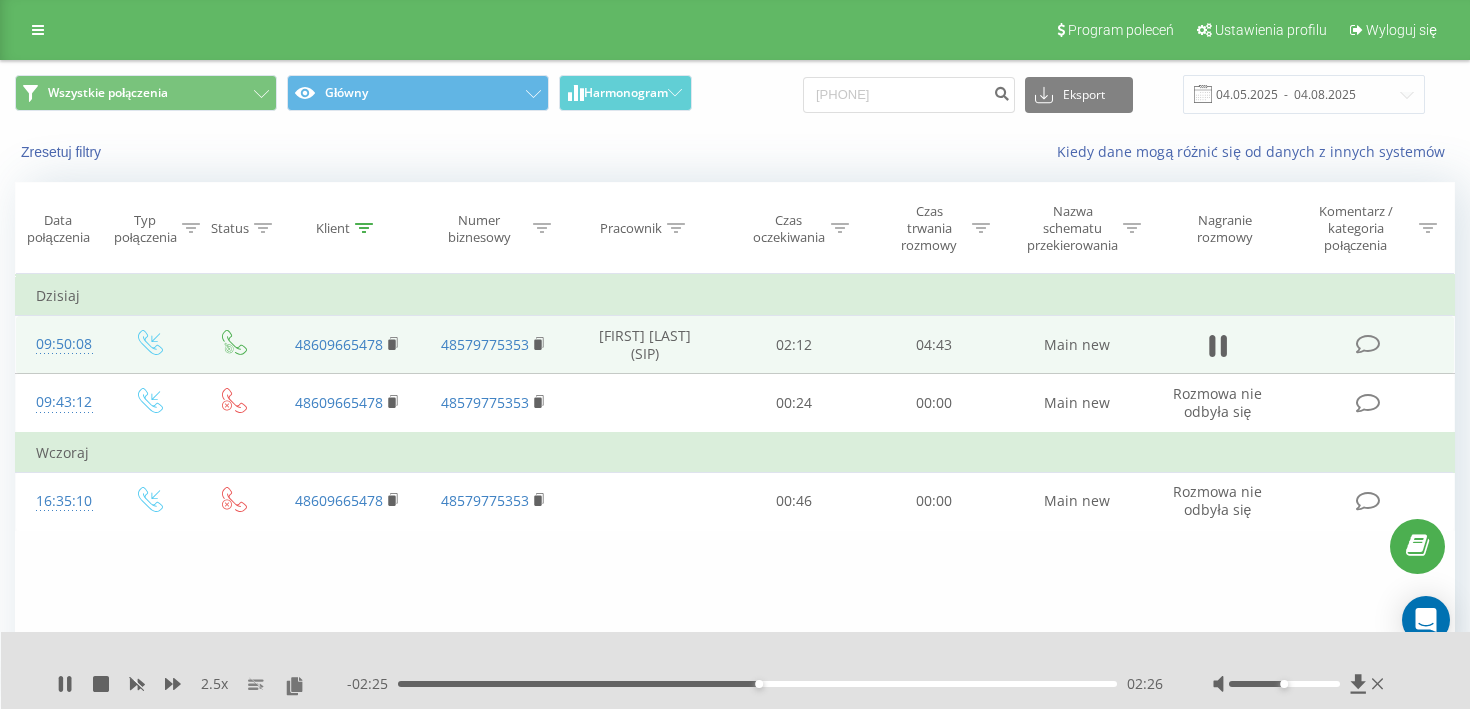 click on "02:26" at bounding box center [757, 684] 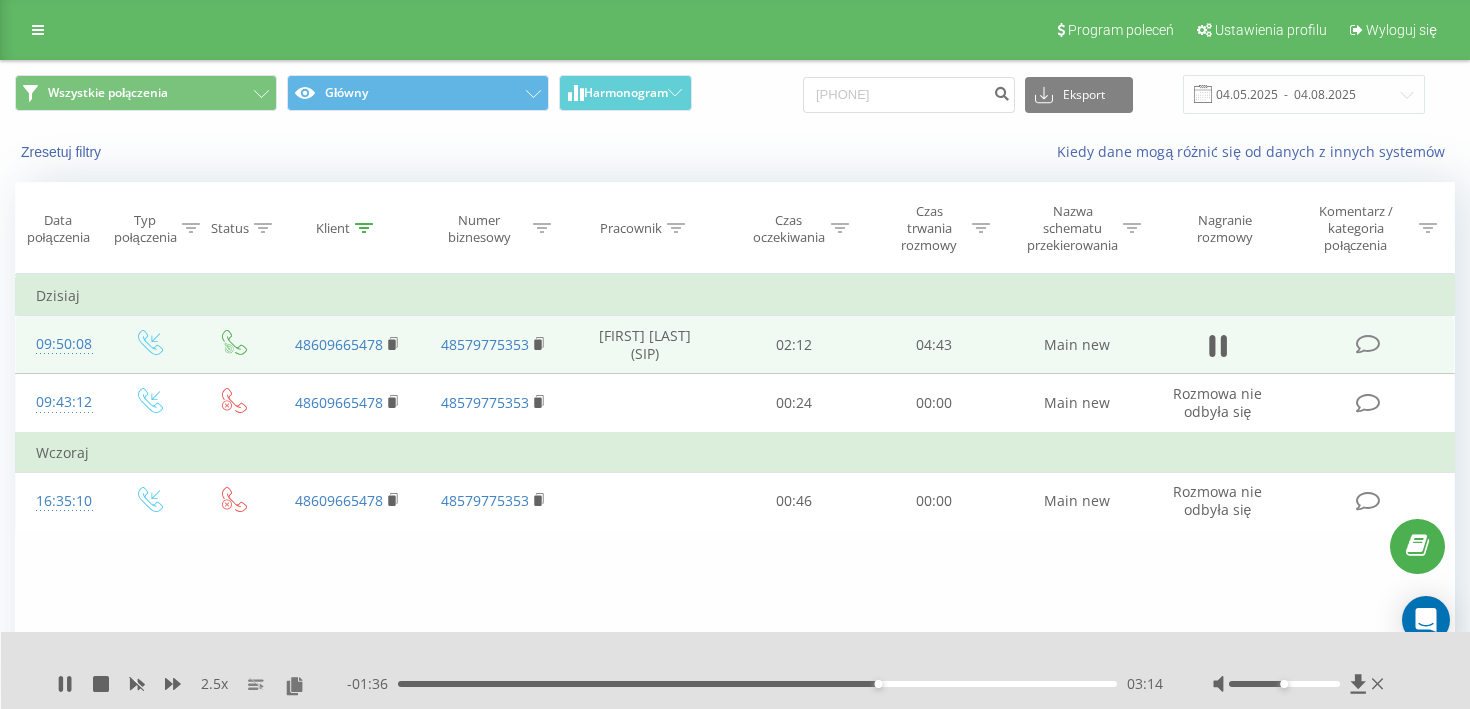 click on "2.5 x" at bounding box center (202, 684) 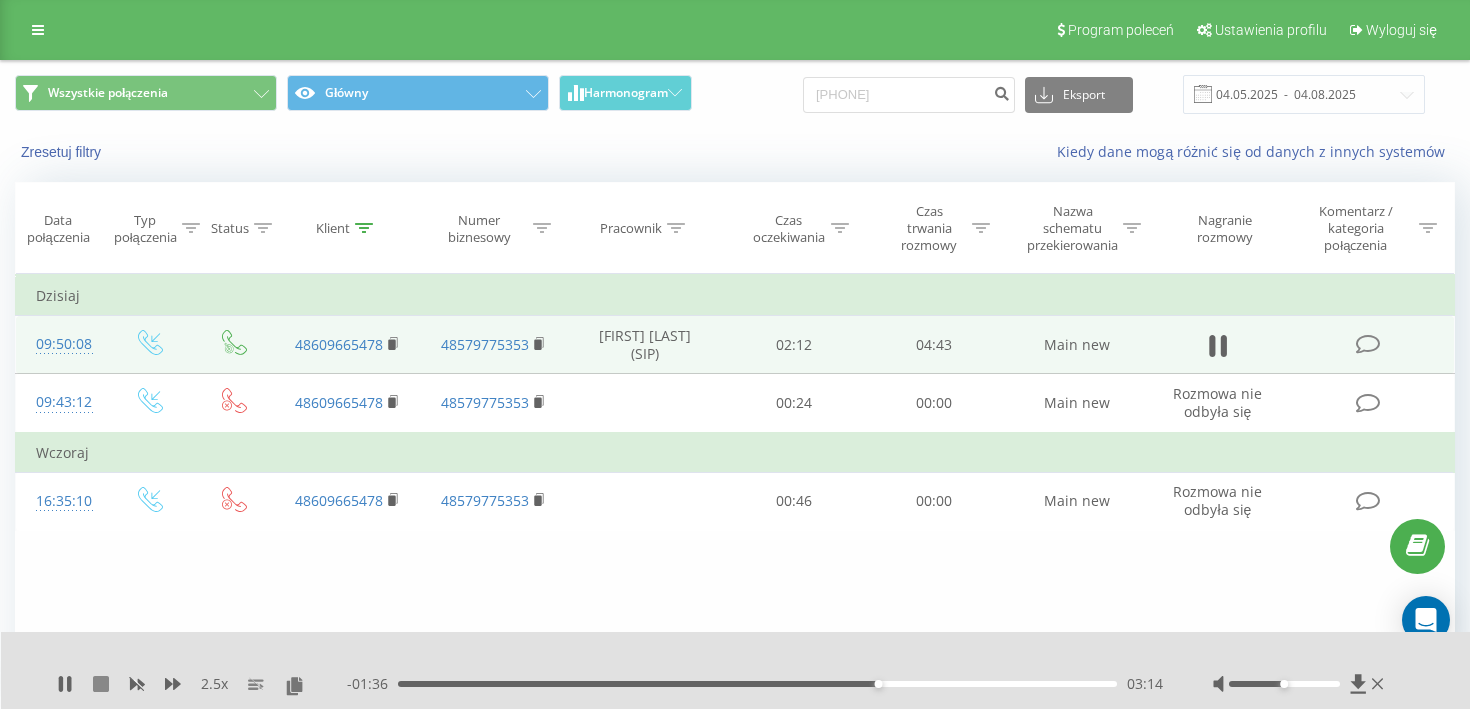 click 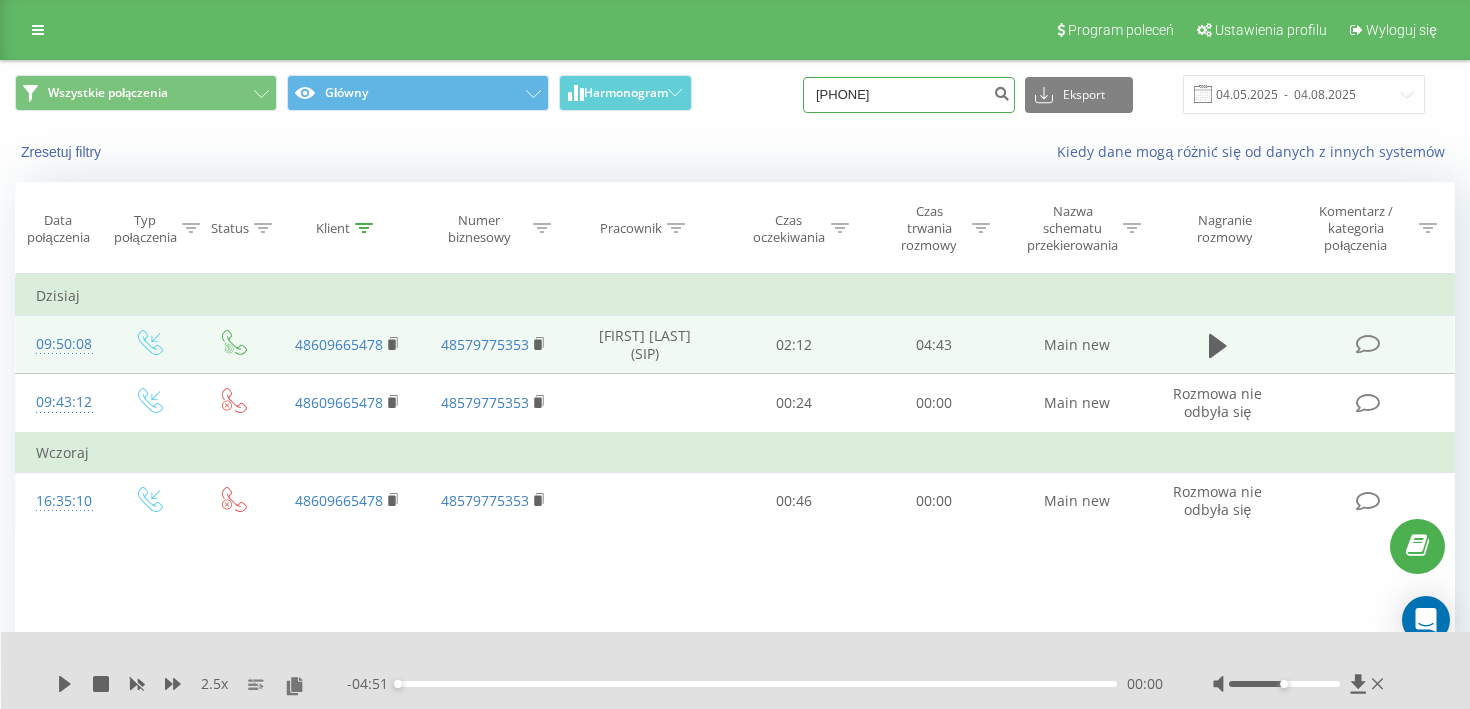 click on "609665478" at bounding box center [909, 95] 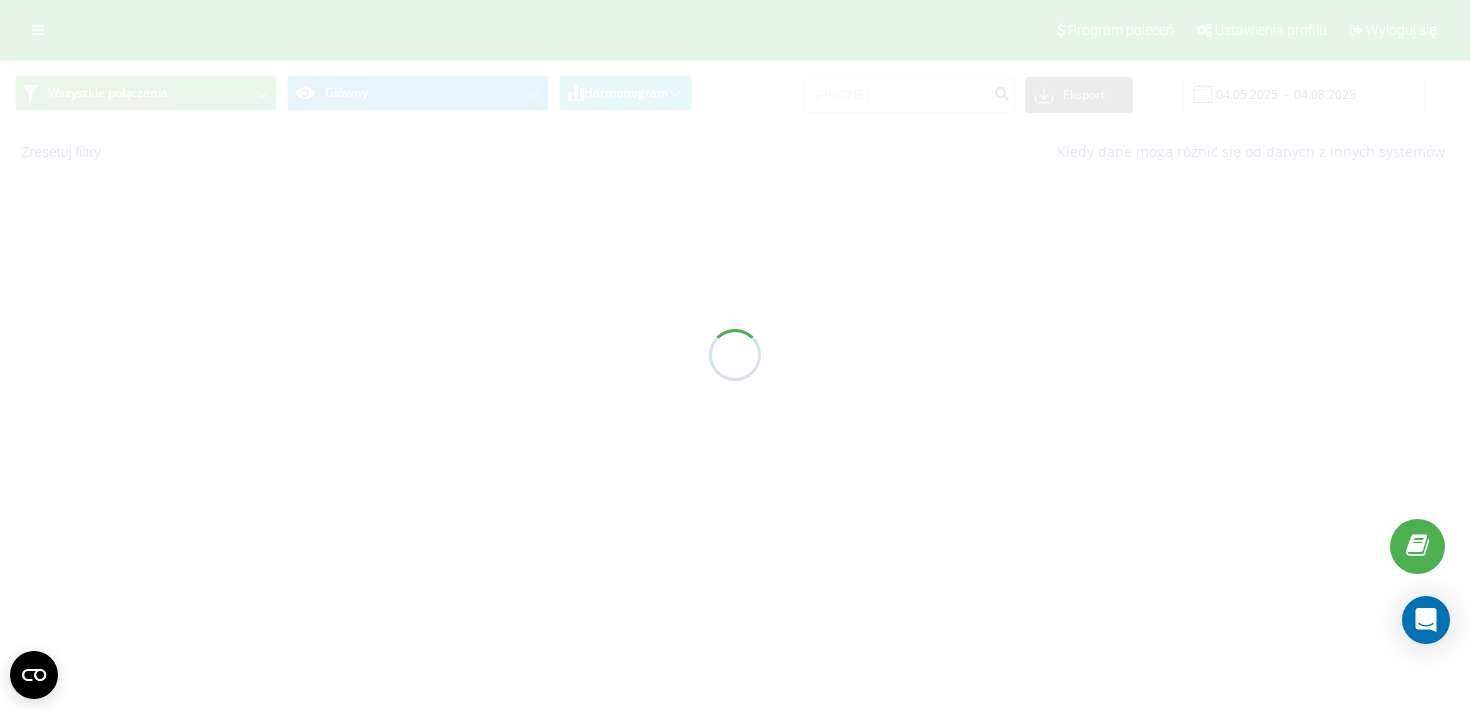 scroll, scrollTop: 0, scrollLeft: 0, axis: both 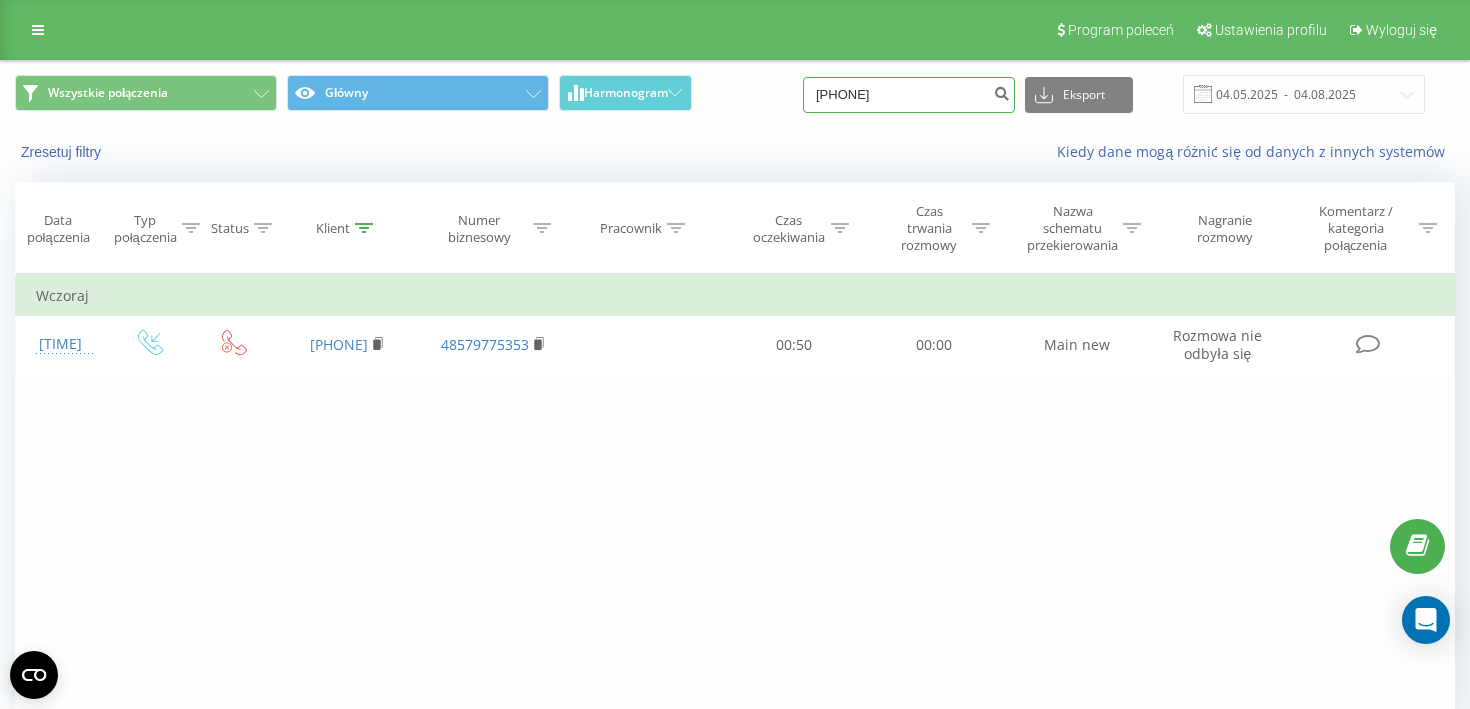 click on "[PHONE]" at bounding box center (909, 95) 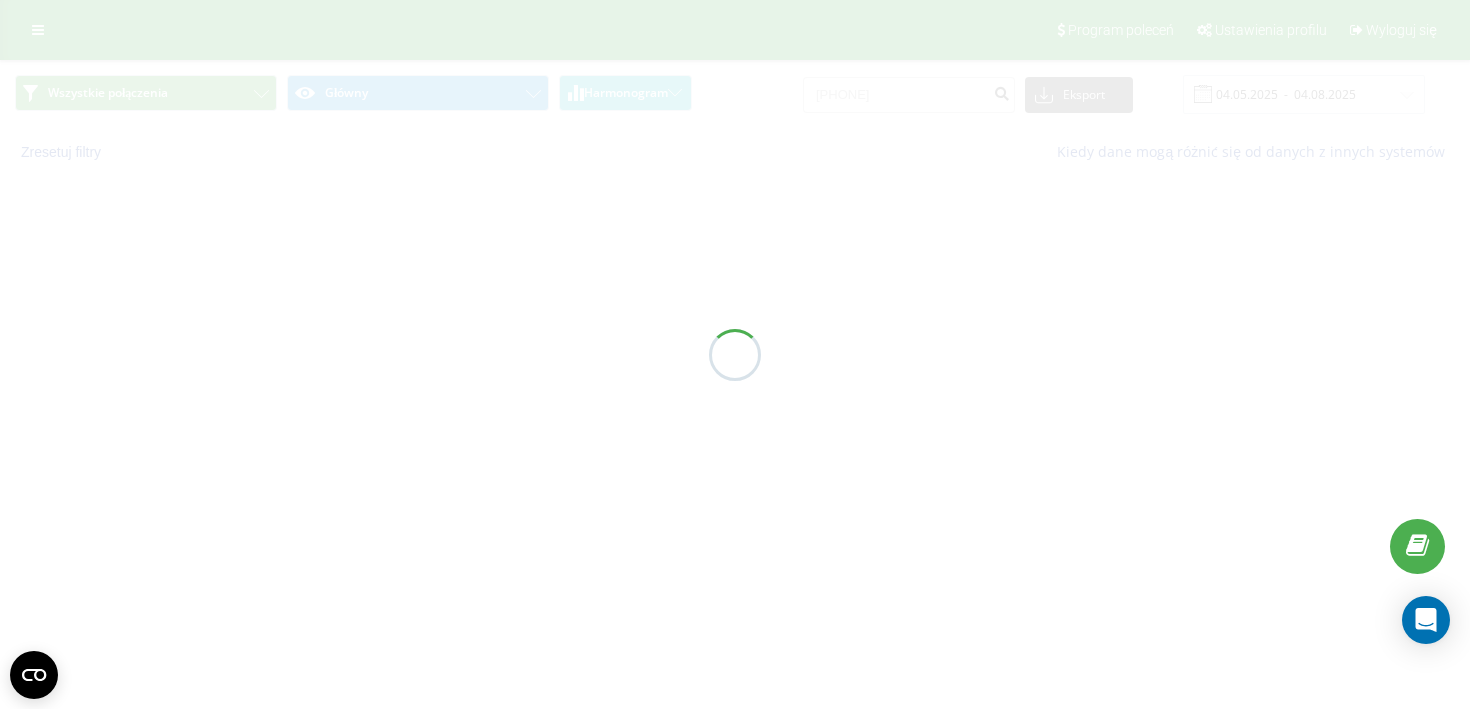 scroll, scrollTop: 0, scrollLeft: 0, axis: both 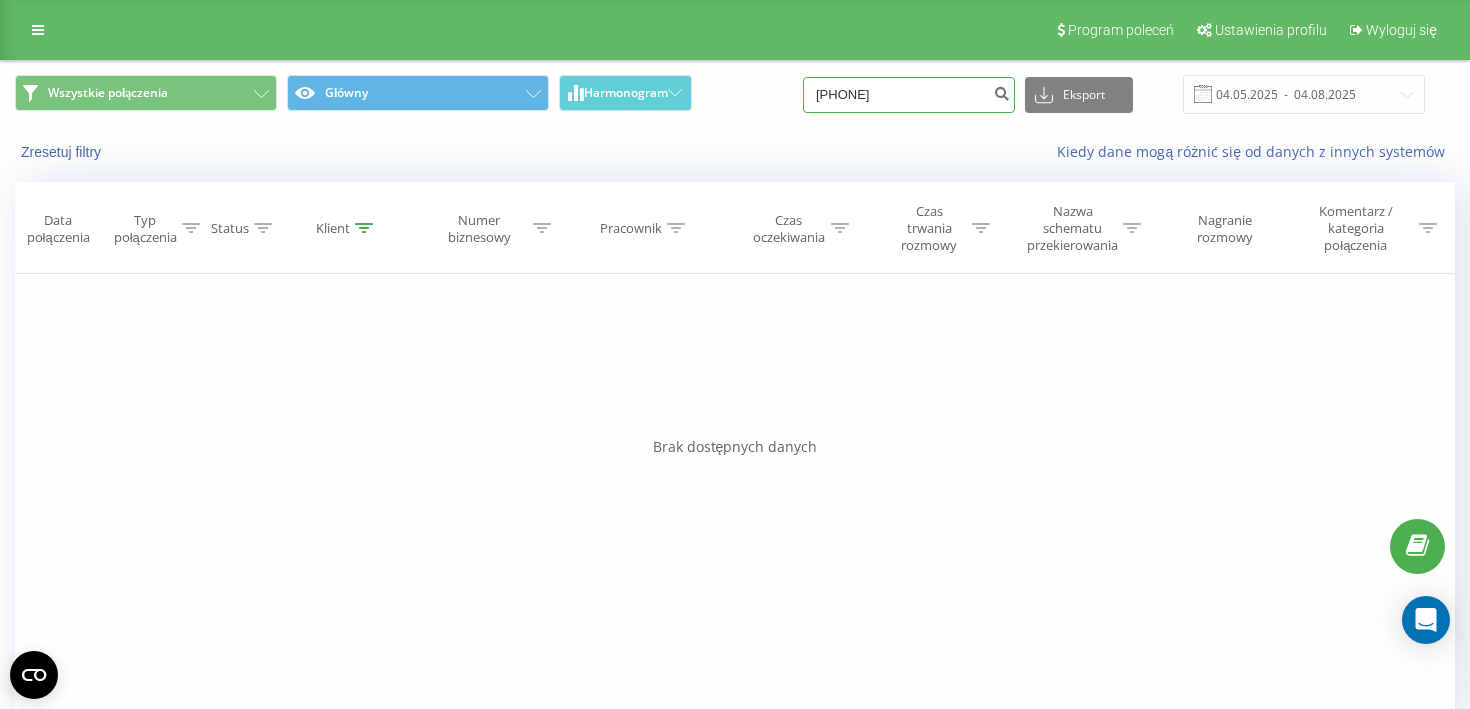 click on "[PHONE]" at bounding box center [909, 95] 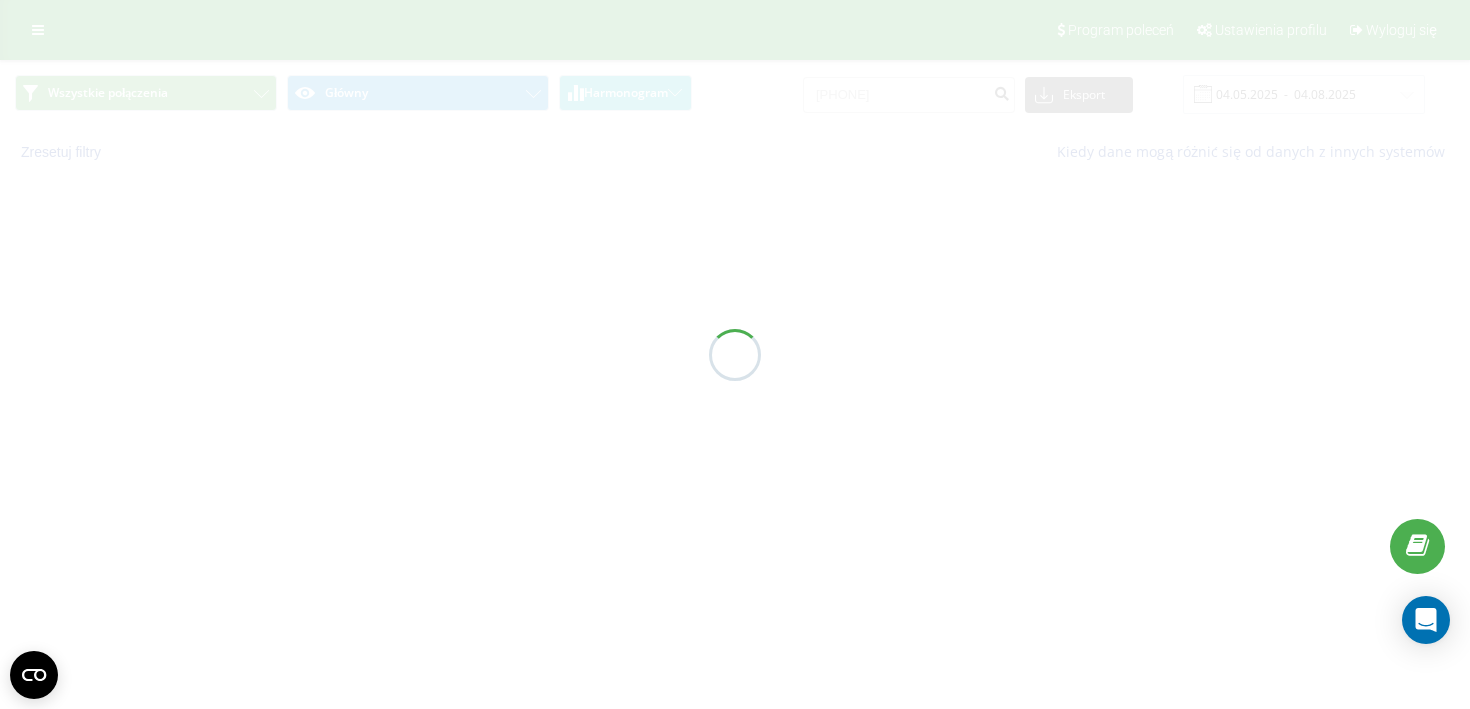 scroll, scrollTop: 0, scrollLeft: 0, axis: both 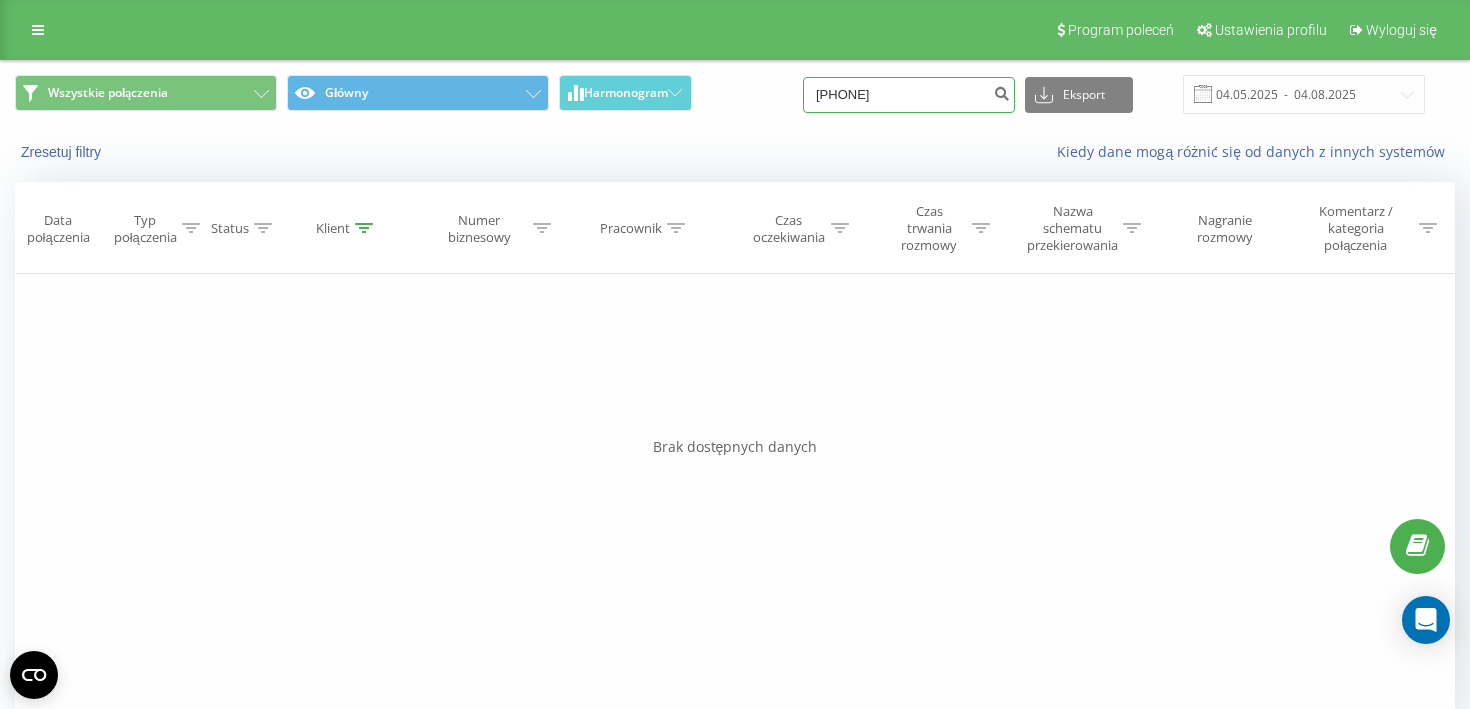 click on "[PHONE]" at bounding box center [909, 95] 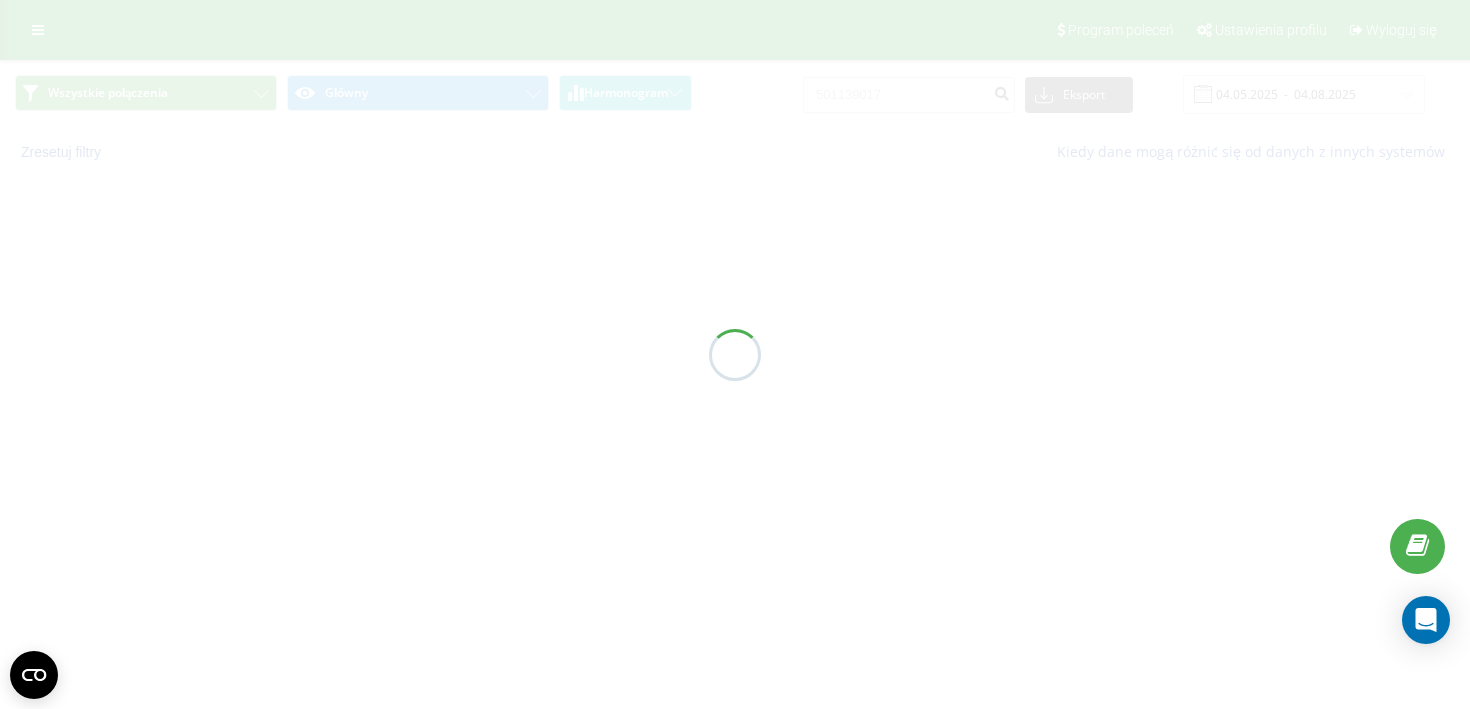 scroll, scrollTop: 0, scrollLeft: 0, axis: both 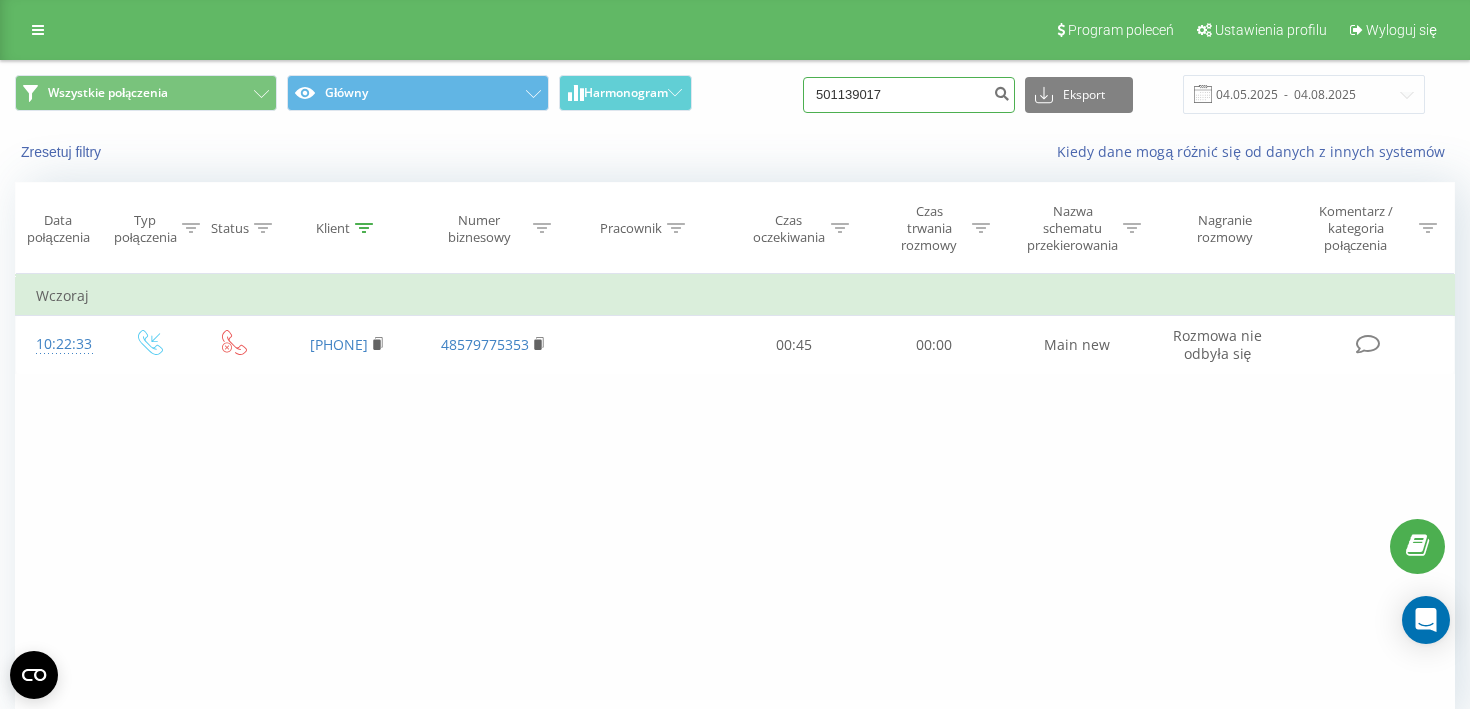 click on "501139017" at bounding box center [909, 95] 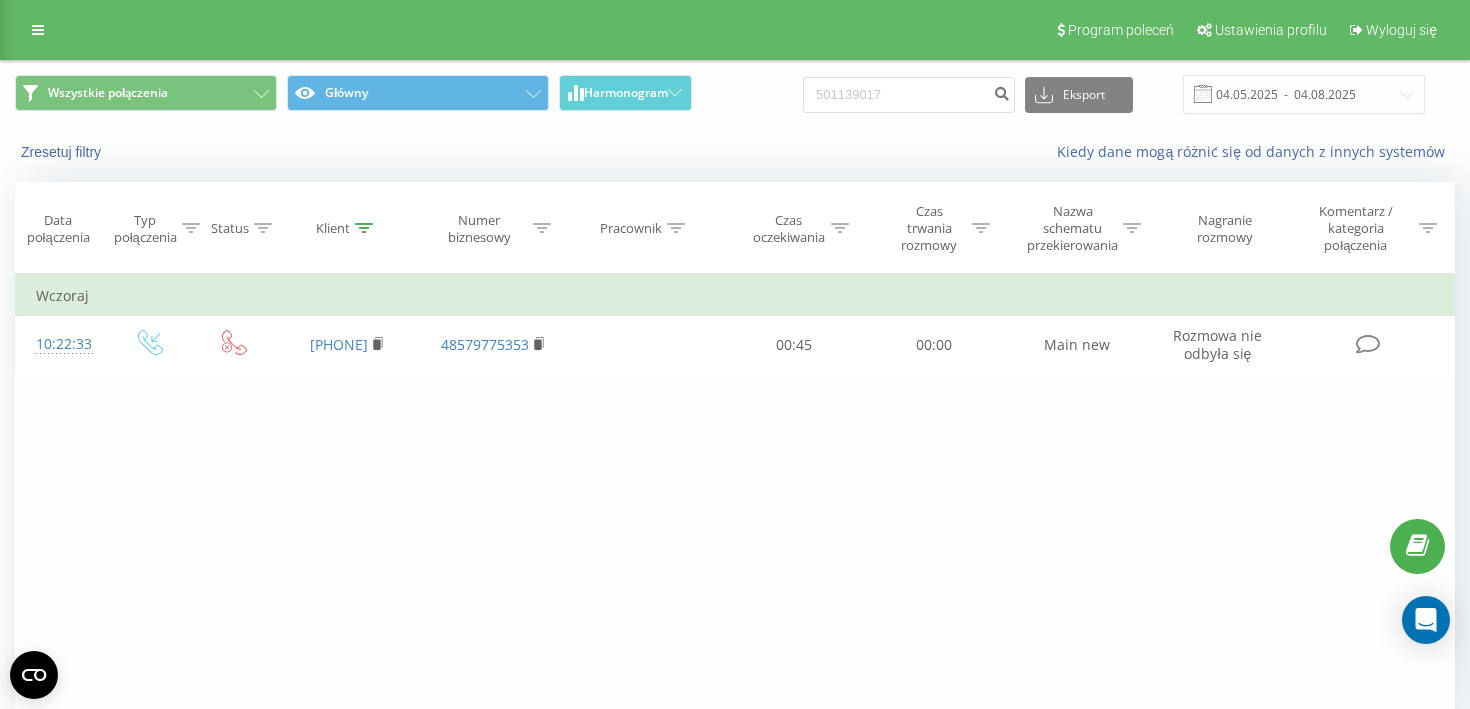 scroll, scrollTop: 0, scrollLeft: 0, axis: both 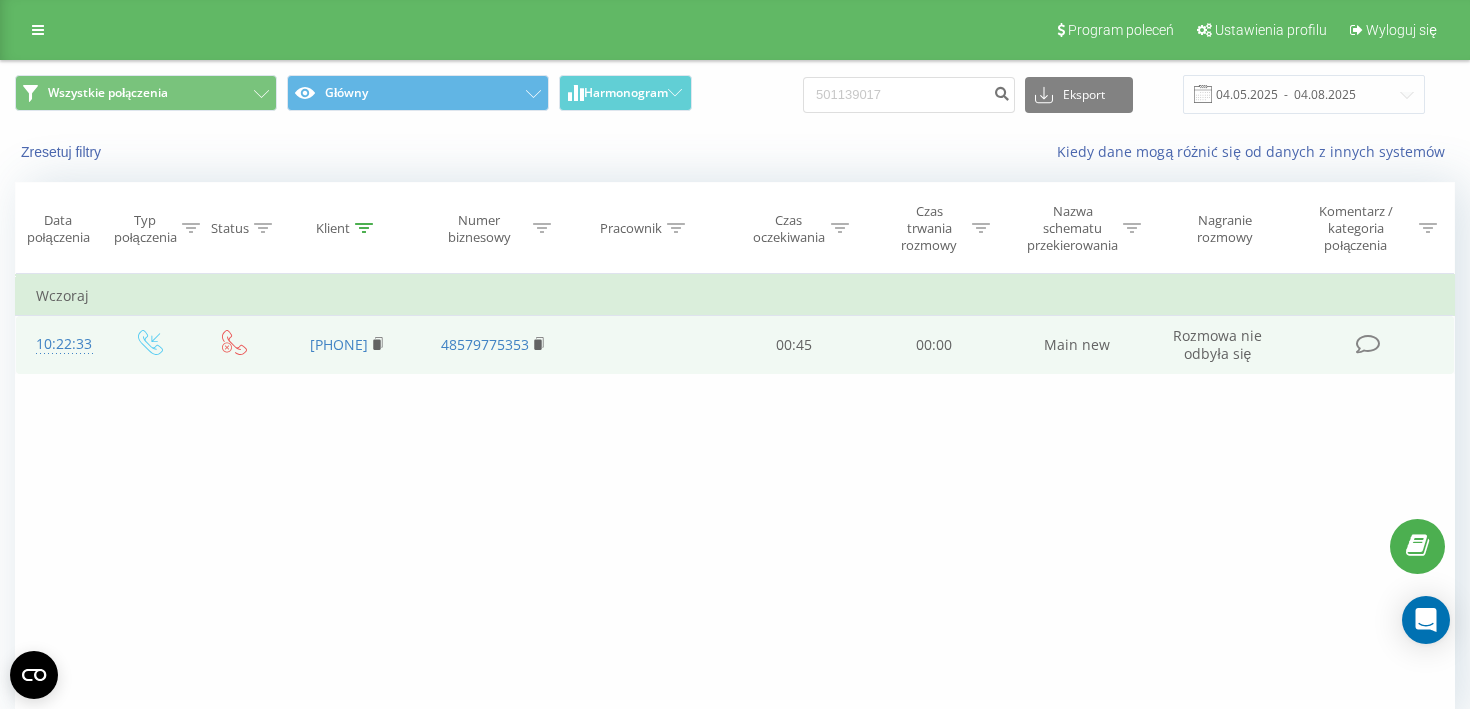 drag, startPoint x: 809, startPoint y: 370, endPoint x: 779, endPoint y: 358, distance: 32.31099 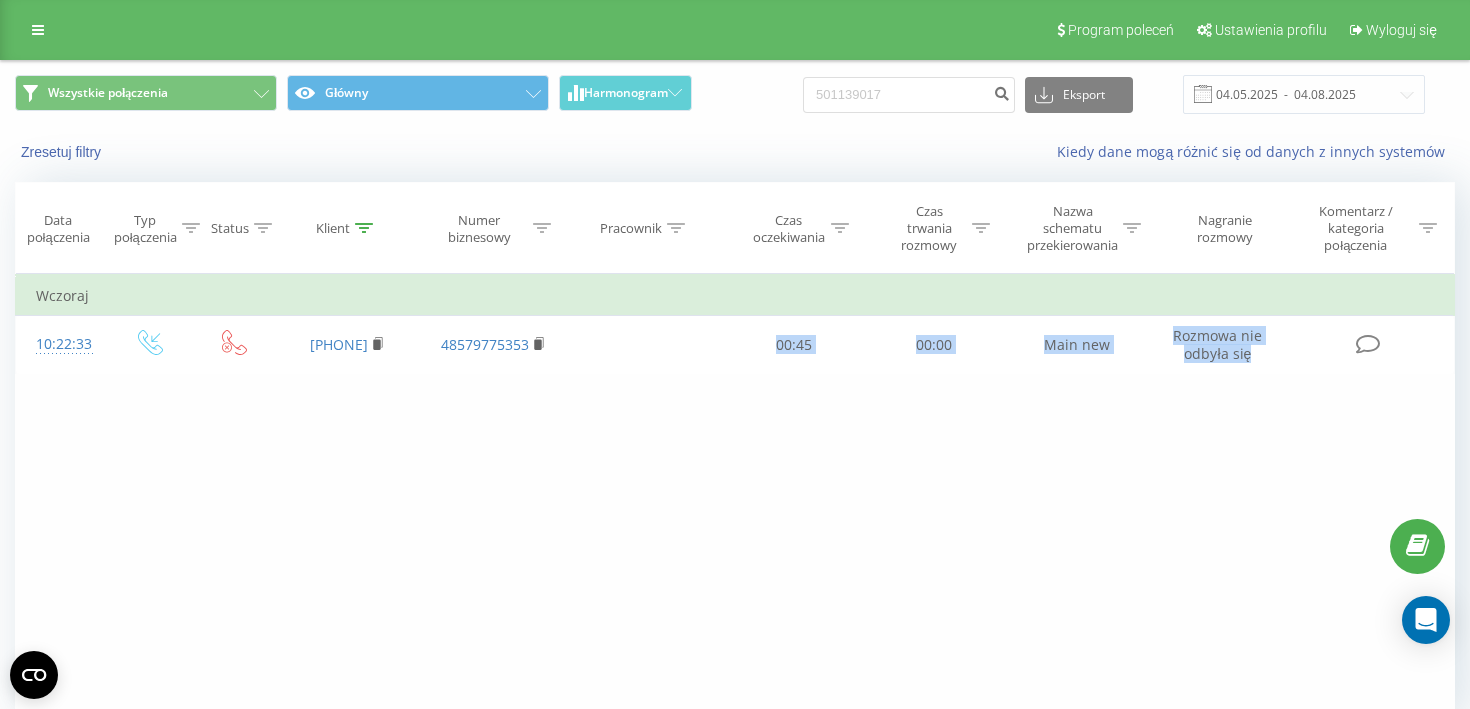 drag, startPoint x: 773, startPoint y: 347, endPoint x: 1286, endPoint y: 407, distance: 516.4968 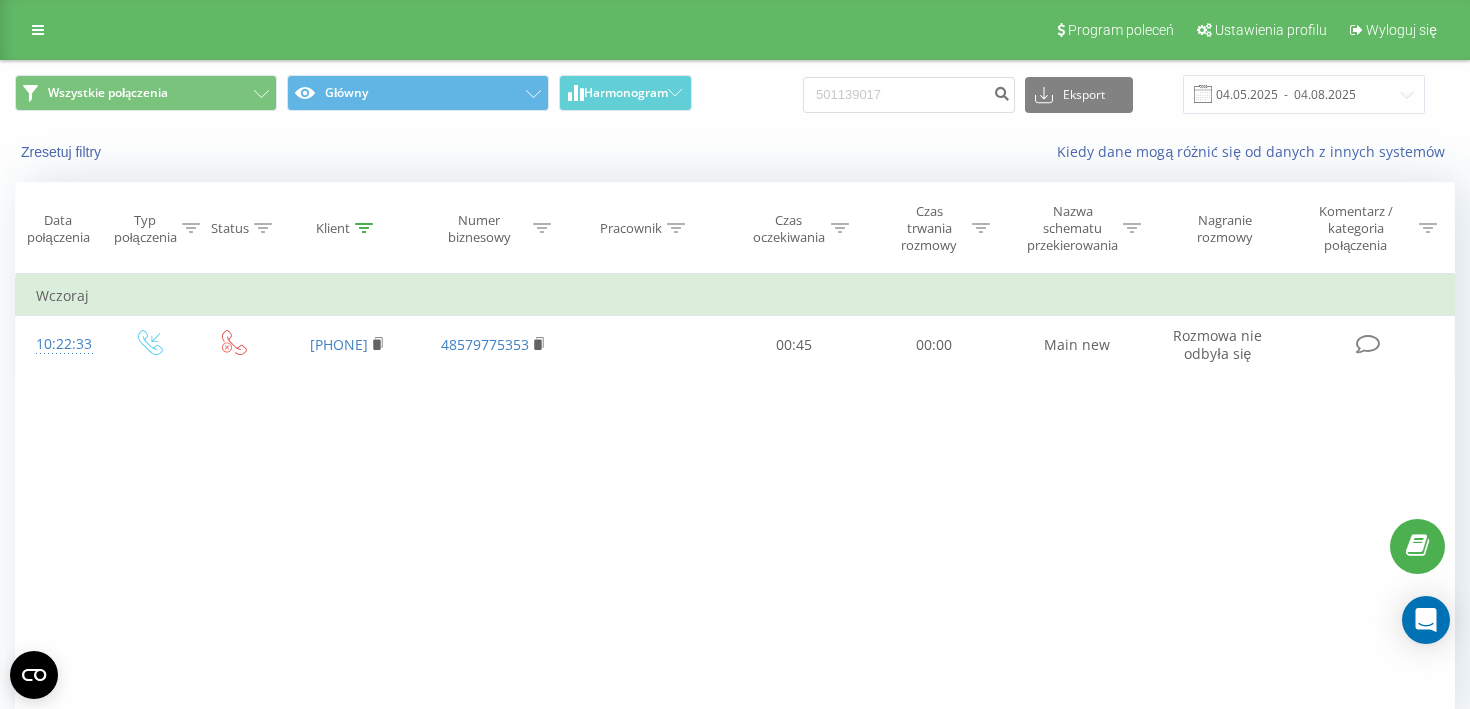 click on "Filtruj według warunków Jest równe Wprowadź wartość Anuluj OK Filtruj według warunków Jest równe Wprowadź wartość Anuluj OK Filtruj według warunków Zawiera Anuluj OK Filtruj według warunków Zawiera Anuluj OK Filtruj według warunków Zawiera Anuluj OK Filtruj według warunków Jest równe Anuluj OK Filtruj według warunków Jest równe Anuluj OK Filtruj według warunków Zawiera Anuluj OK Filtruj według warunków Jest równe Wprowadź wartość Anuluj OK Wczoraj  10:22:33         48501139017 48579775353 00:45 00:00 Main new  Rozmowa nie odbyła się" at bounding box center (735, 499) 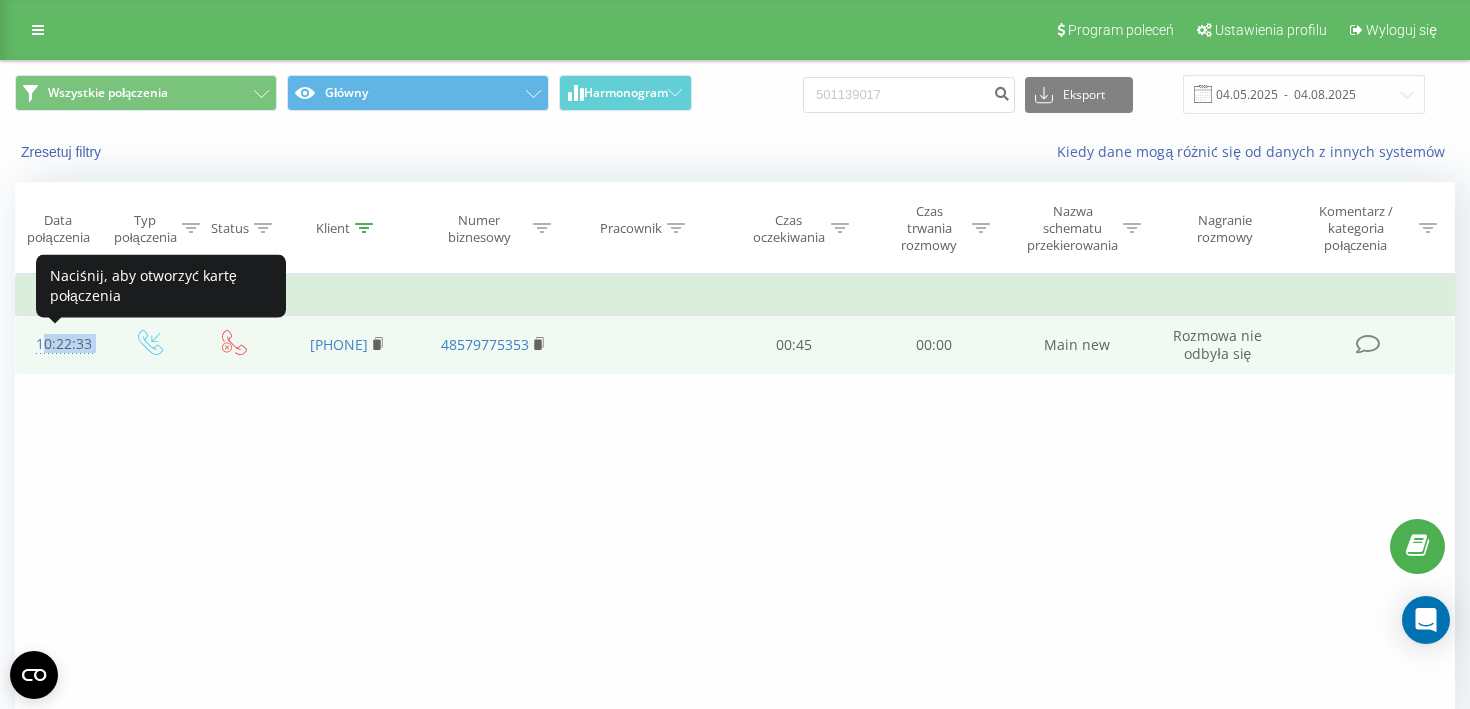 drag, startPoint x: 572, startPoint y: 357, endPoint x: 36, endPoint y: 347, distance: 536.09326 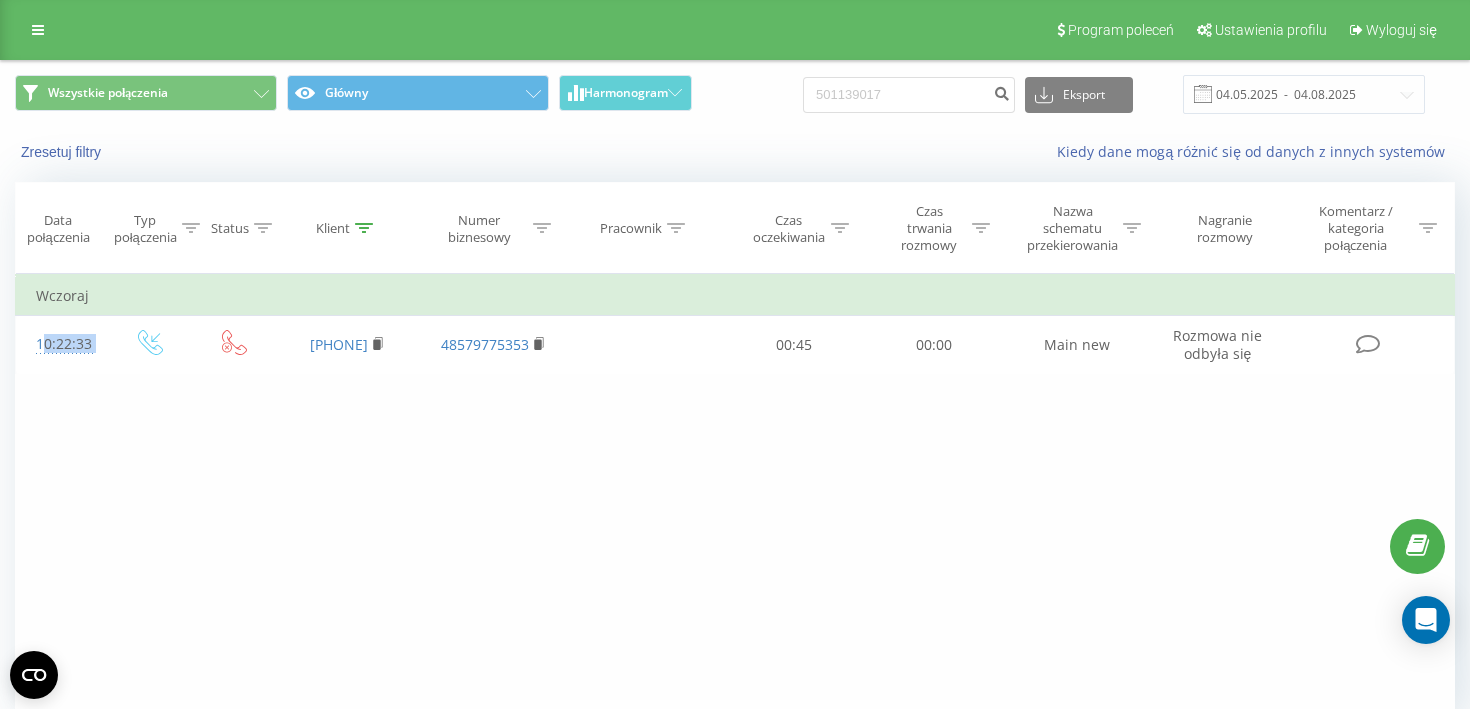 click on "Filtruj według warunków Jest równe Wprowadź wartość Anuluj OK Filtruj według warunków Jest równe Wprowadź wartość Anuluj OK Filtruj według warunków Zawiera Anuluj OK Filtruj według warunków Zawiera Anuluj OK Filtruj według warunków Zawiera Anuluj OK Filtruj według warunków Jest równe Anuluj OK Filtruj według warunków Jest równe Anuluj OK Filtruj według warunków Zawiera Anuluj OK Filtruj według warunków Jest równe Wprowadź wartość Anuluj OK Wczoraj  10:22:33         48501139017 48579775353 00:45 00:00 Main new  Rozmowa nie odbyła się" at bounding box center (735, 499) 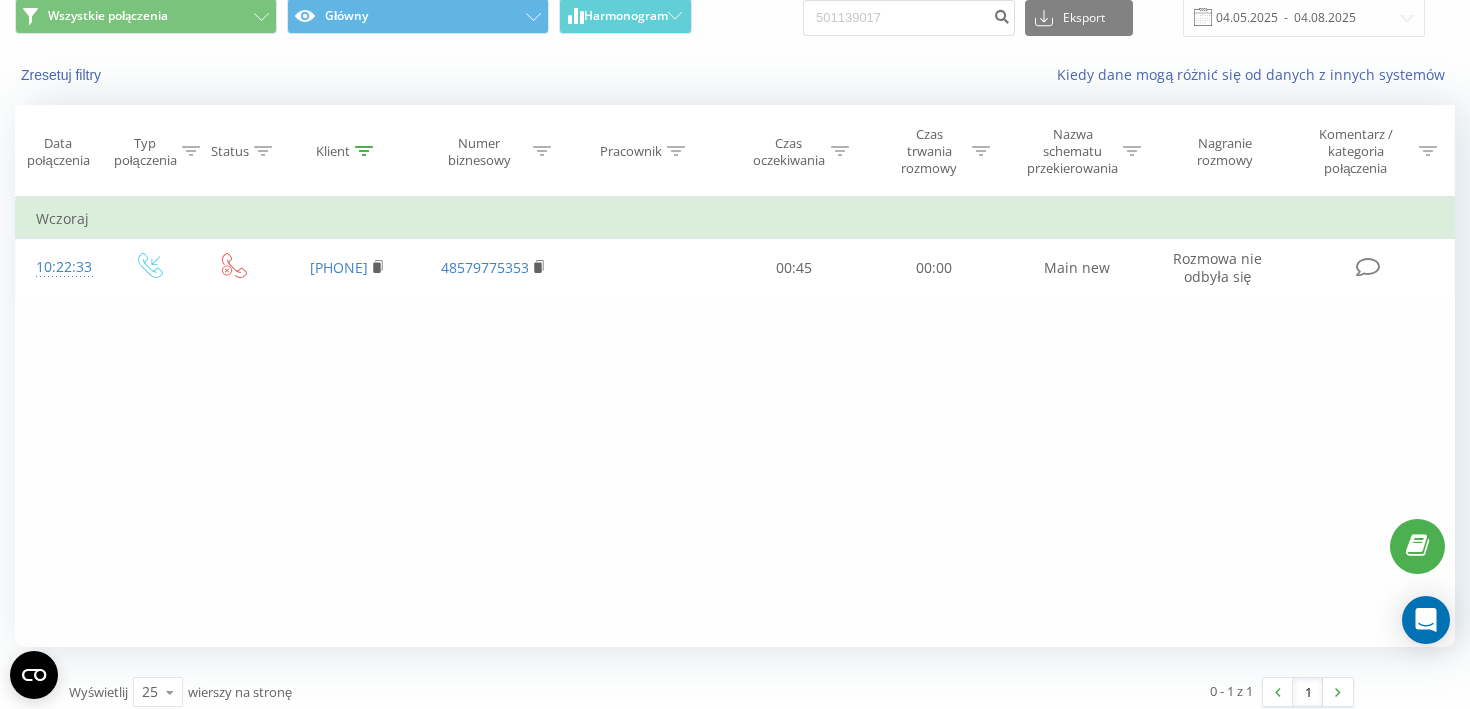 scroll, scrollTop: 80, scrollLeft: 0, axis: vertical 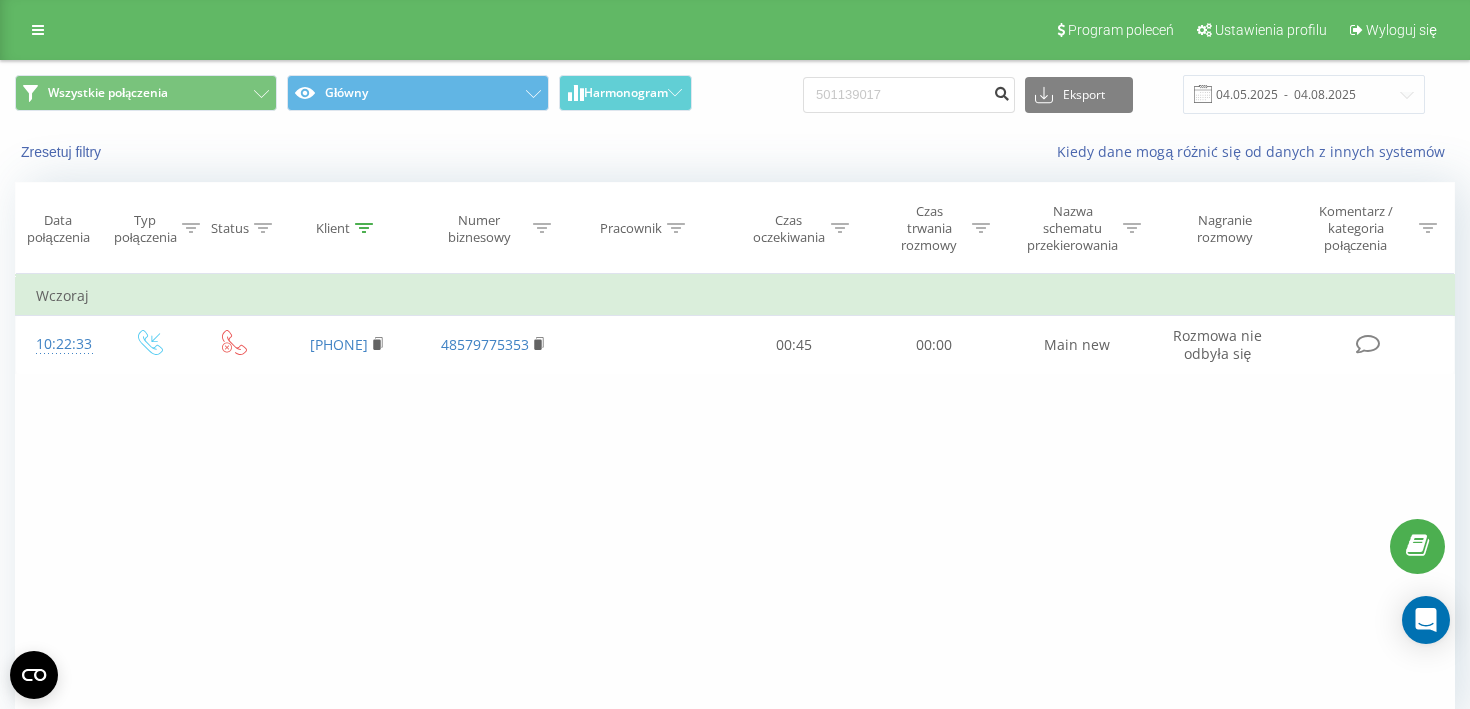 click at bounding box center (1001, 91) 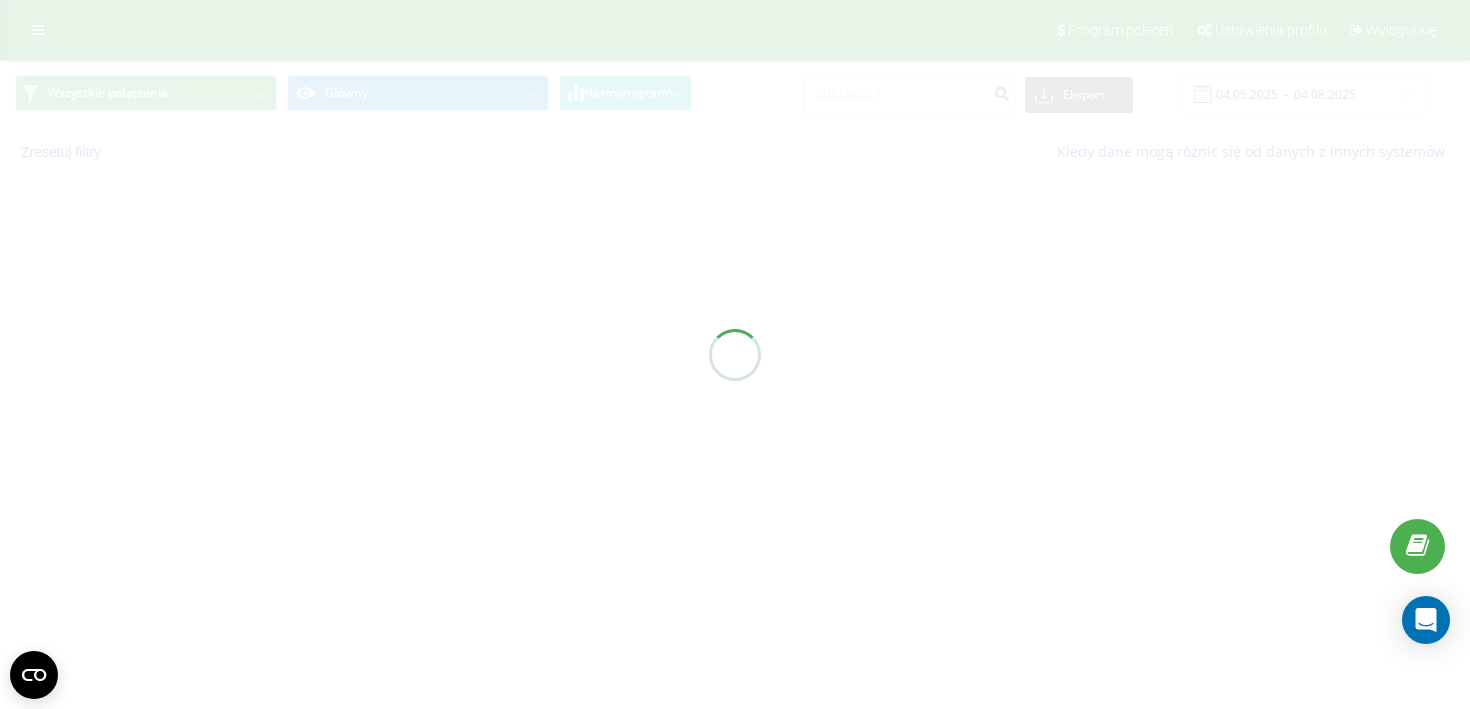 scroll, scrollTop: 0, scrollLeft: 0, axis: both 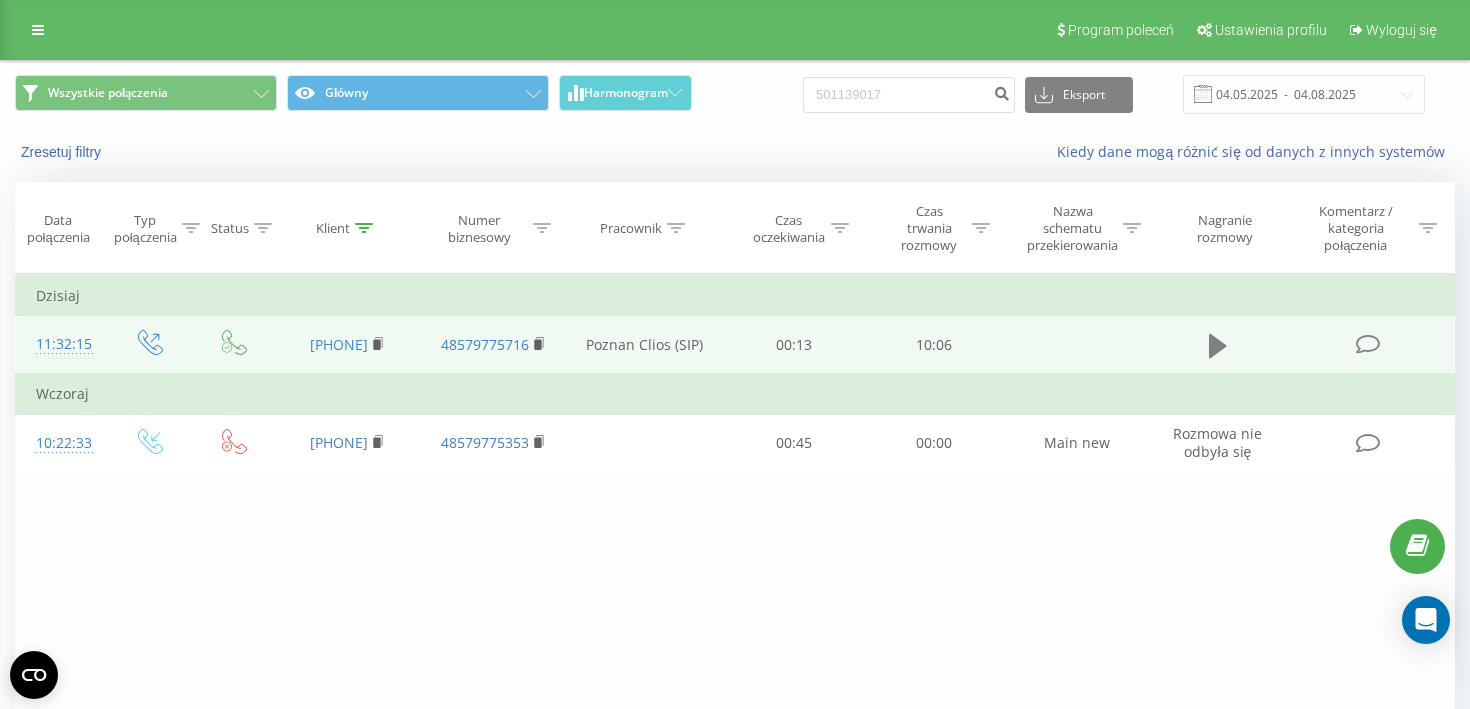 click 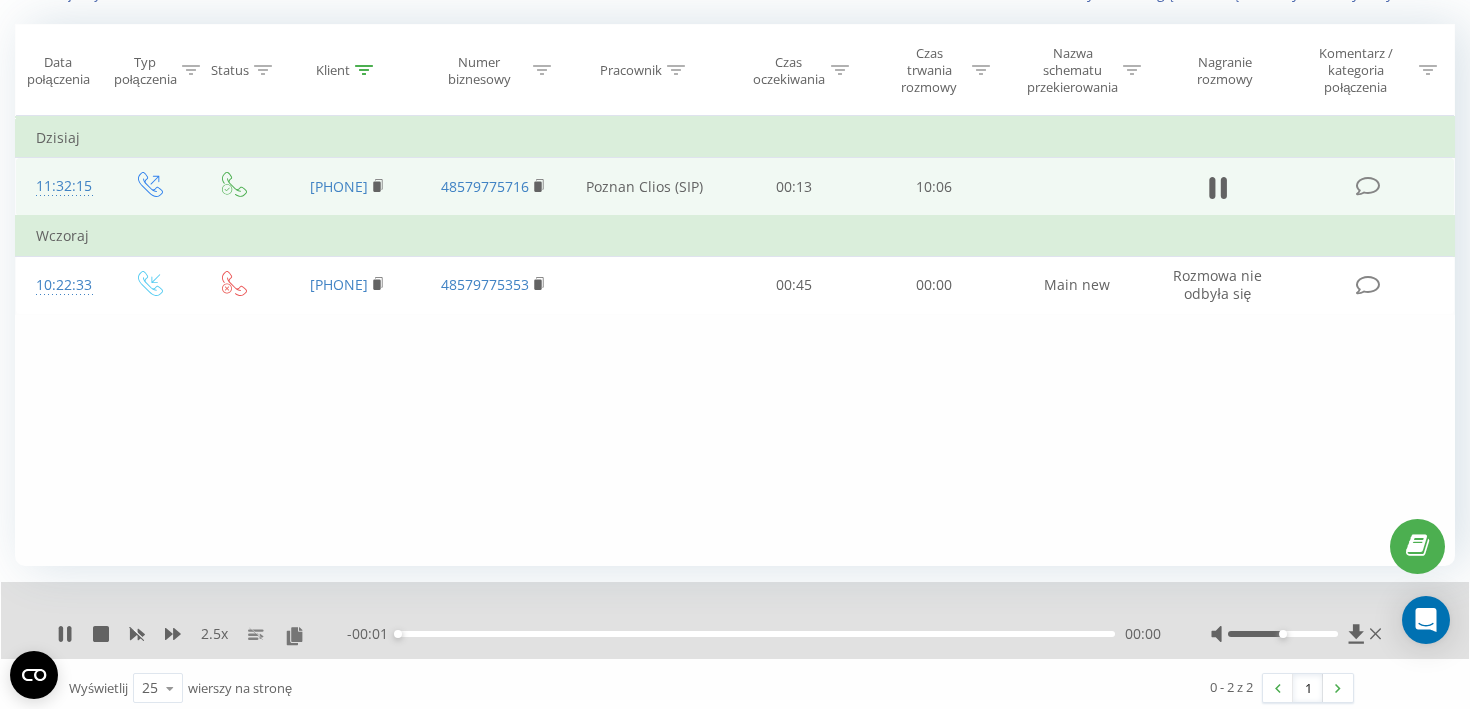 scroll, scrollTop: 159, scrollLeft: 0, axis: vertical 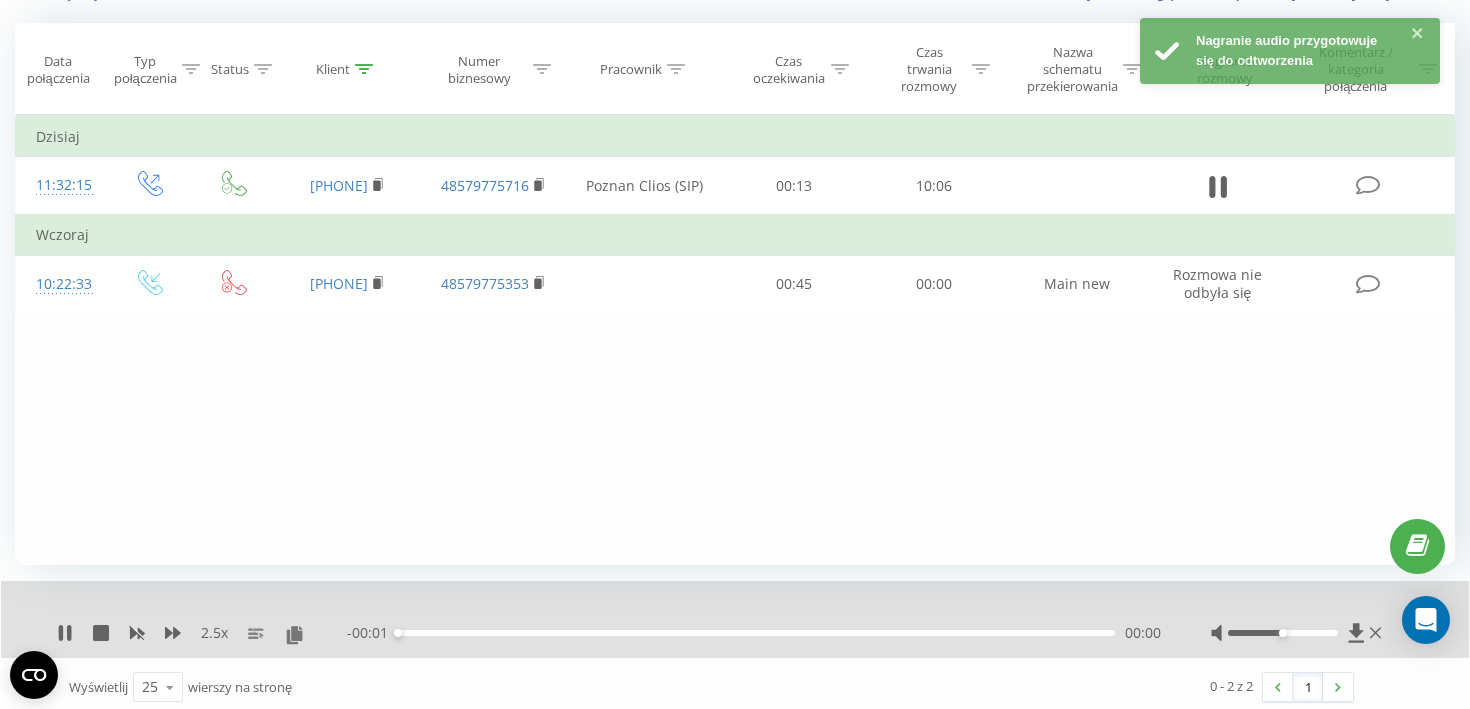click at bounding box center [1298, 633] 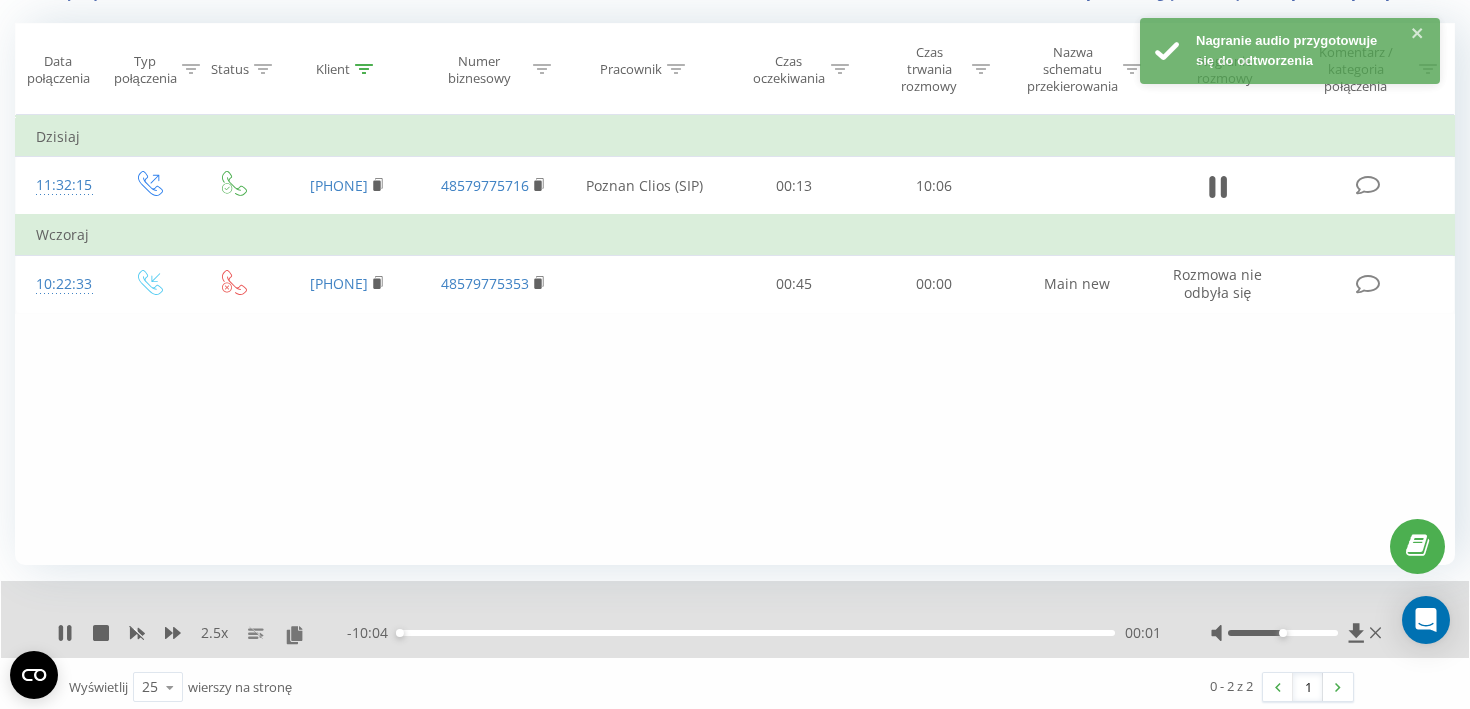 click at bounding box center [1283, 633] 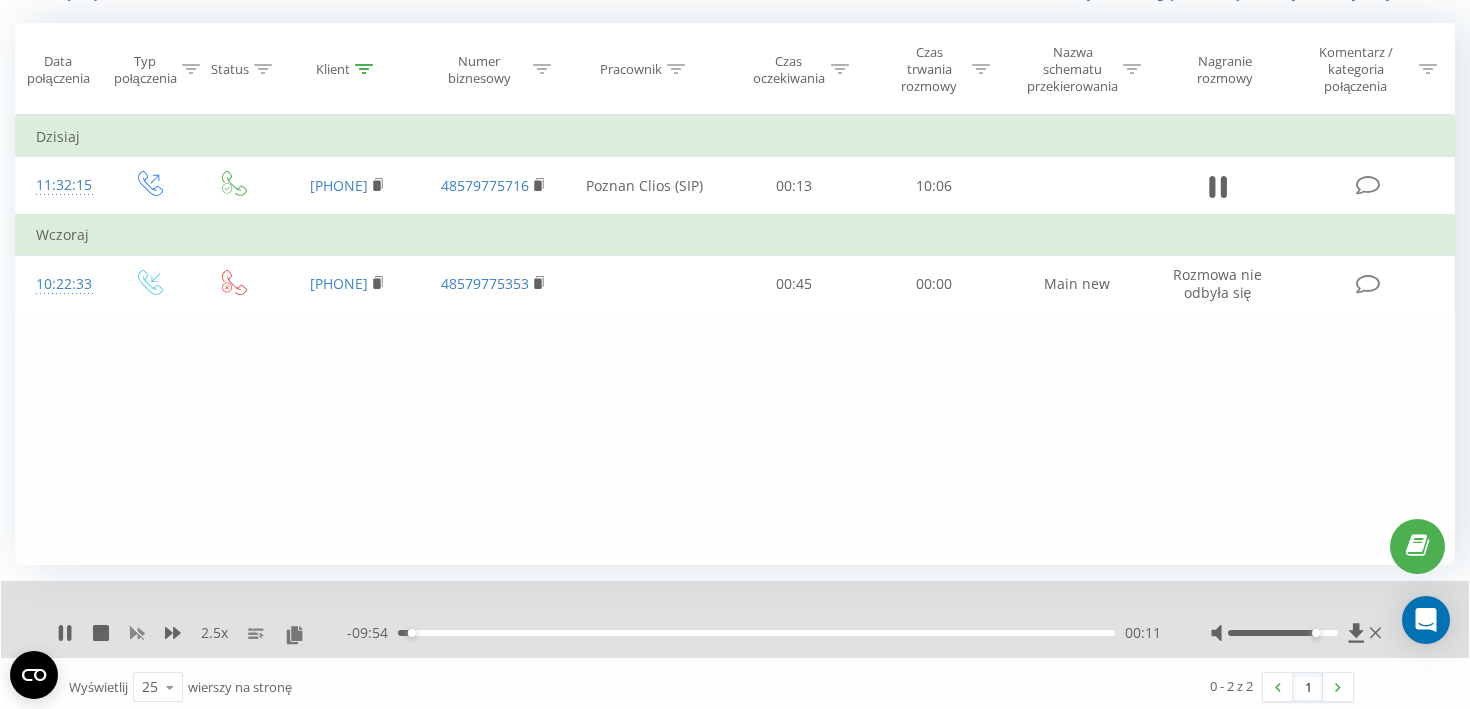 click 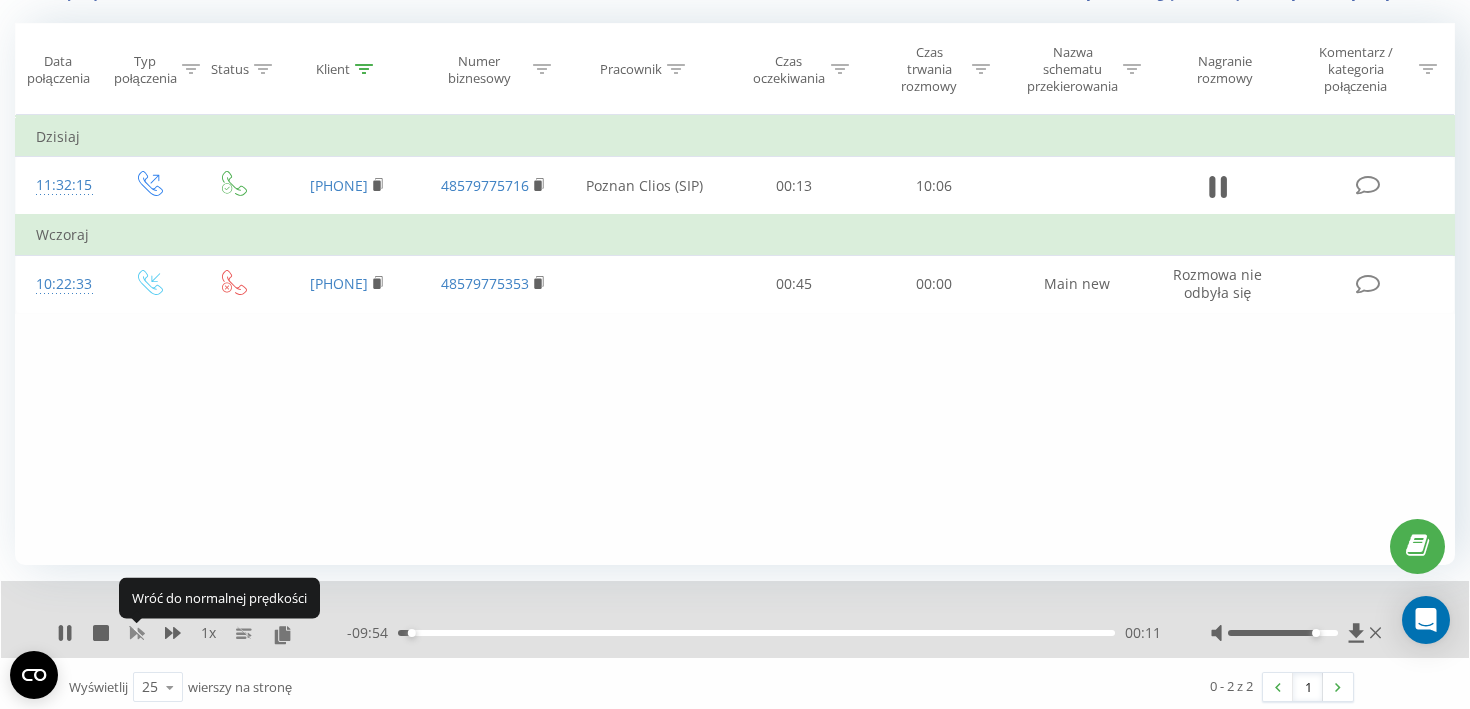 click 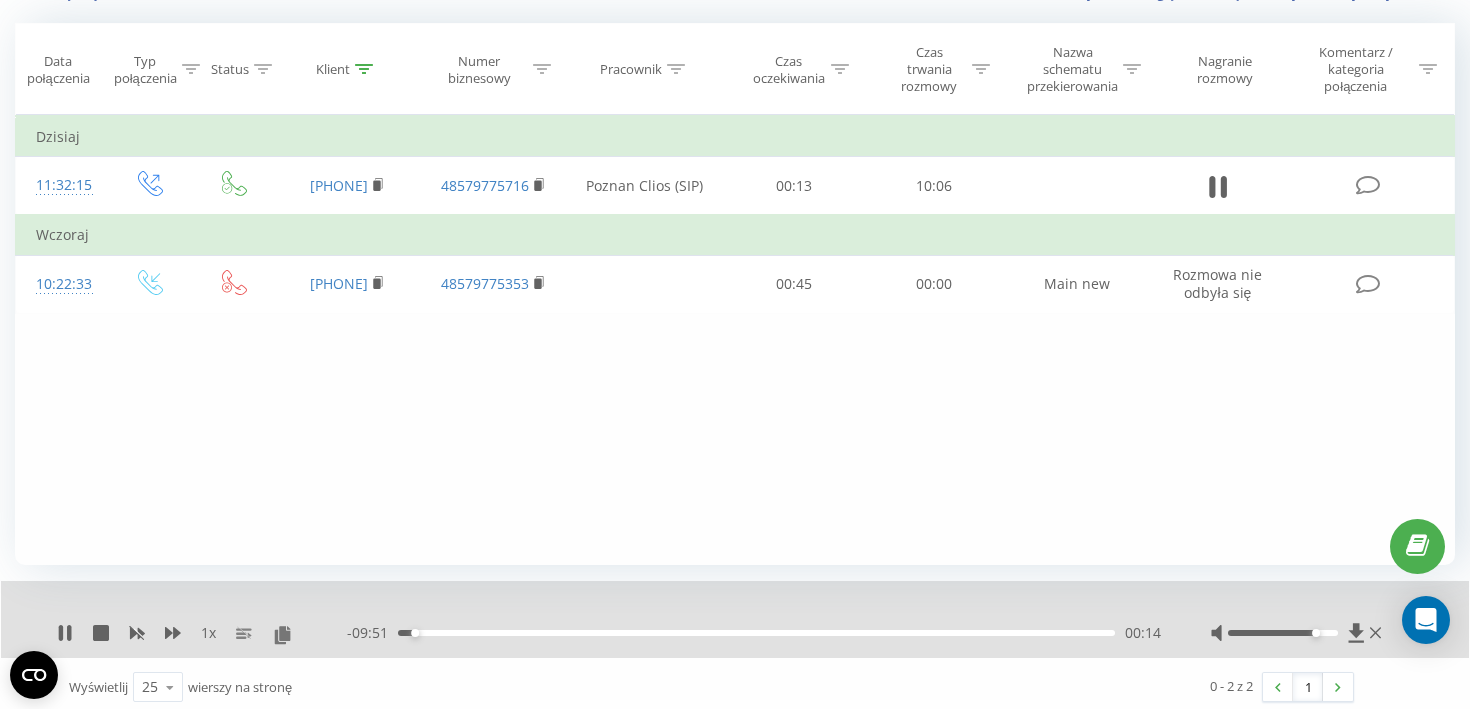 click on "00:14" at bounding box center [756, 633] 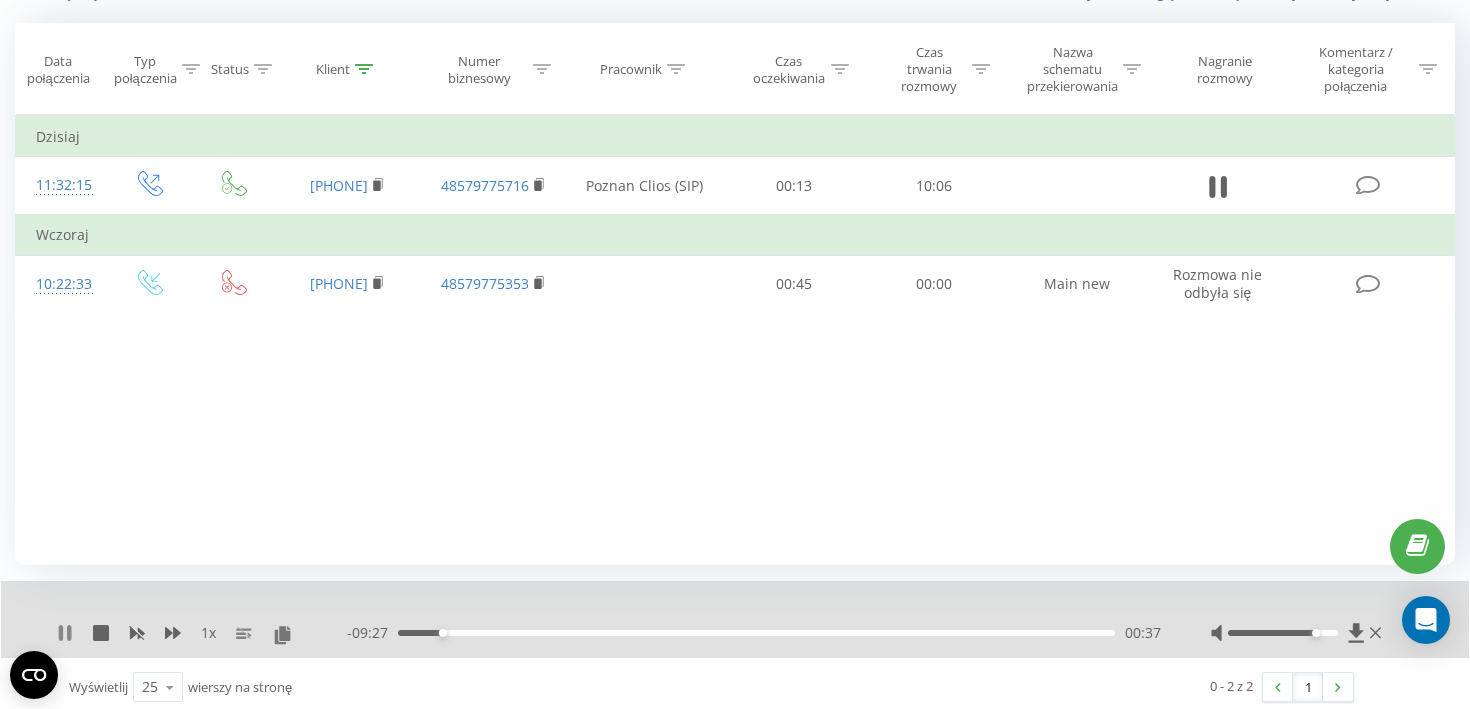 click 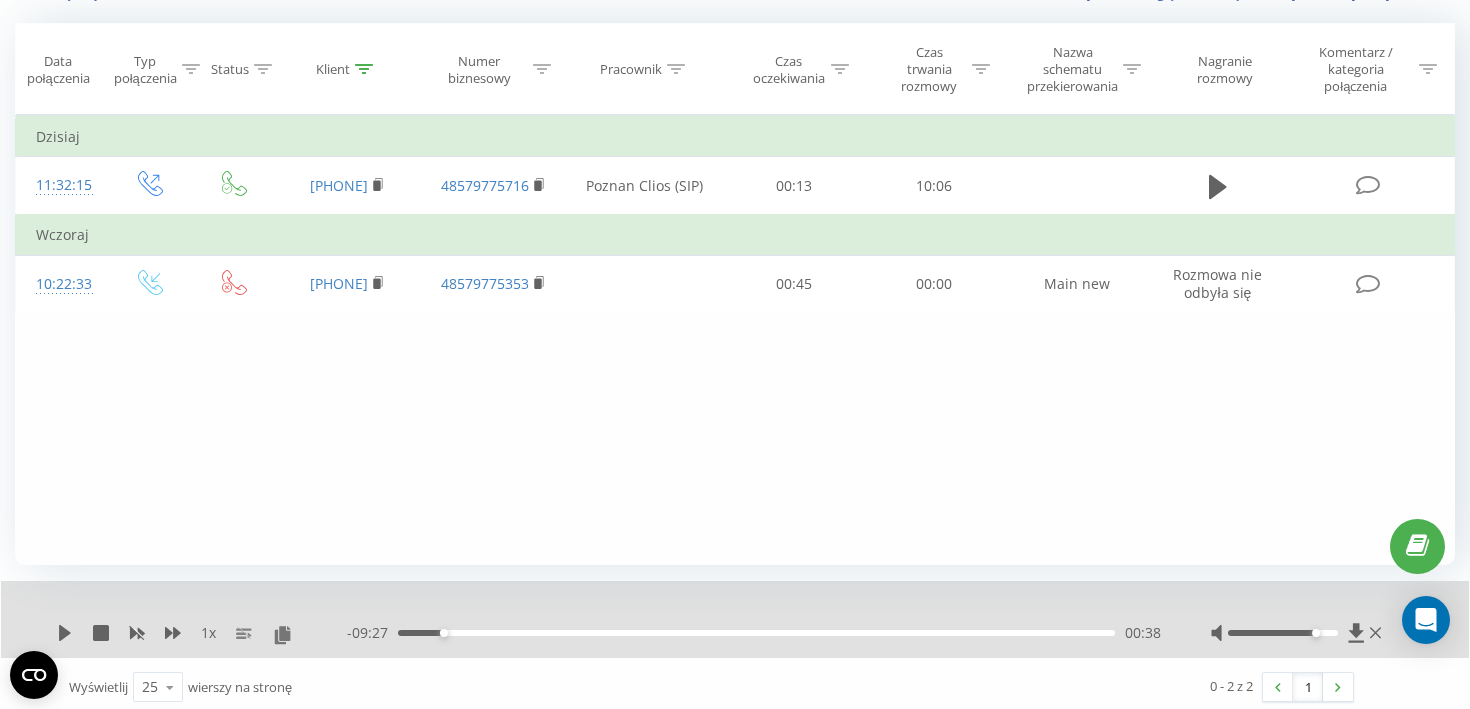 click 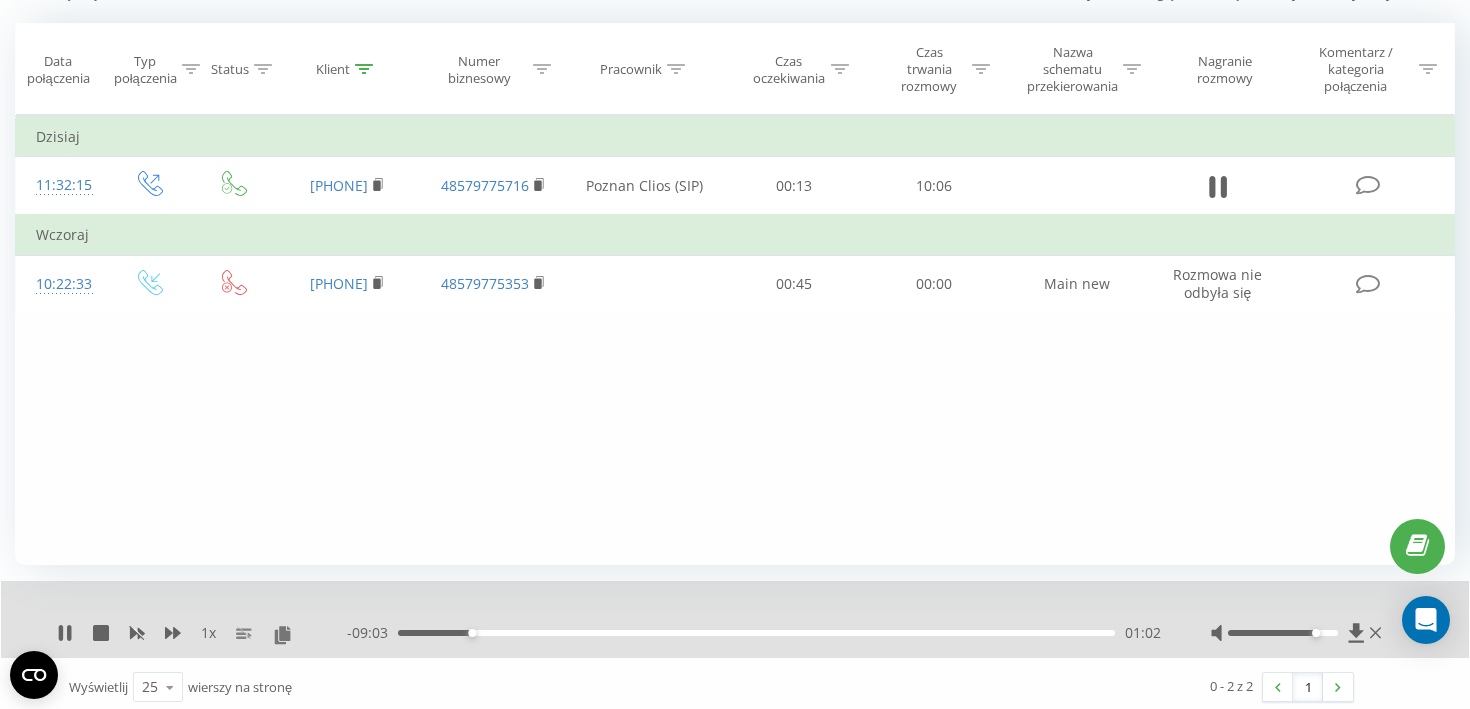 click 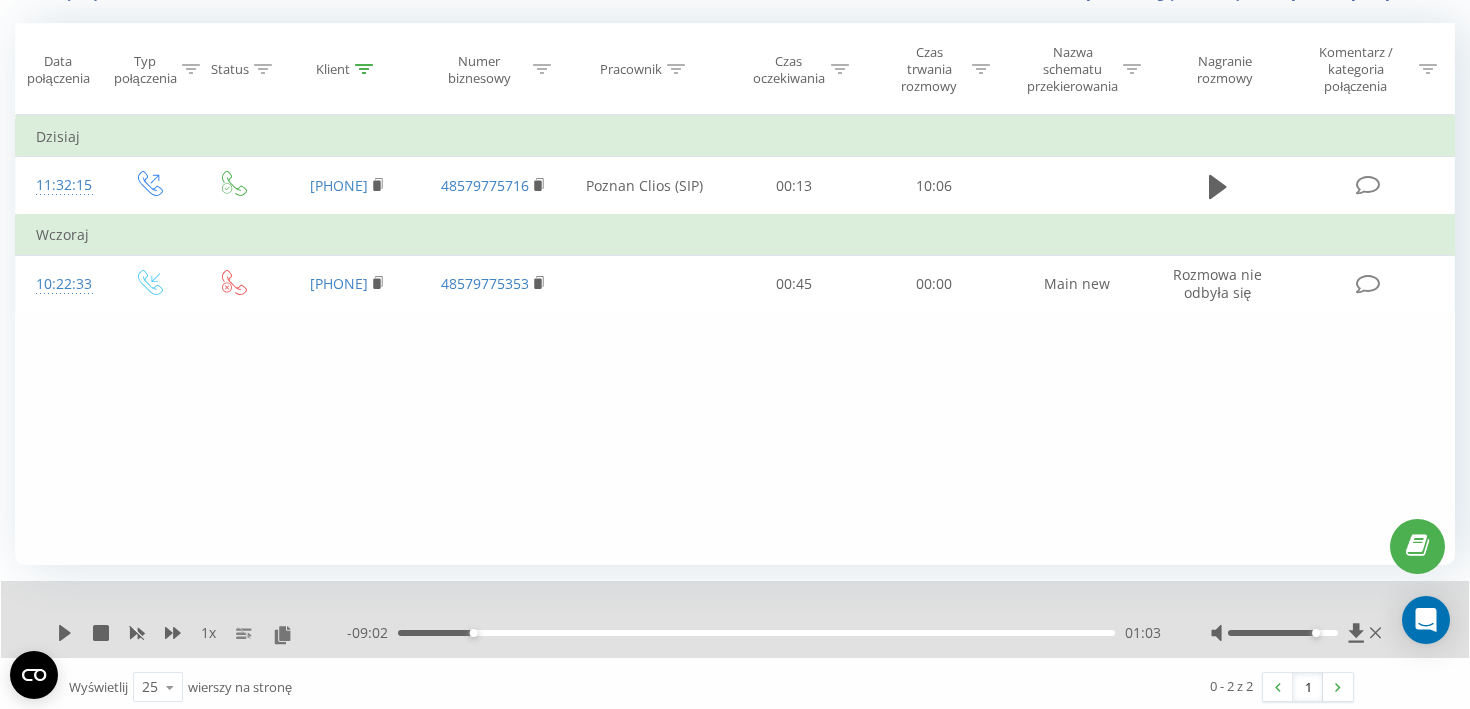 click 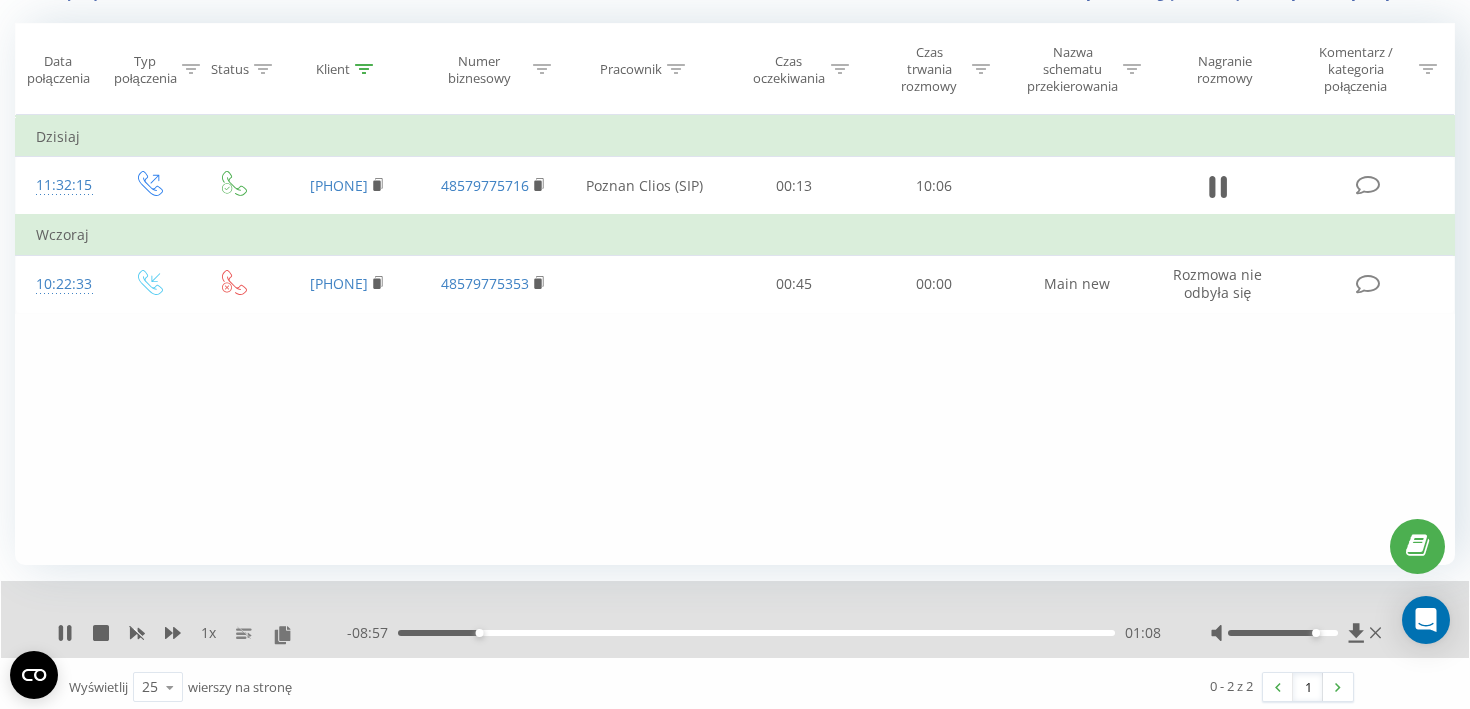 click 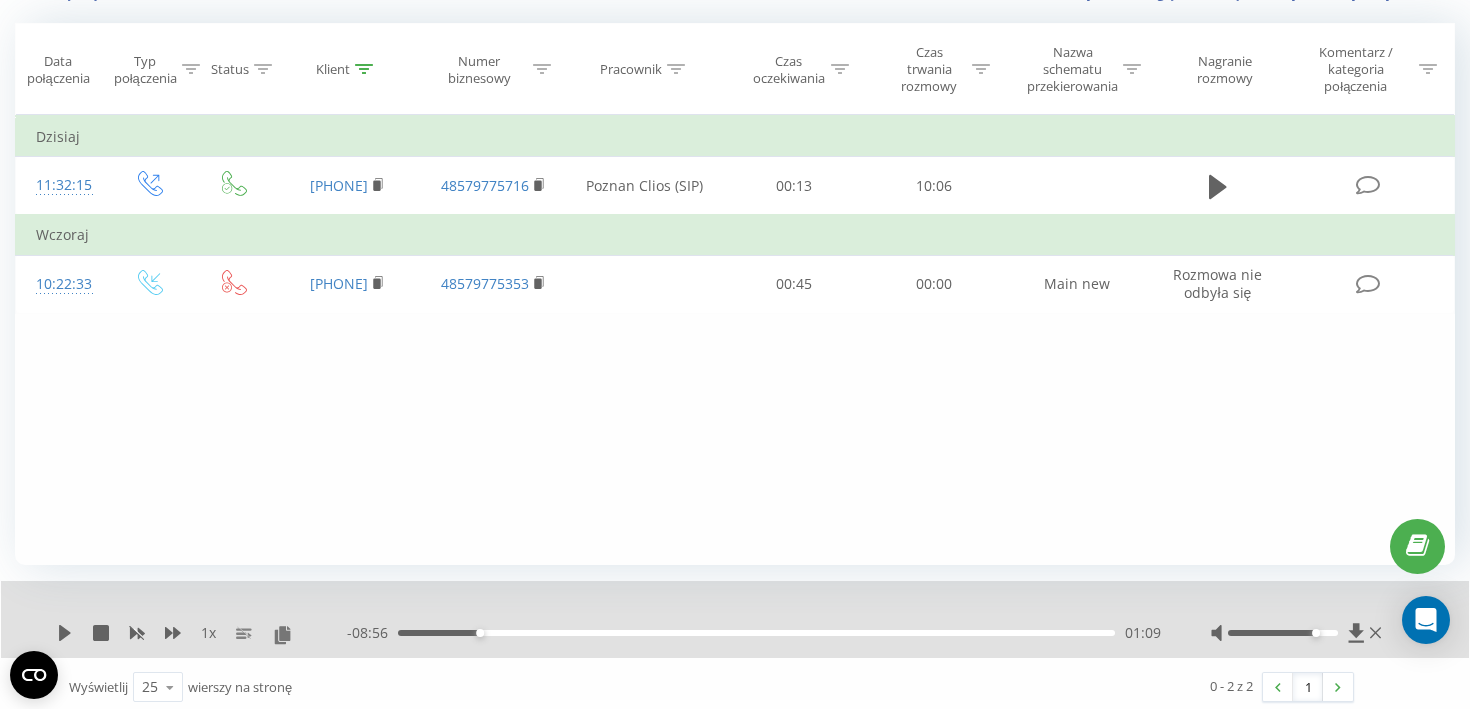click 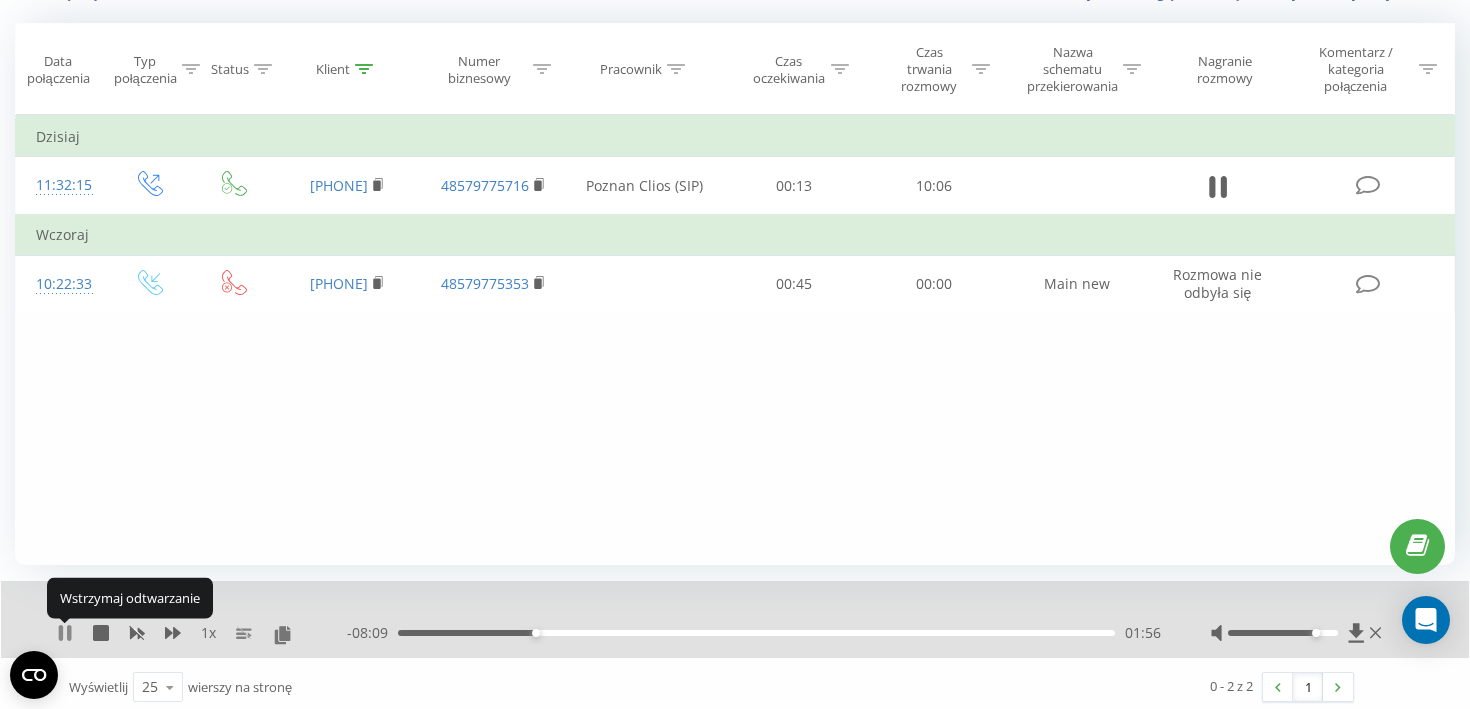 click 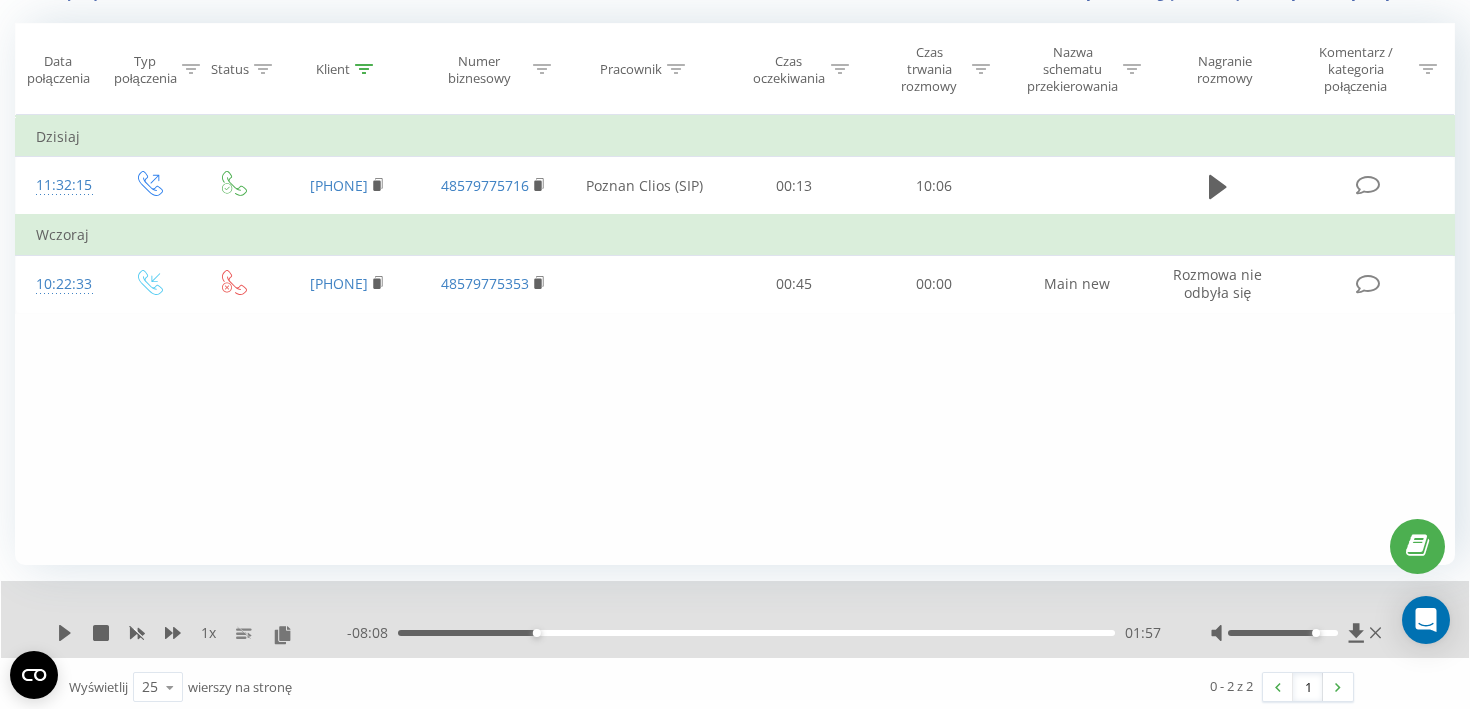 click on "01:57" at bounding box center (756, 633) 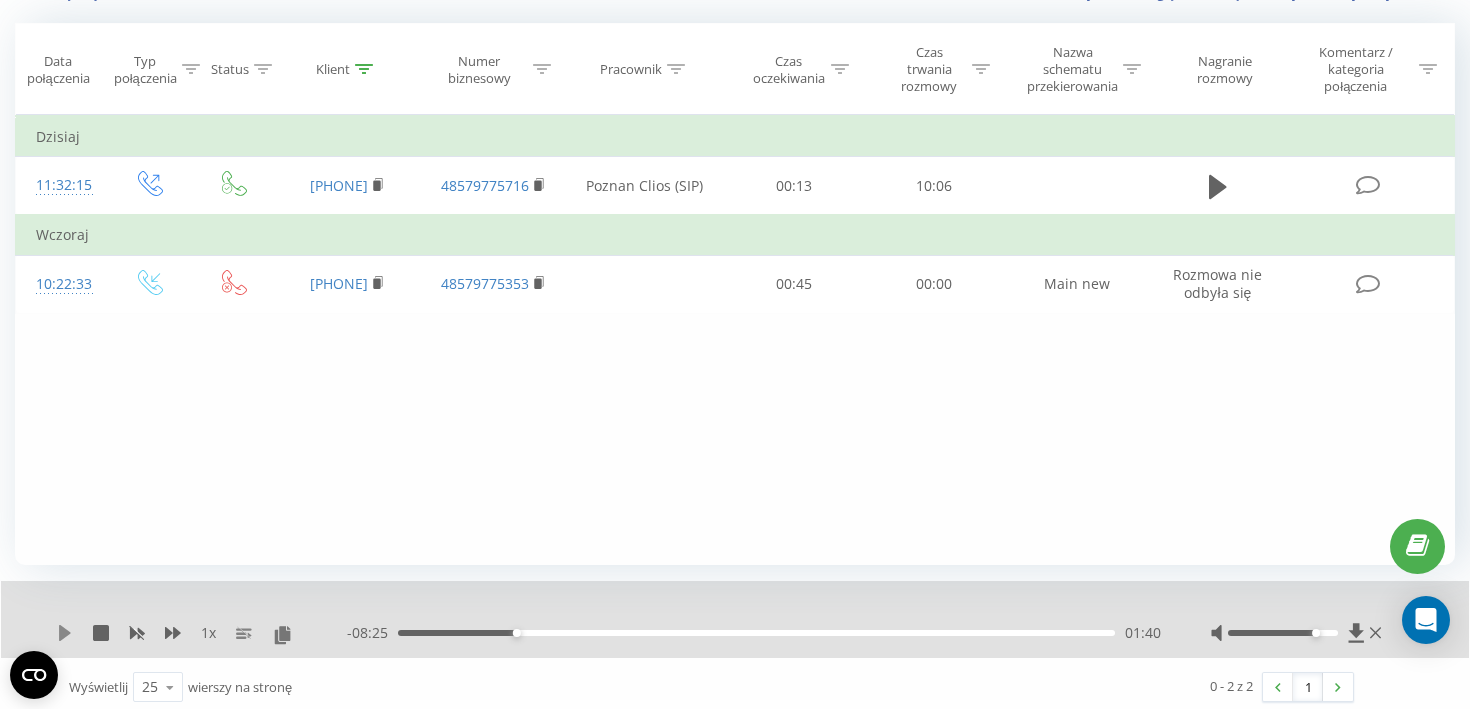 click 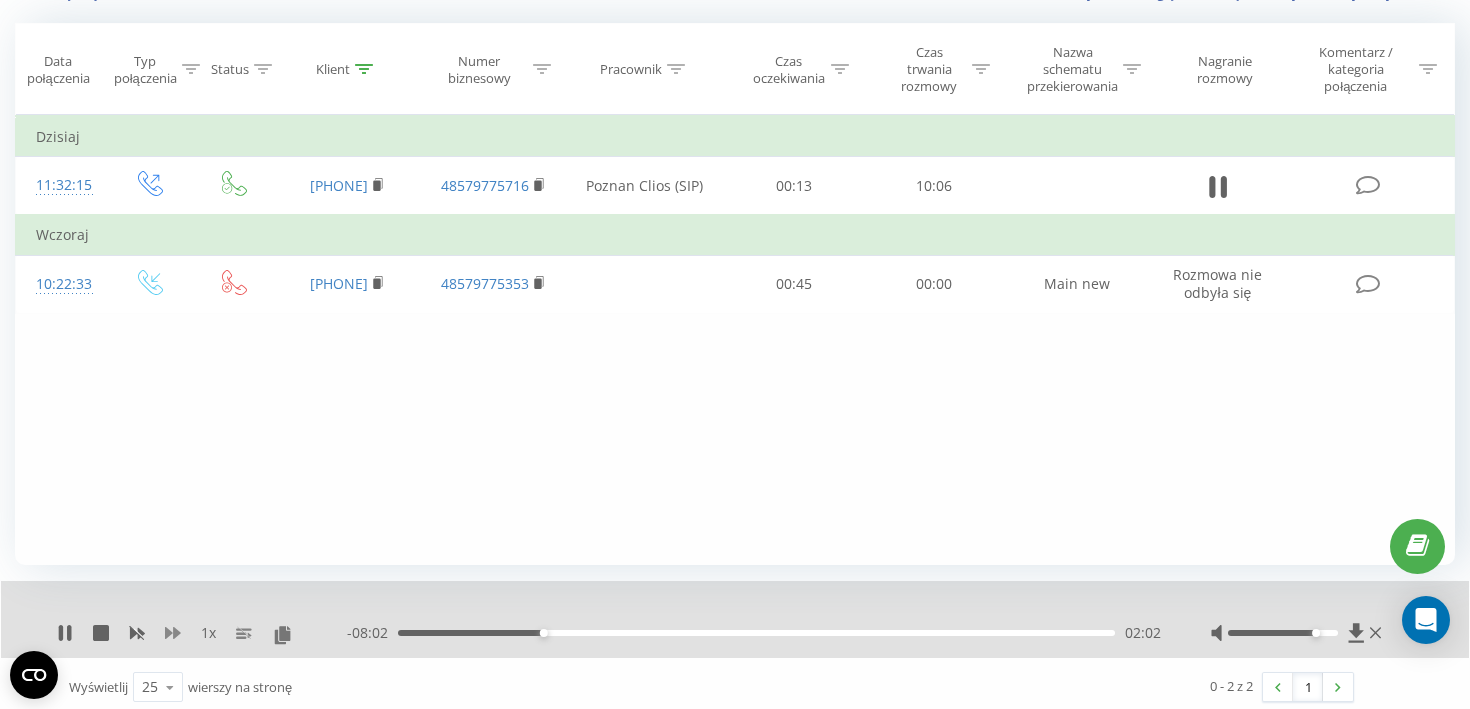 click 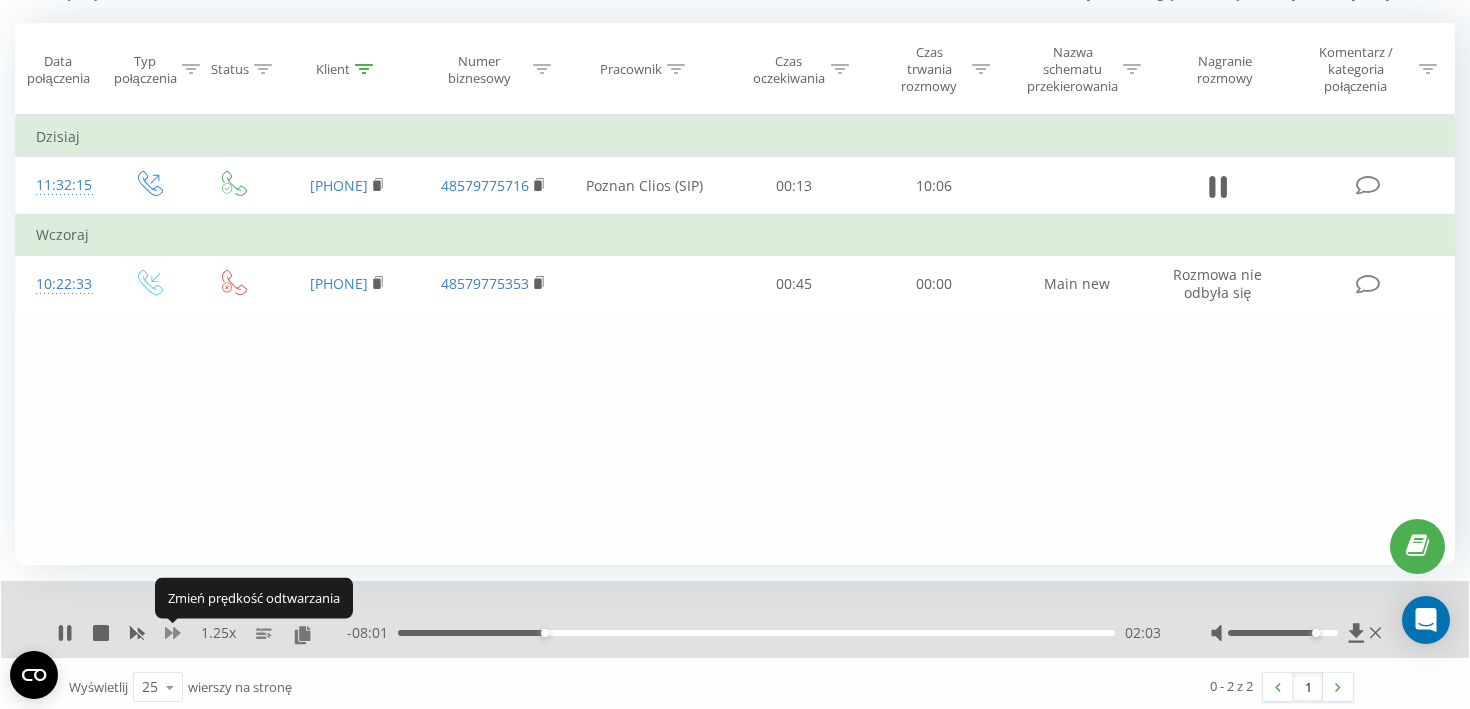 click 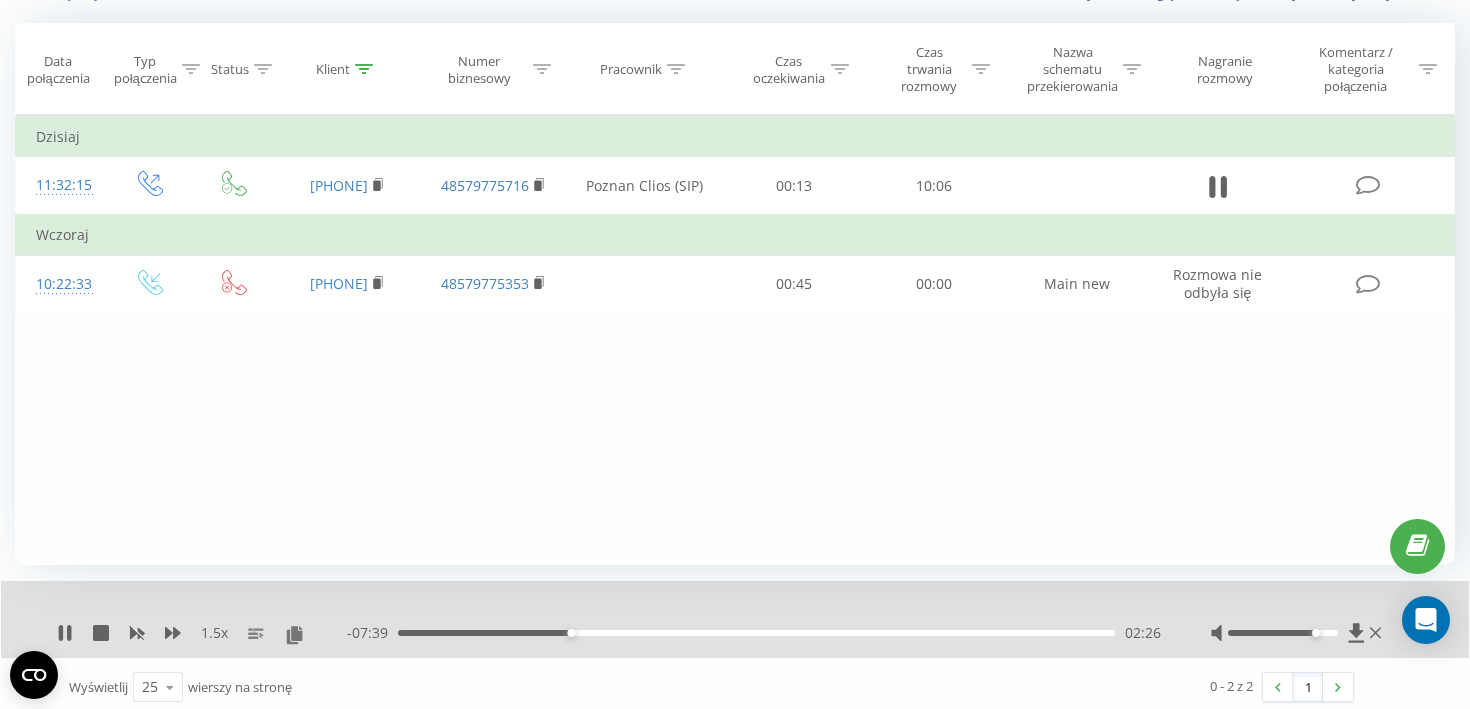 click on "1.5 x" at bounding box center [202, 633] 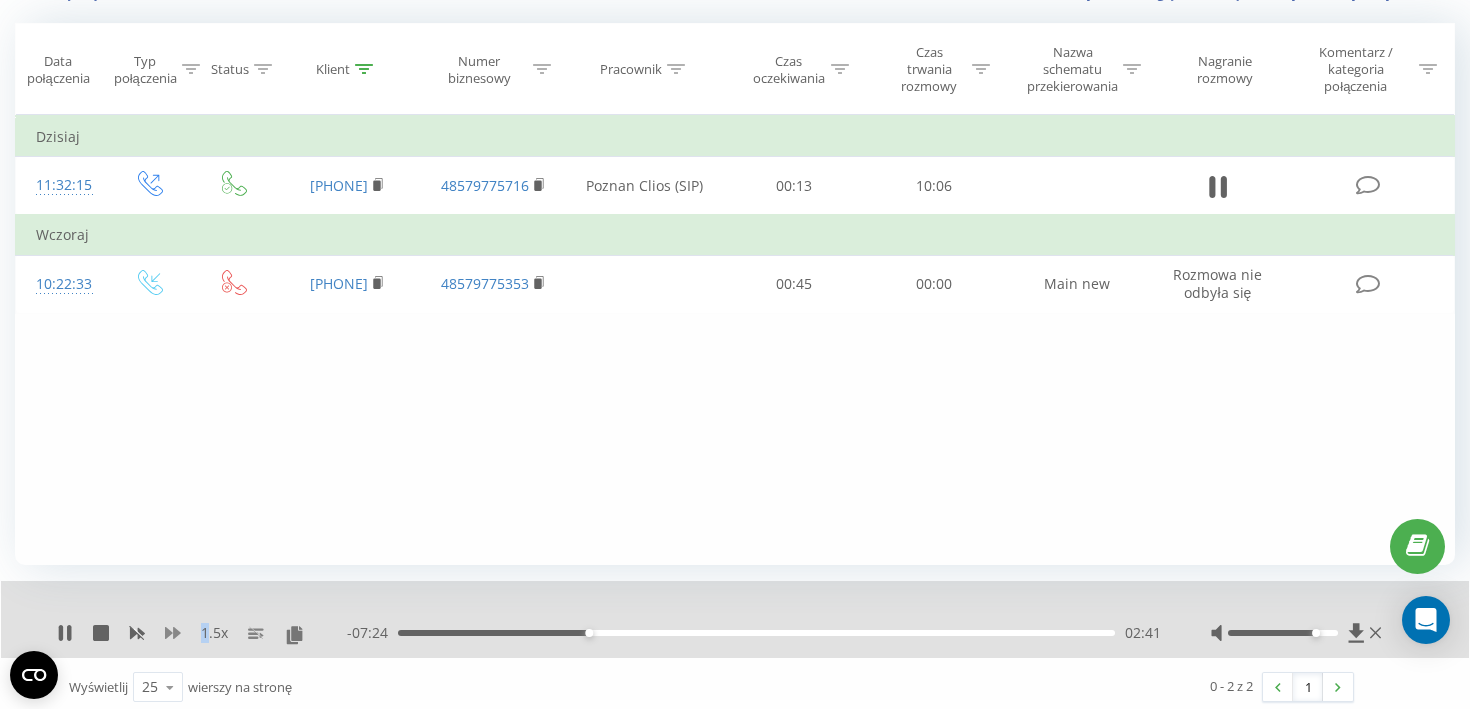 click 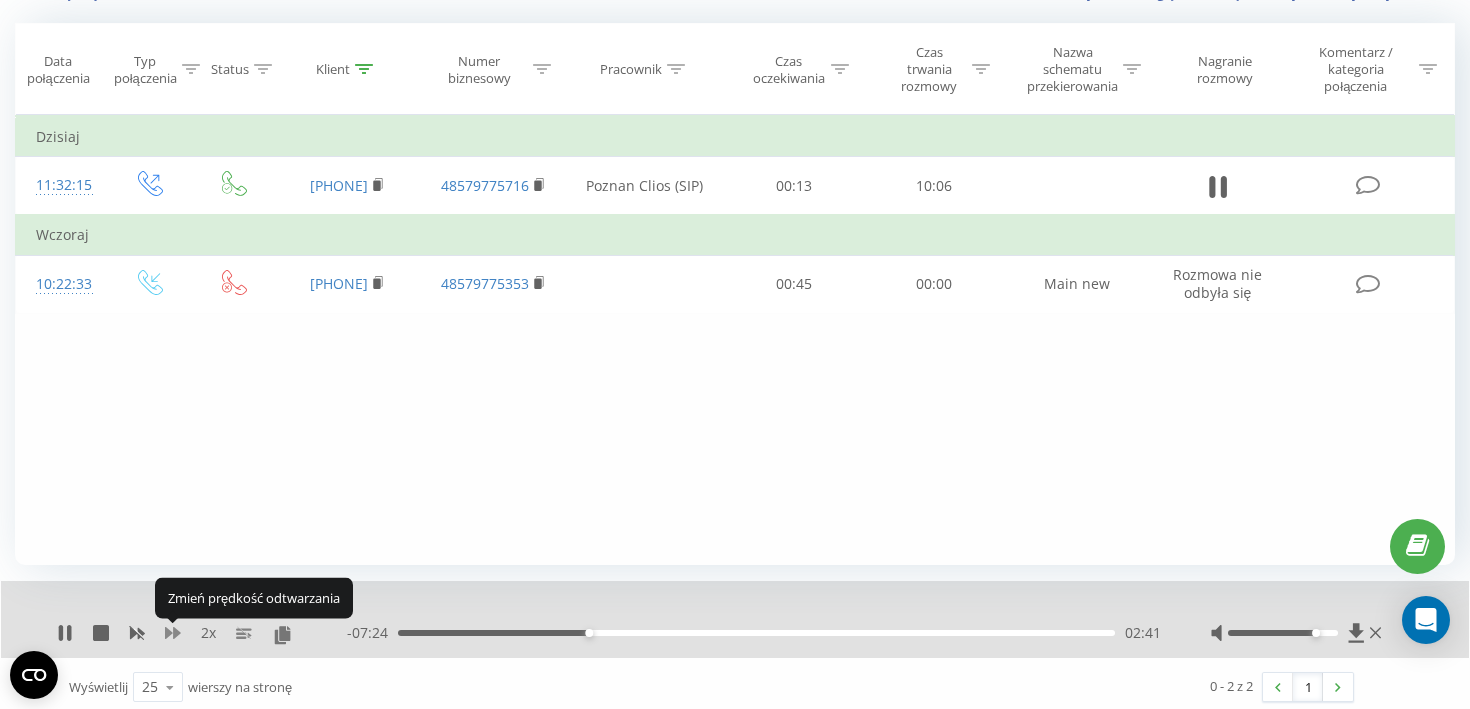 click 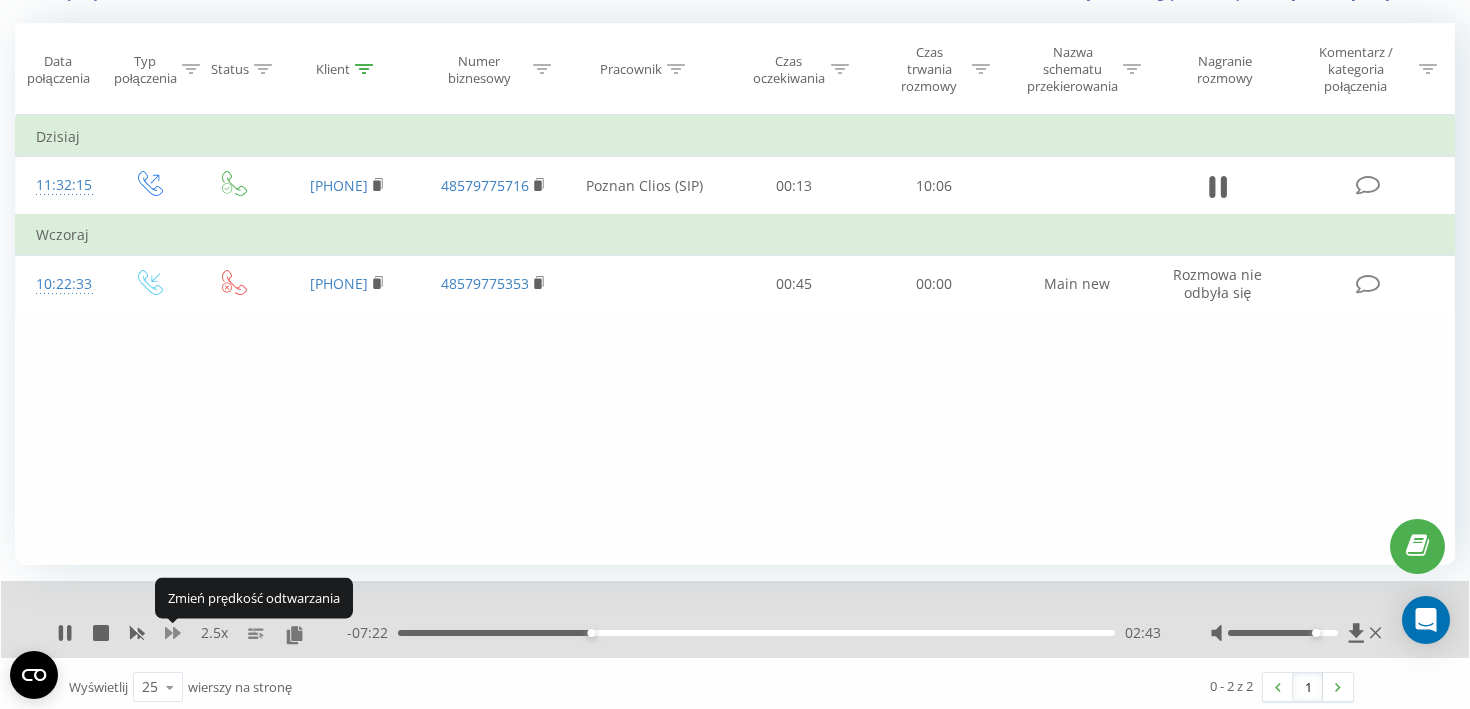 click 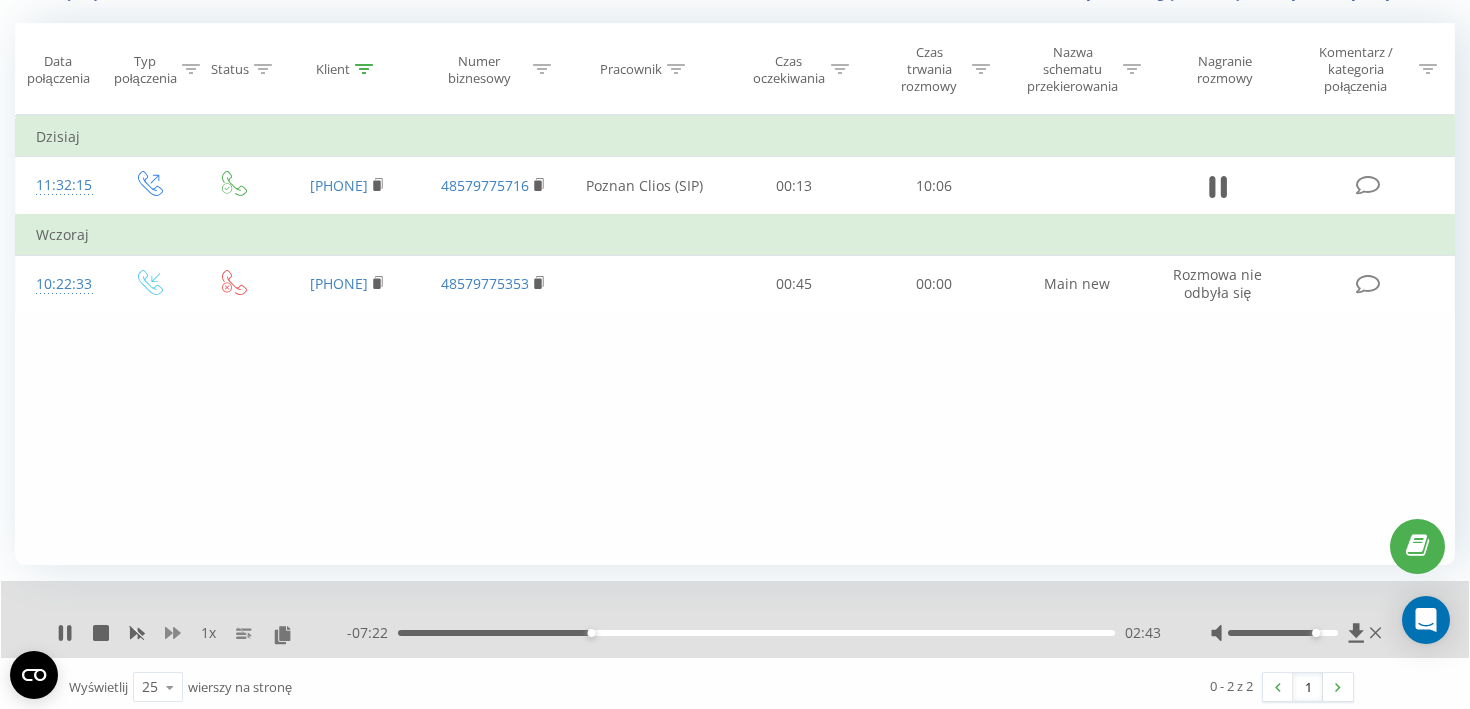 click 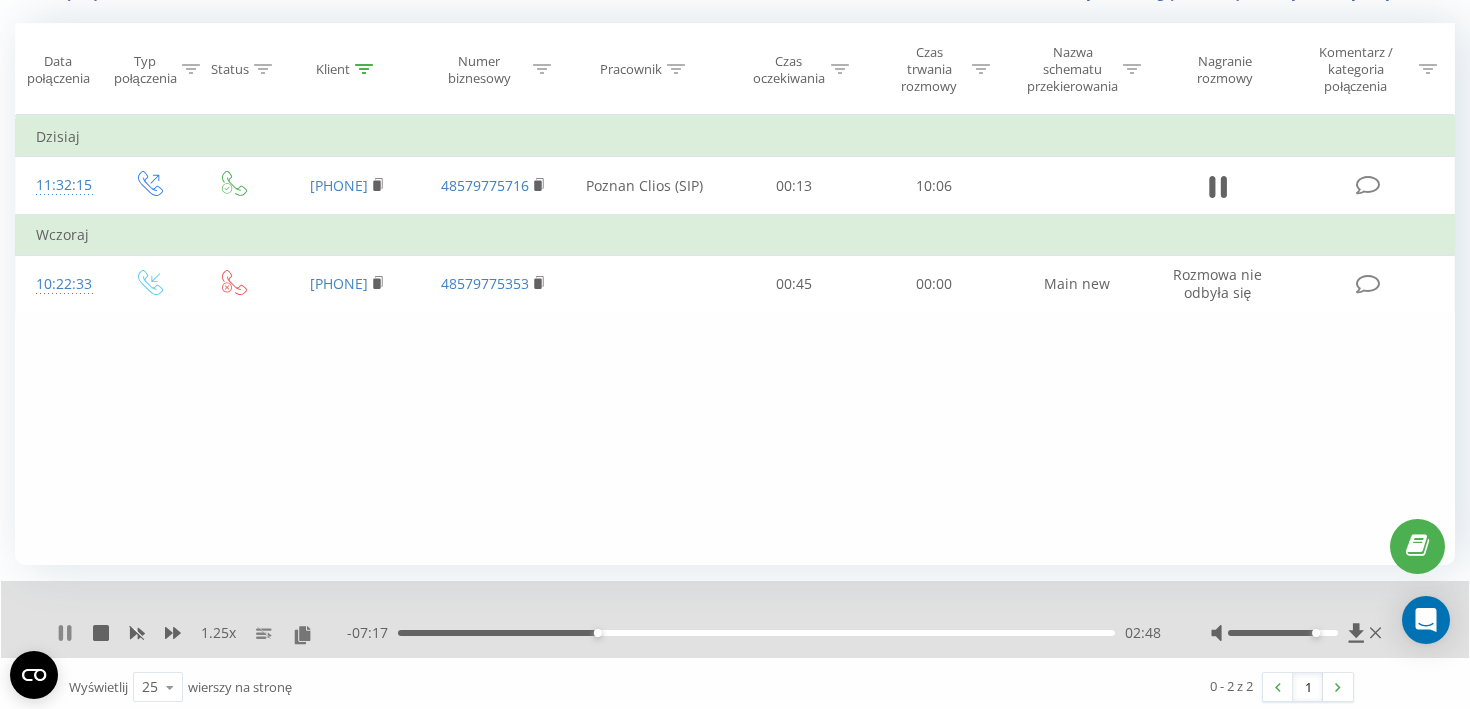 click 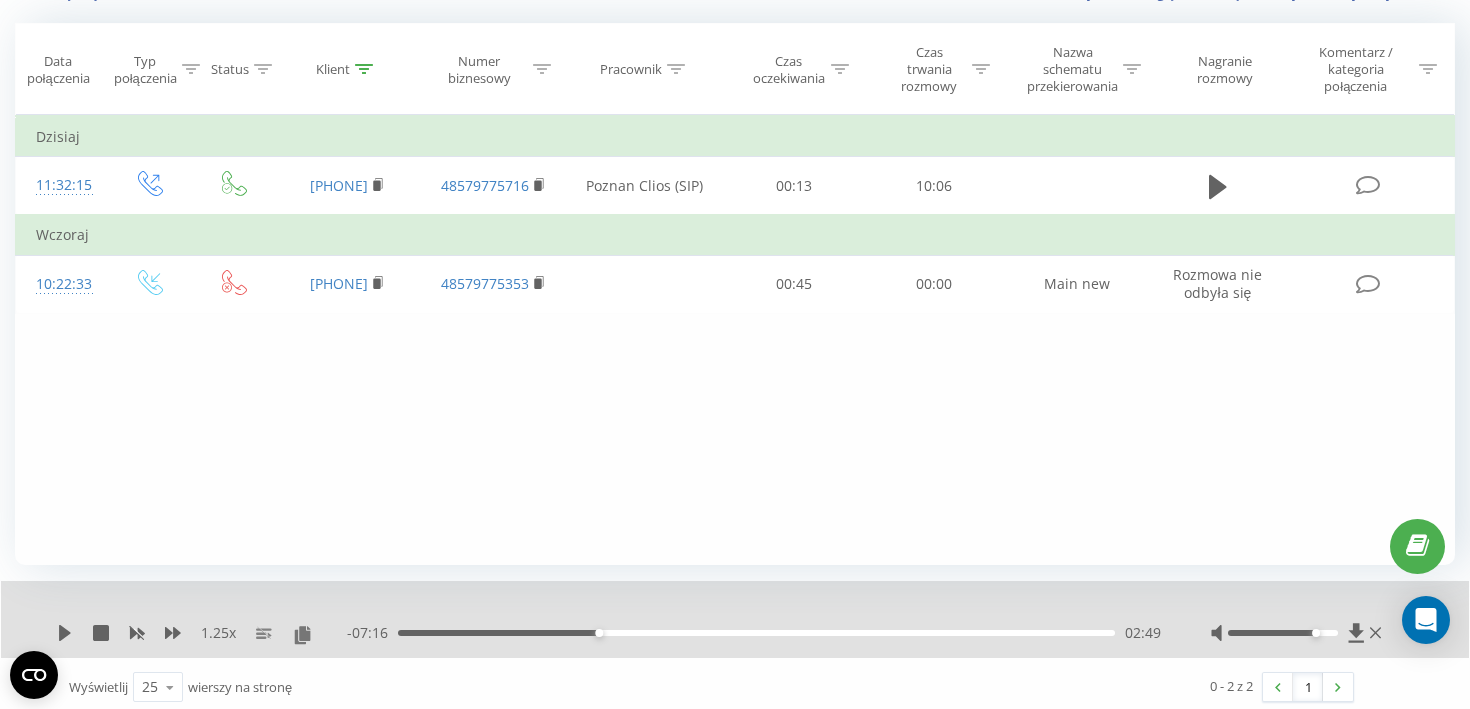click 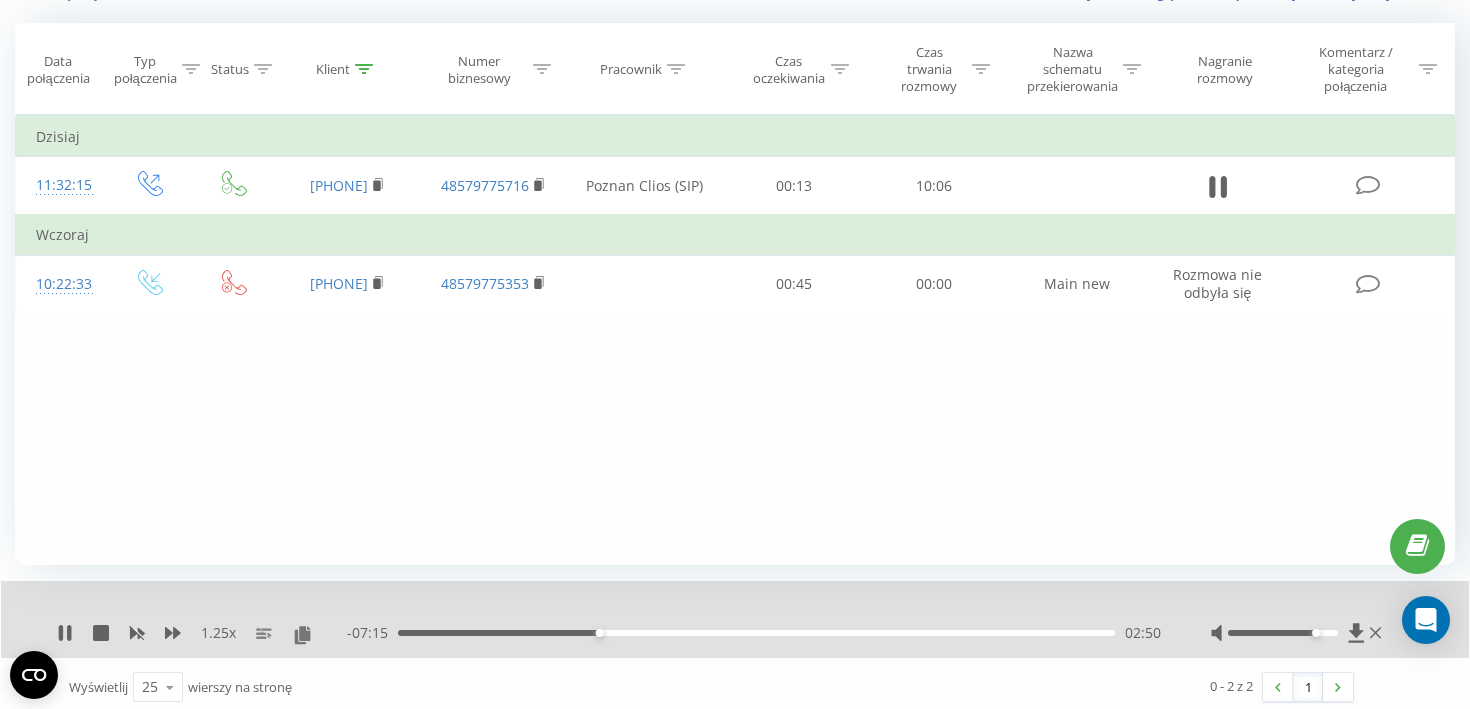 click 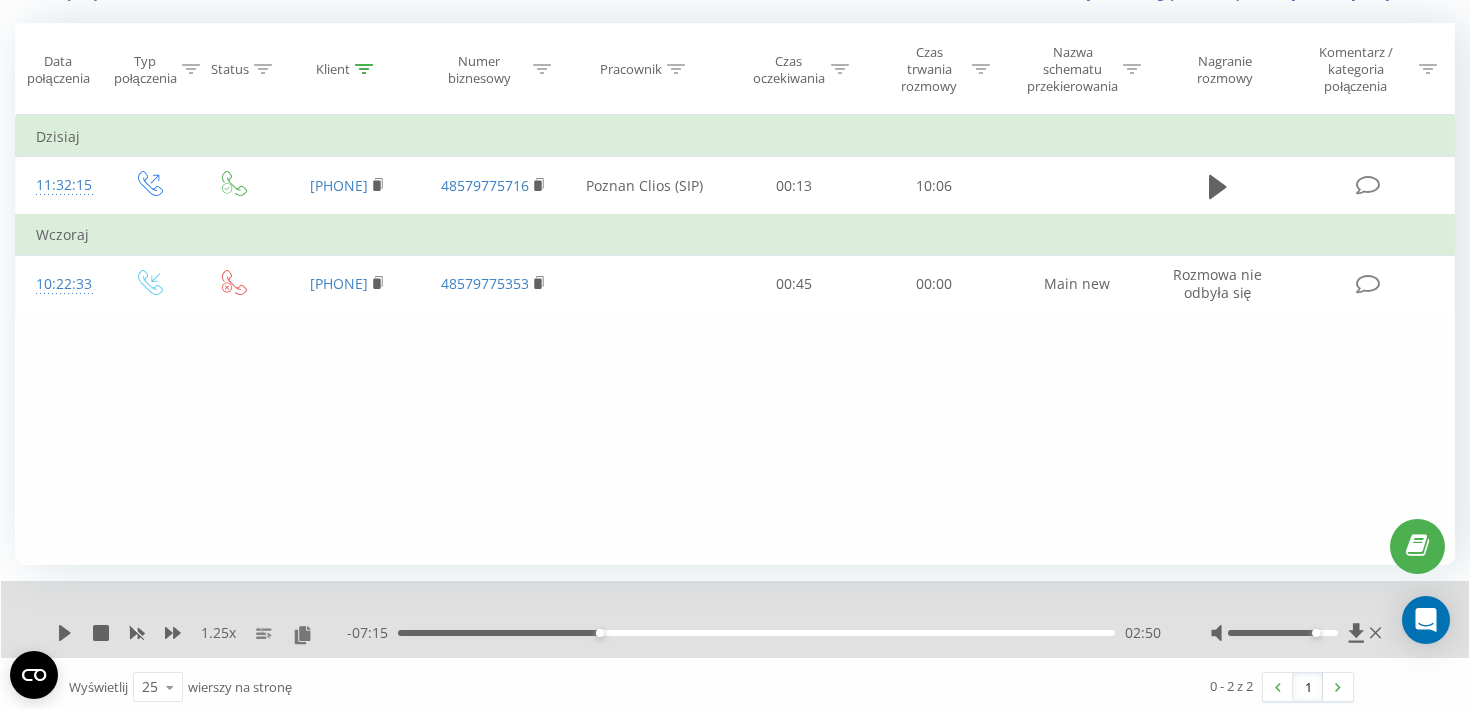 click 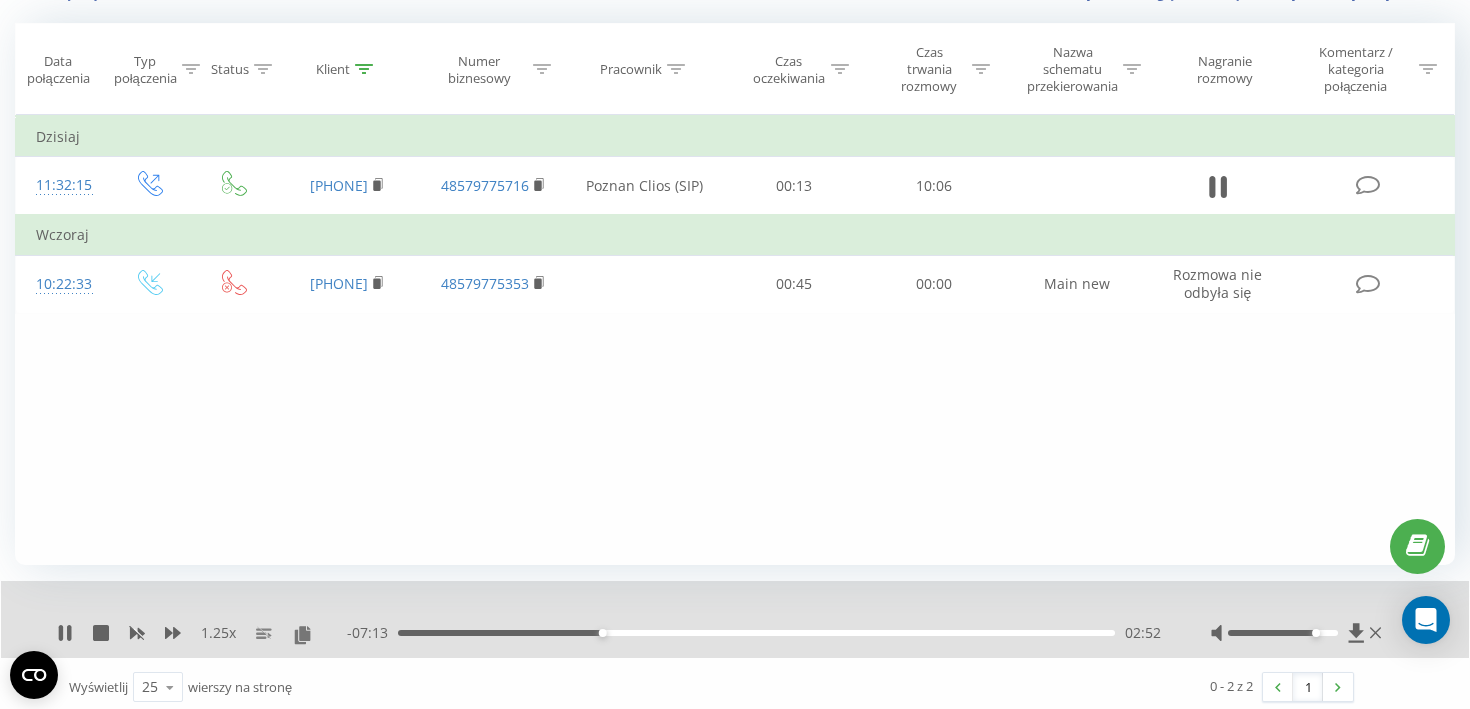 click on "02:52" at bounding box center [756, 633] 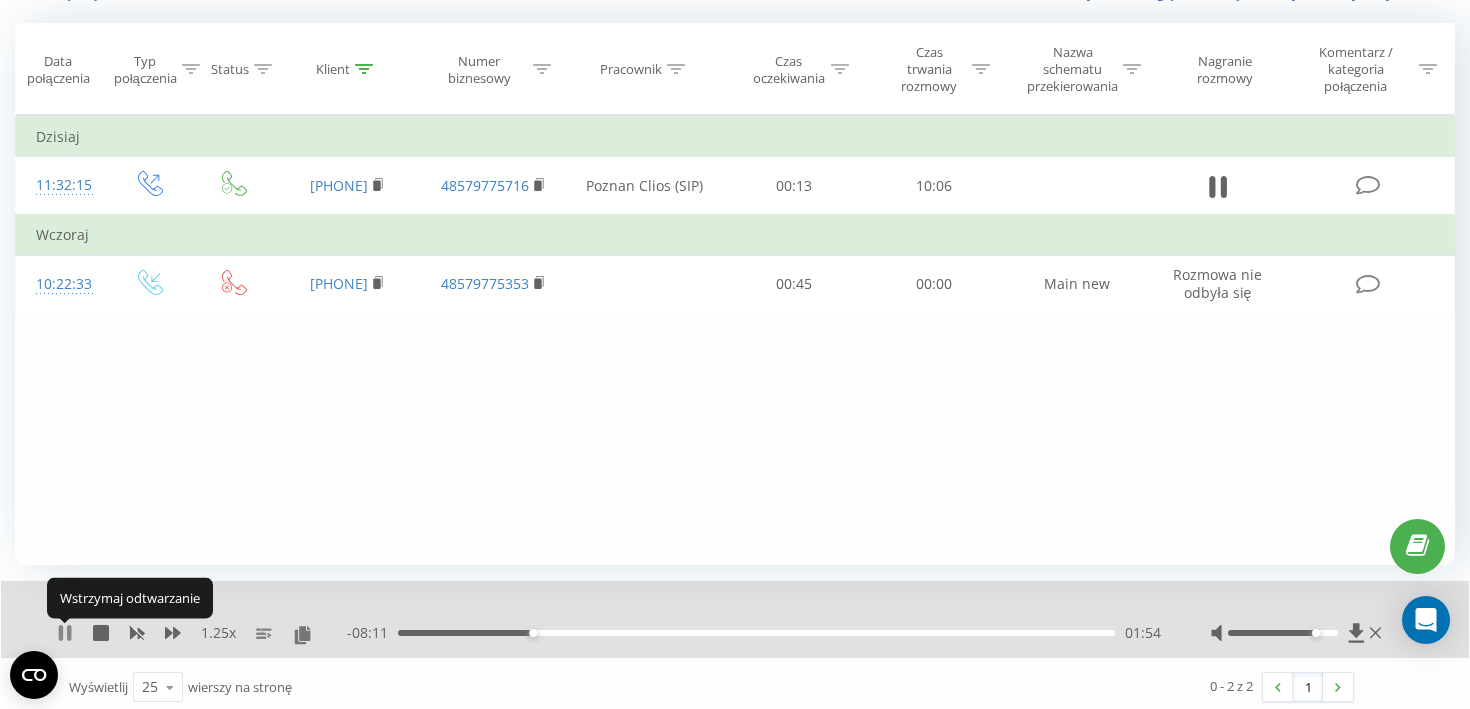 click 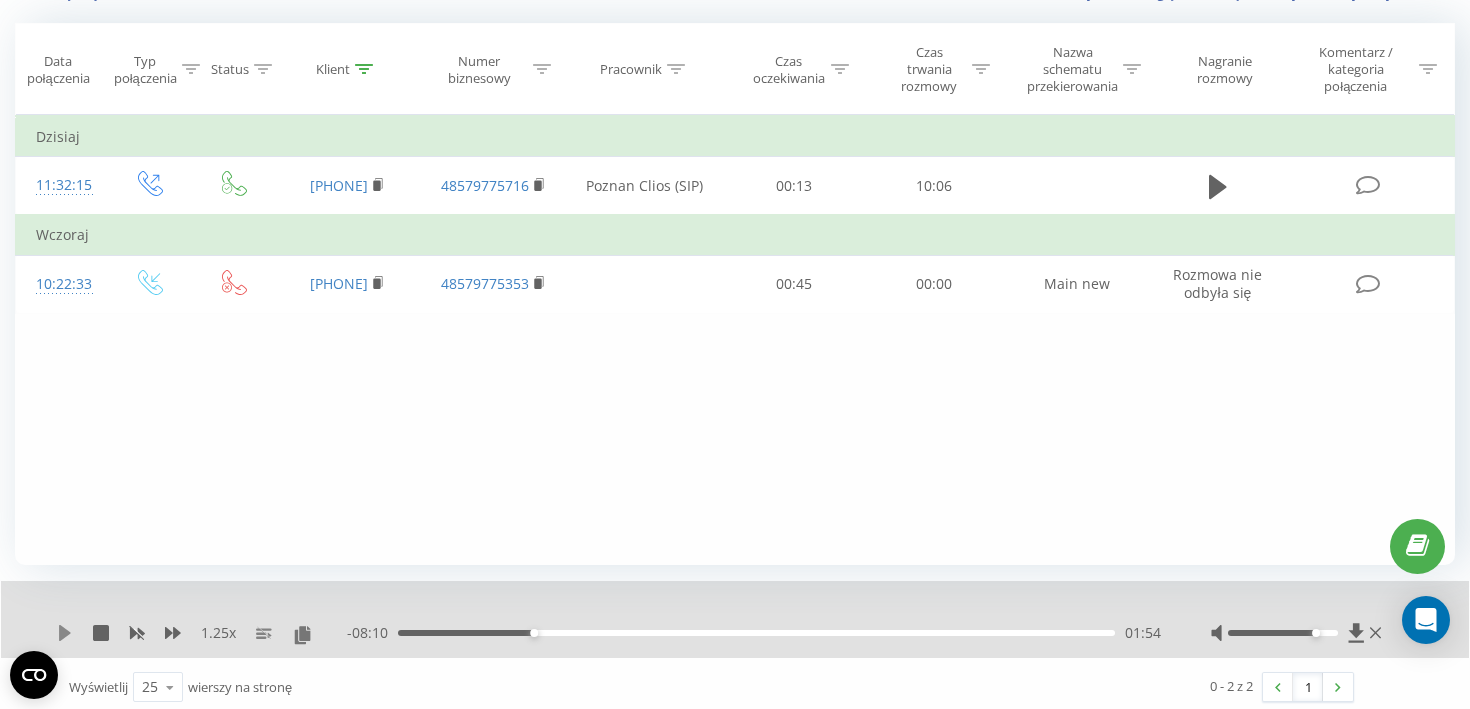 click 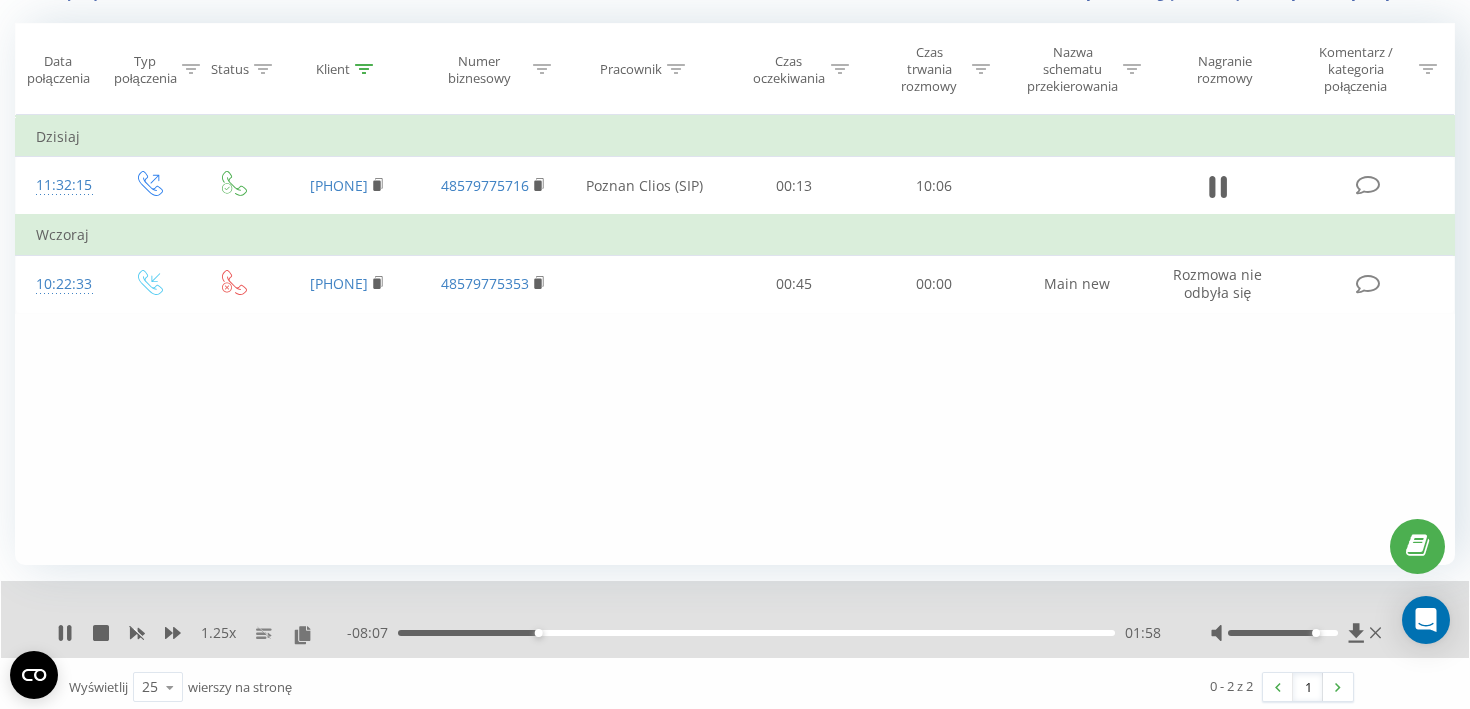 click 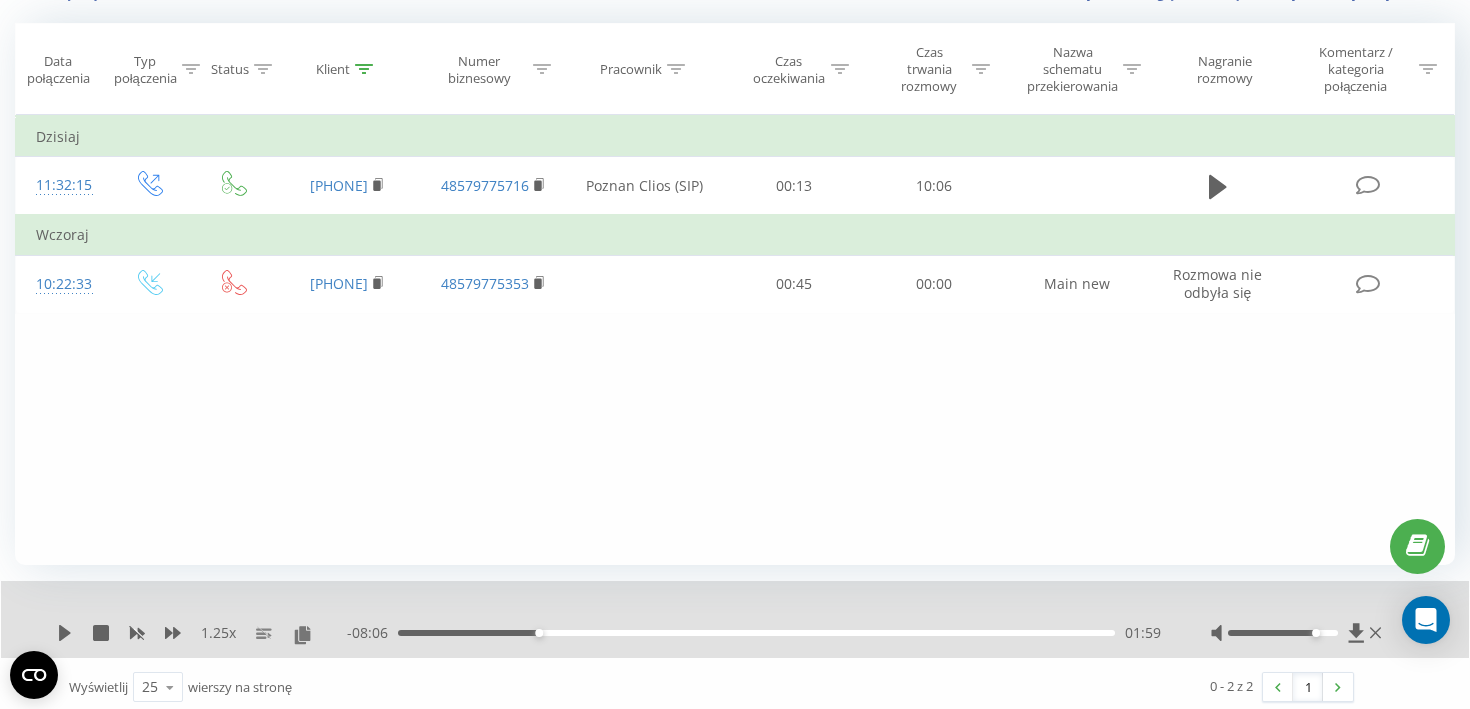 click 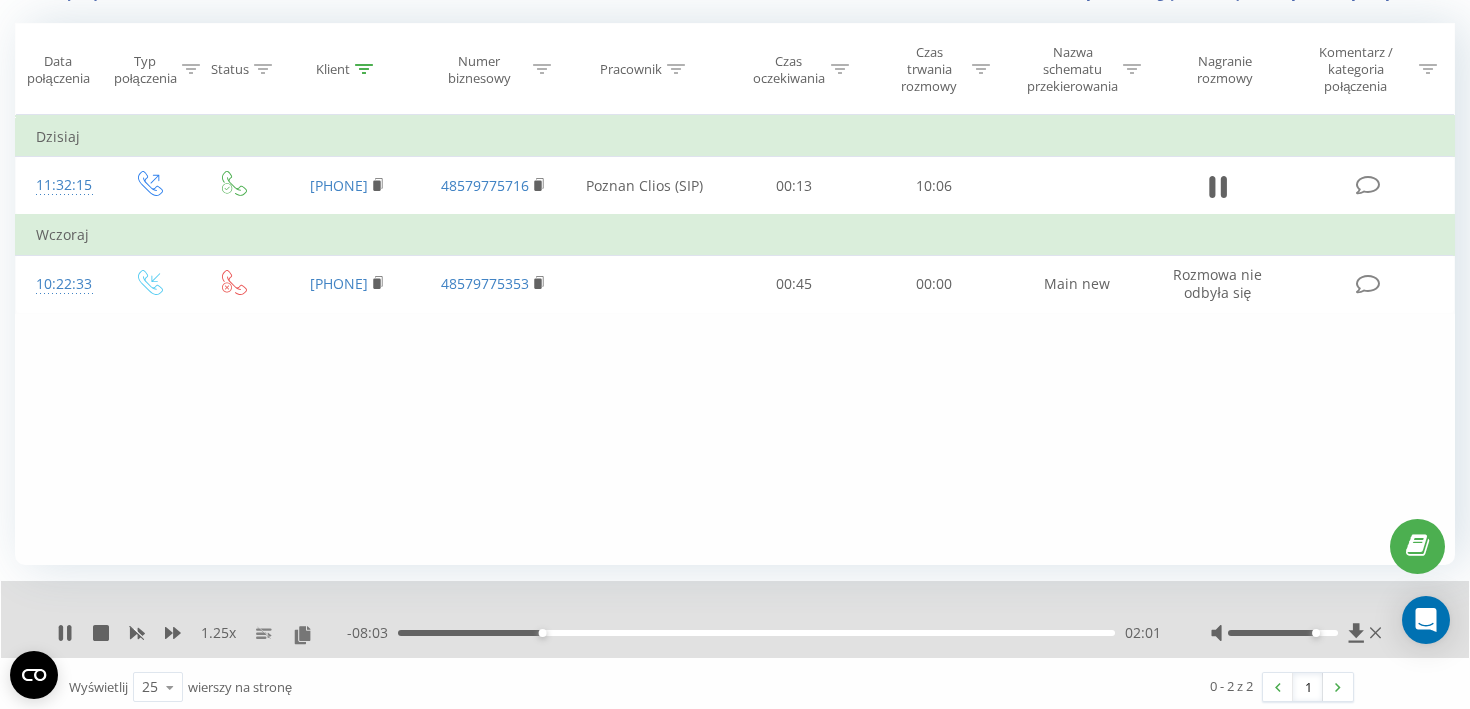 click 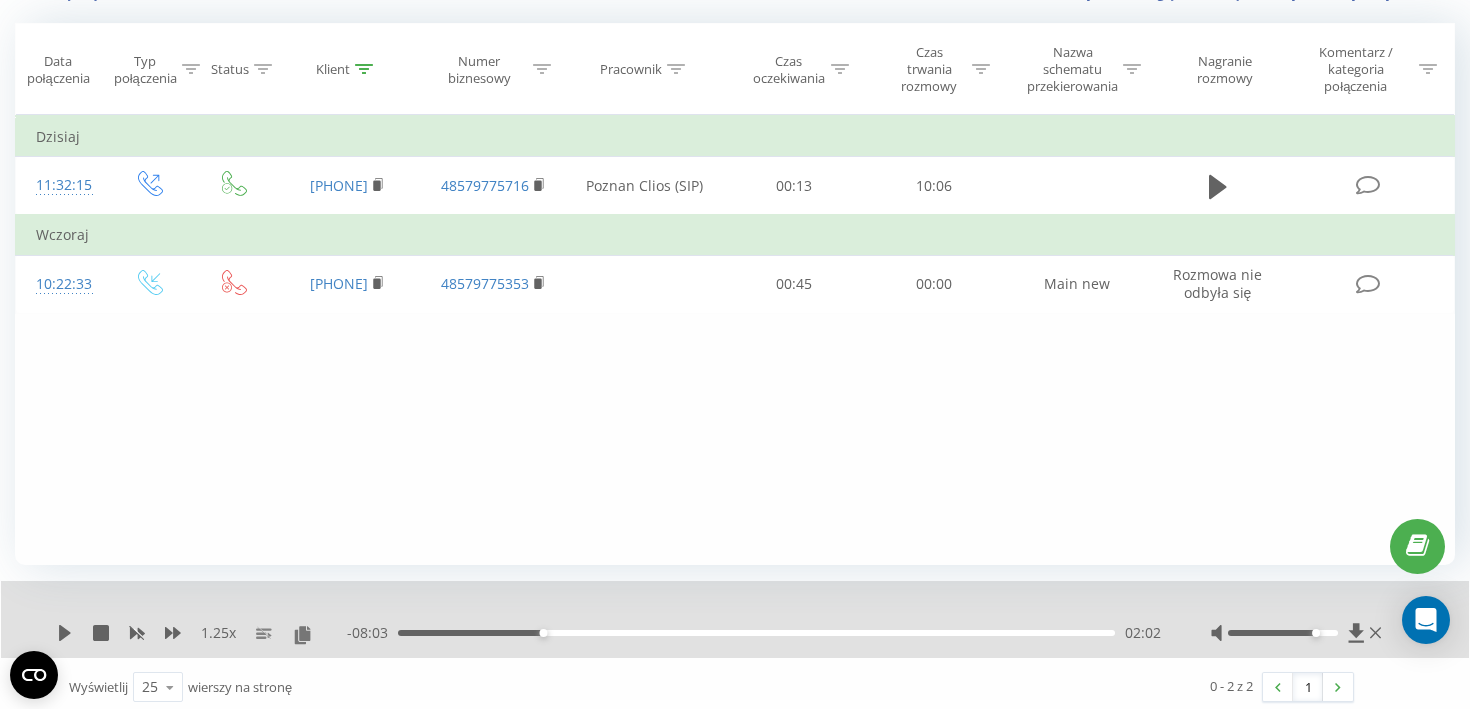 click 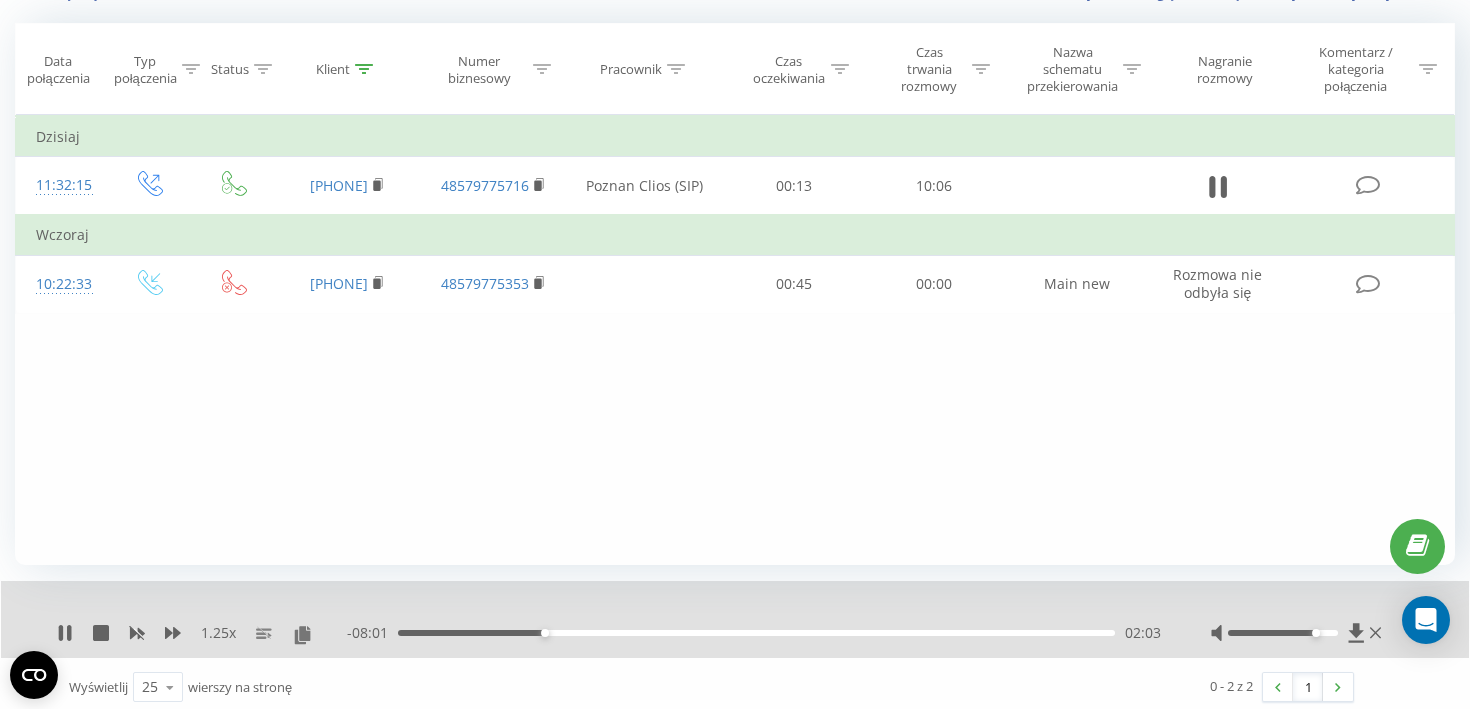 click 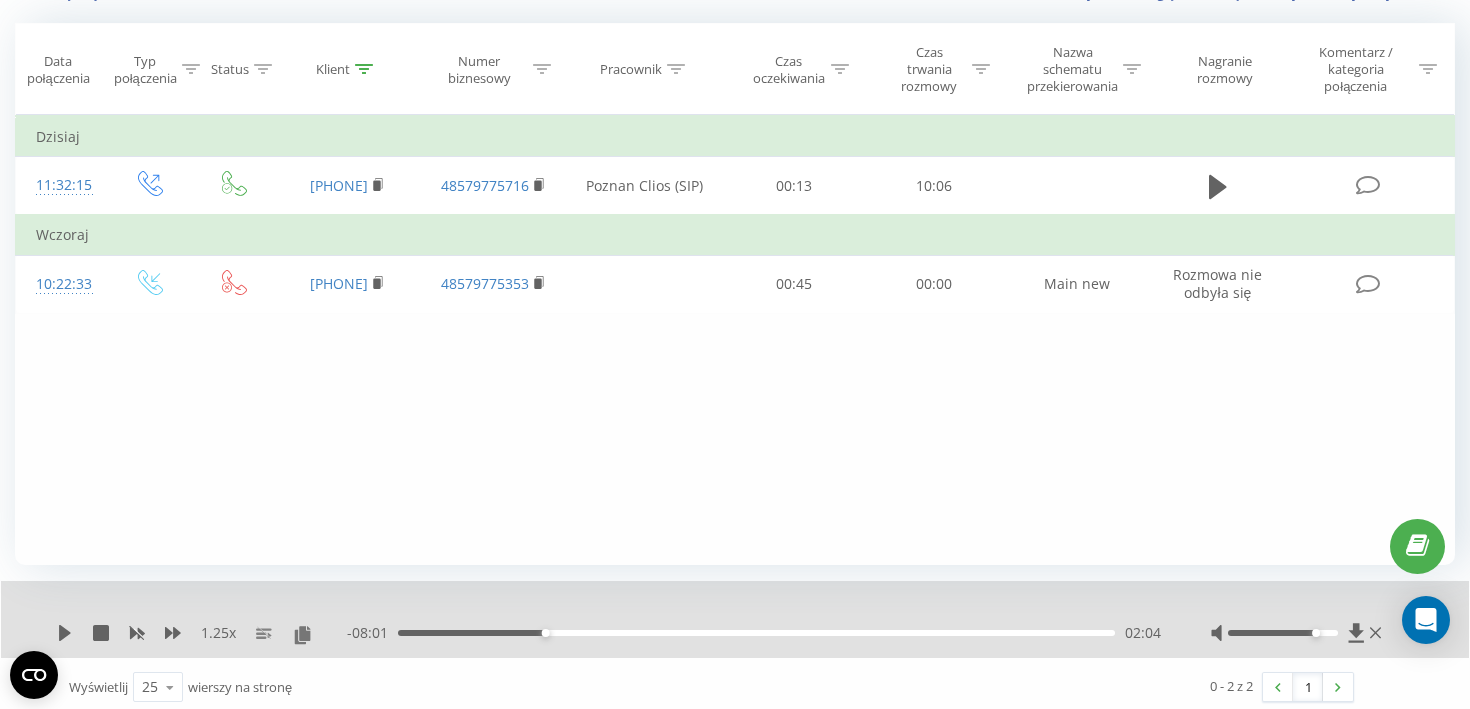 click 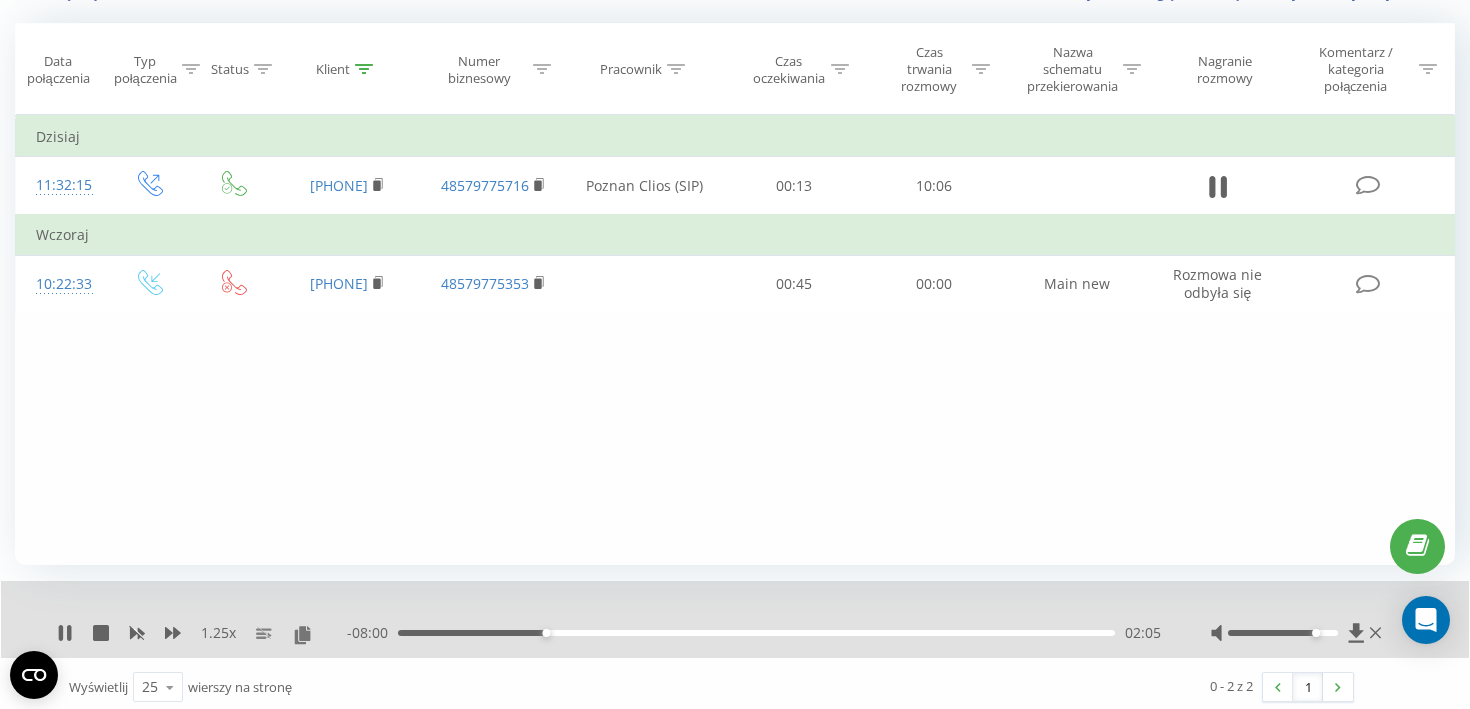 click 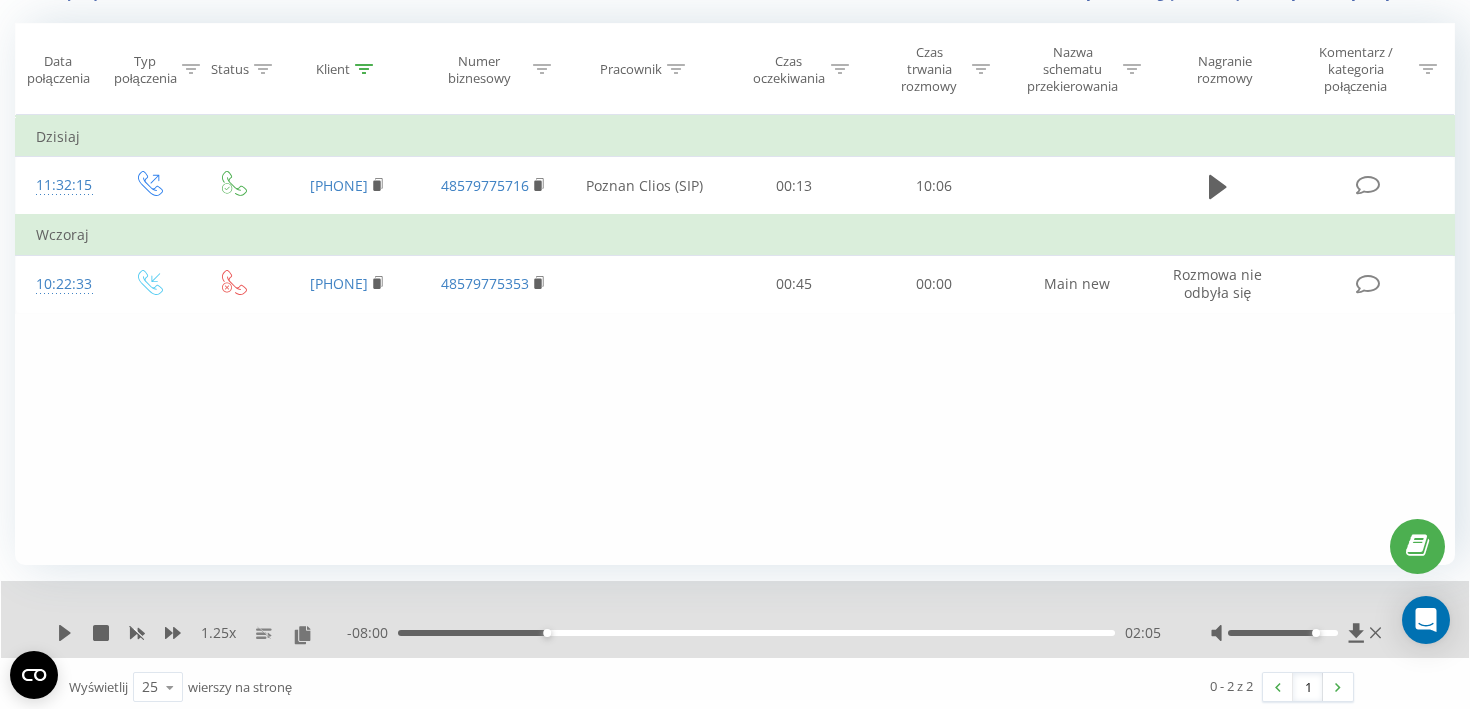 click 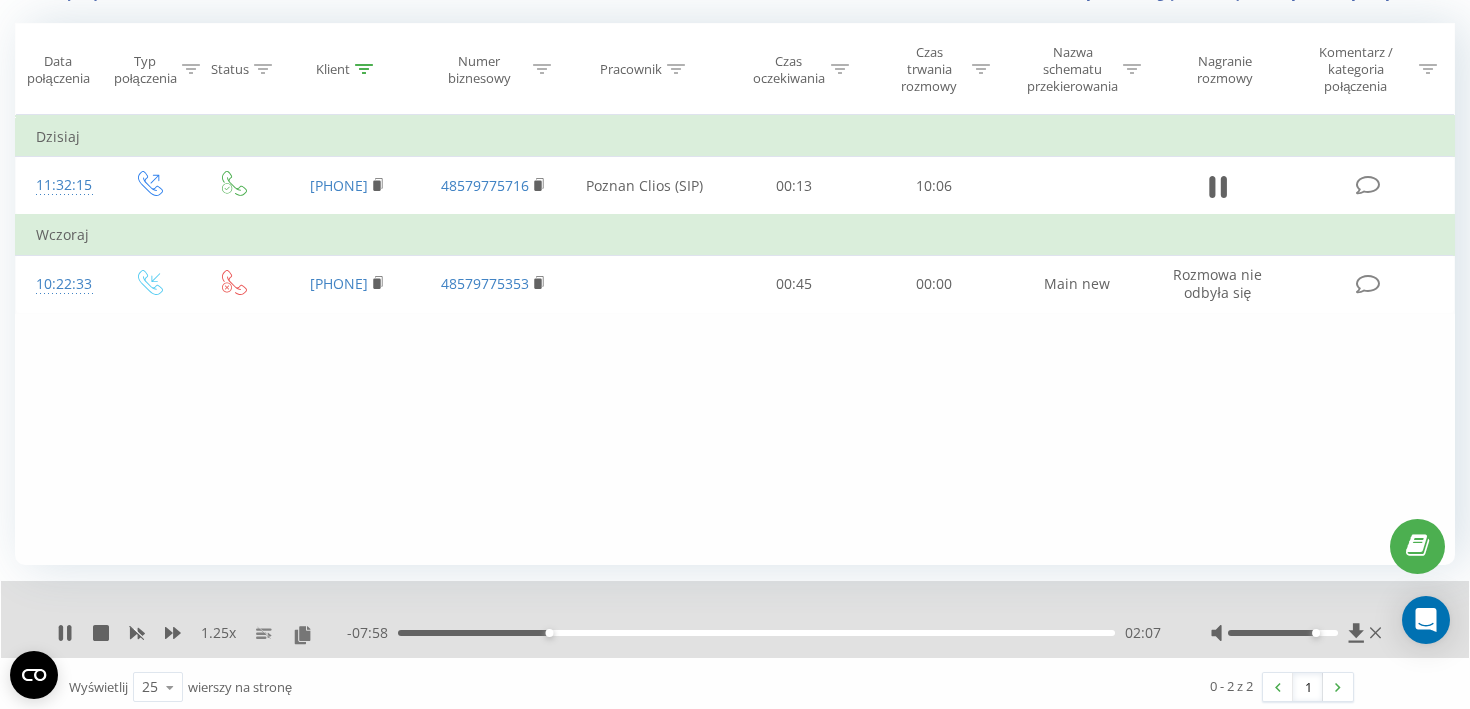 click 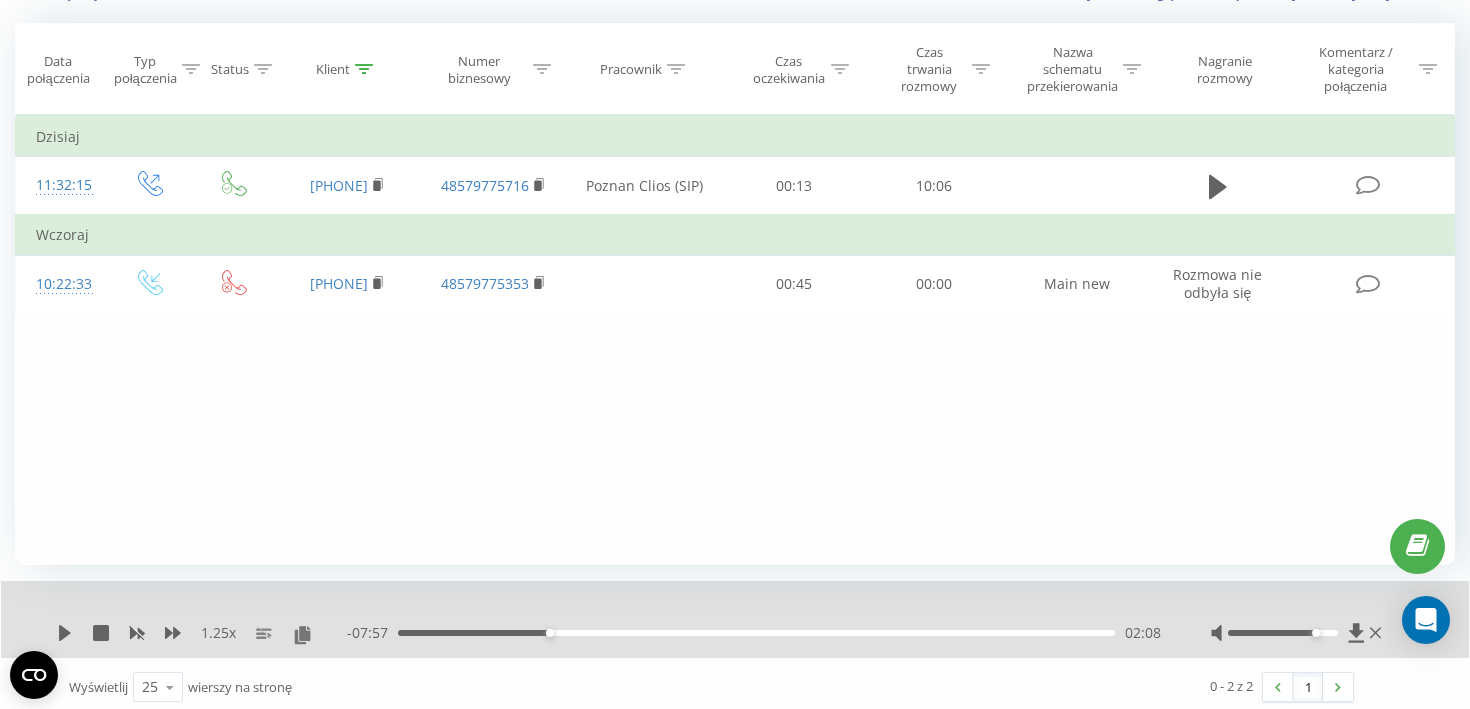 click 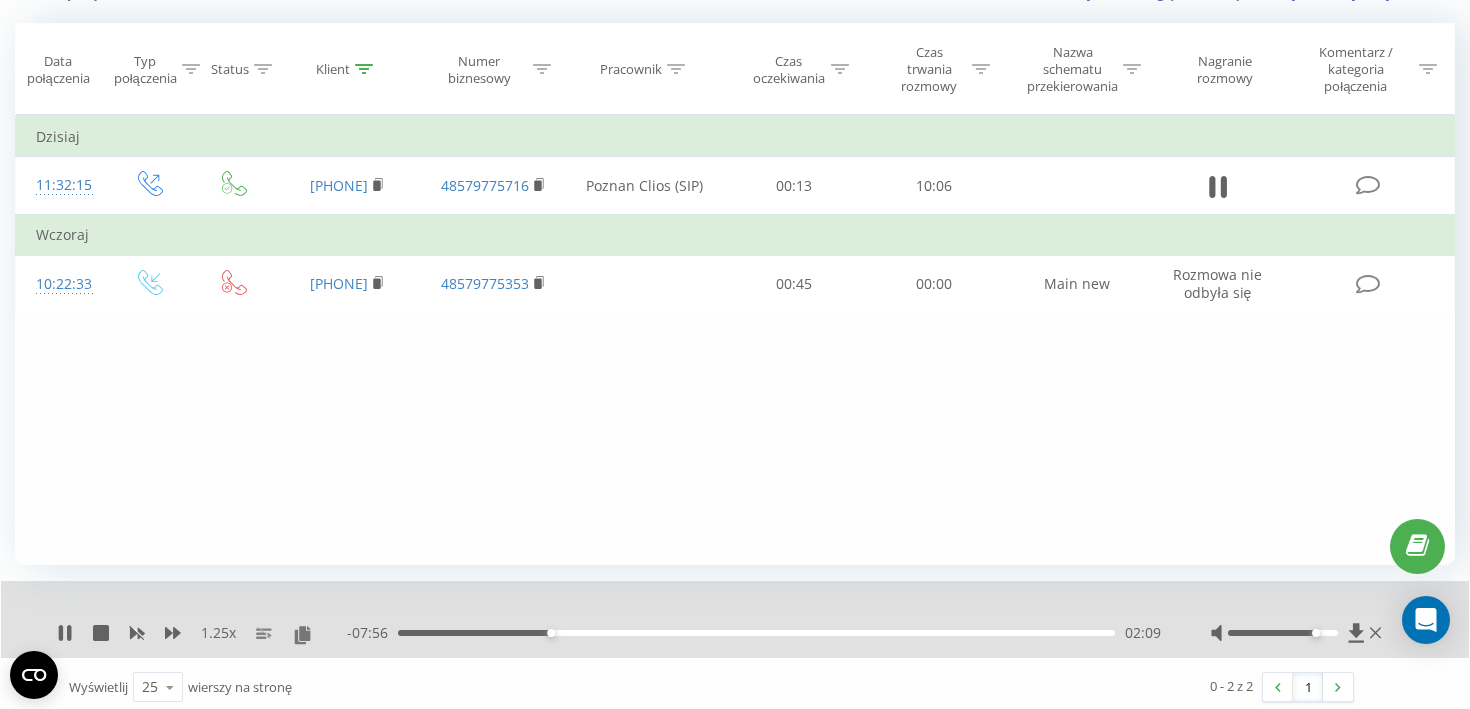 click 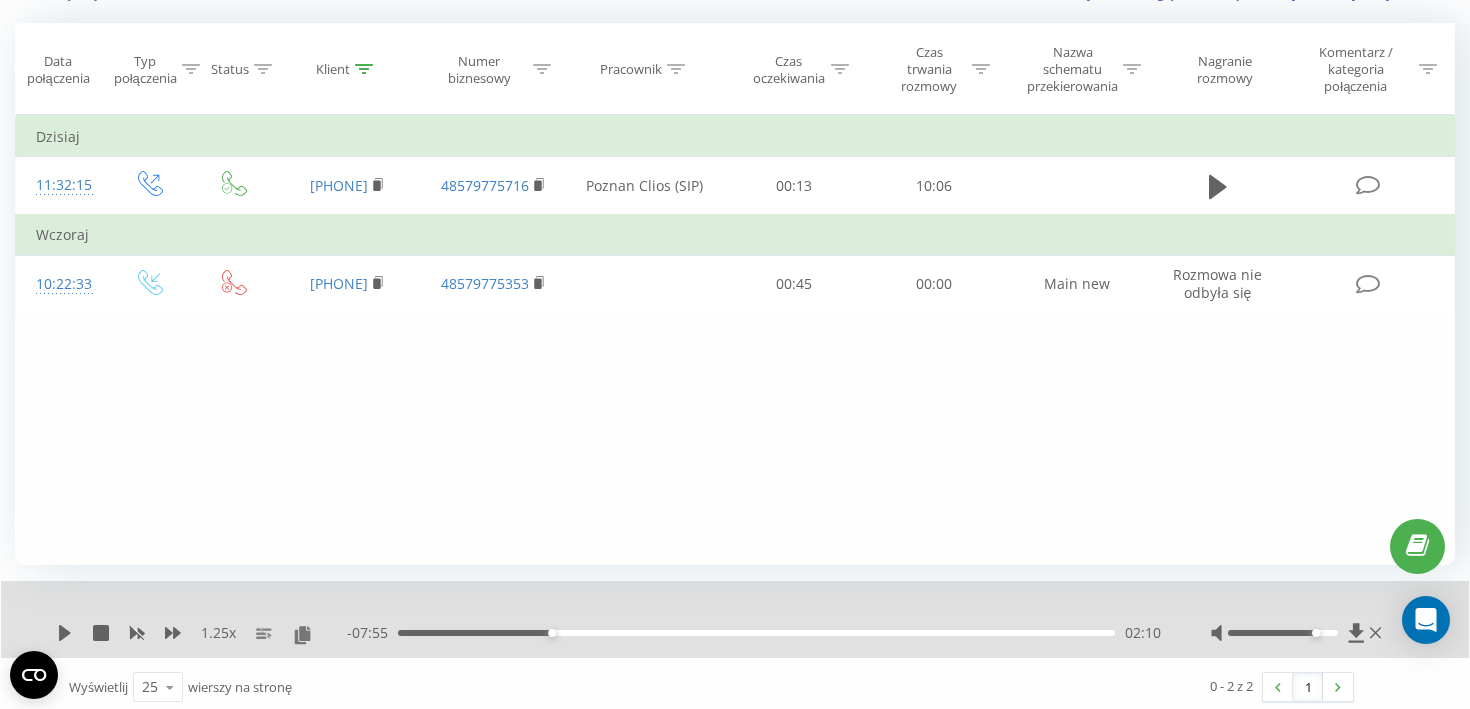 click 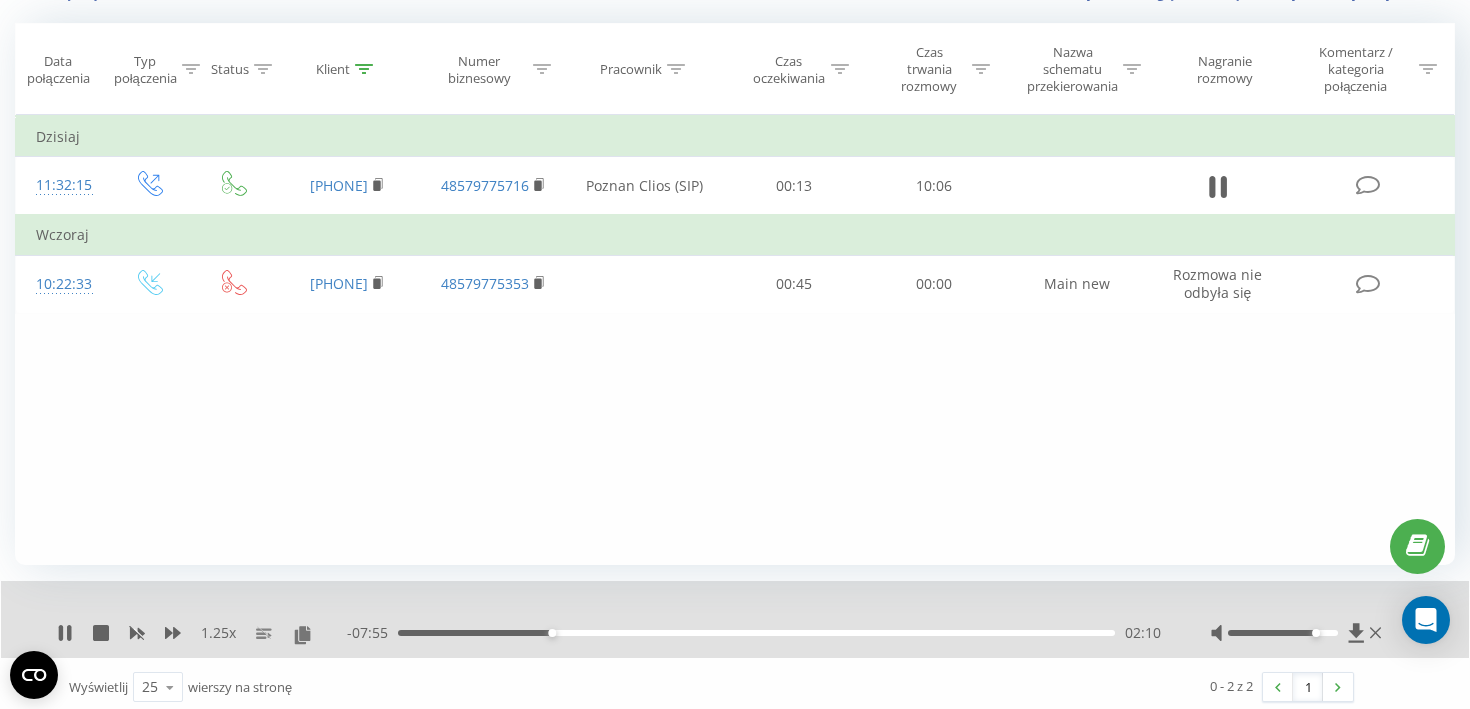 click 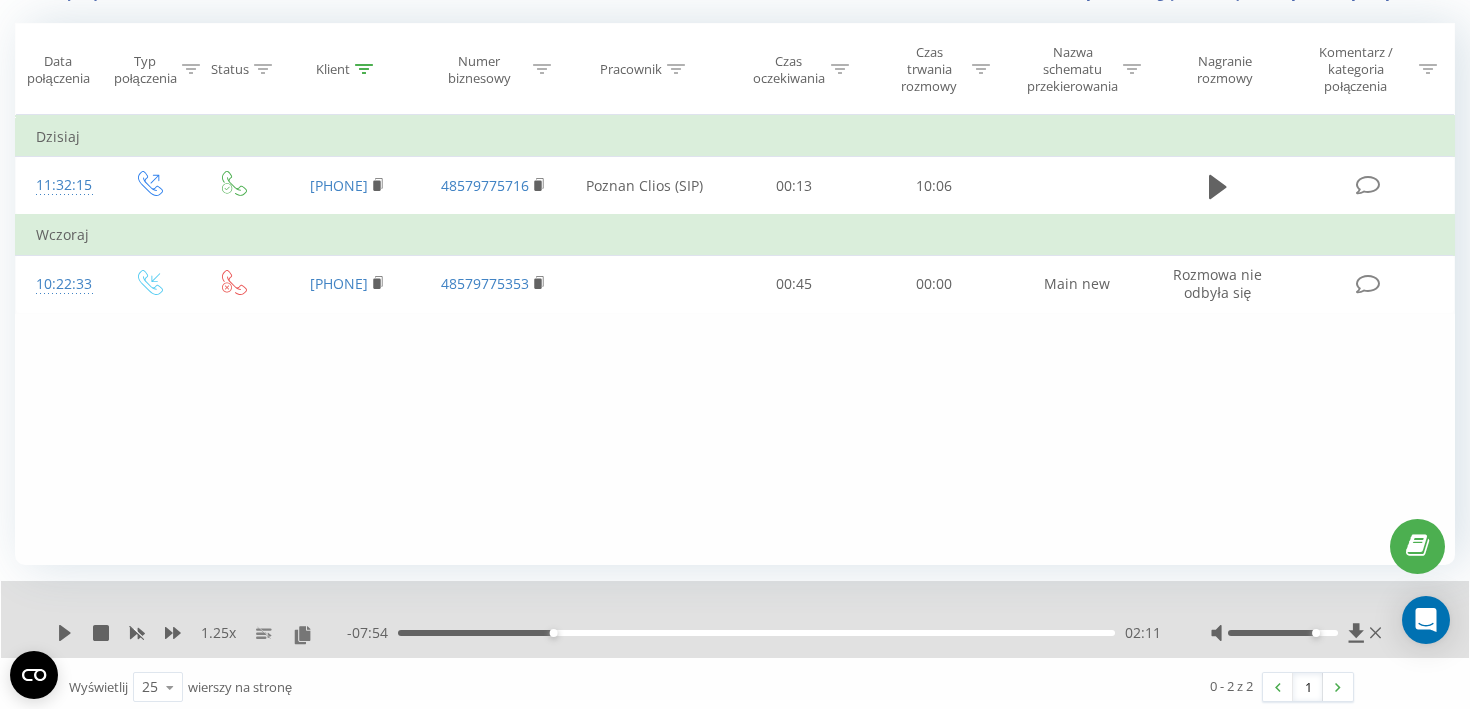 click 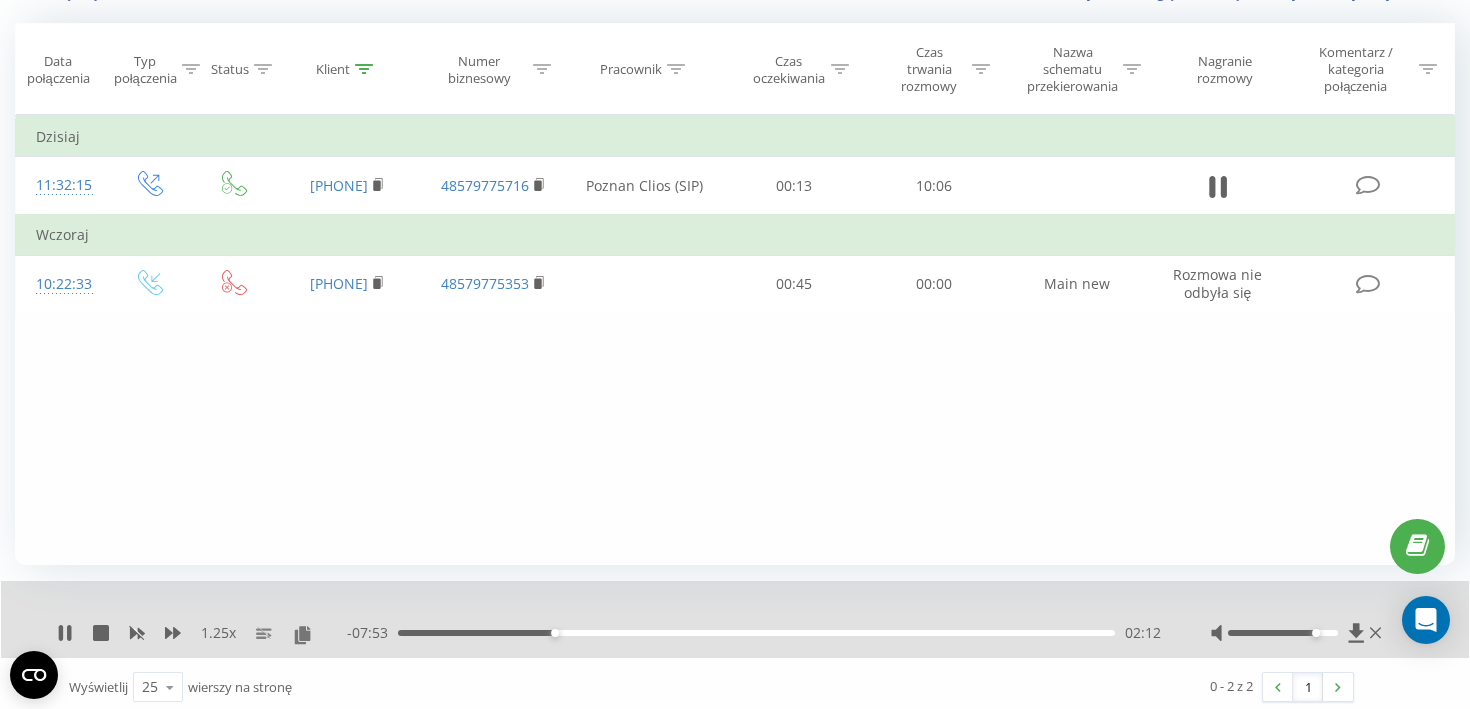 click 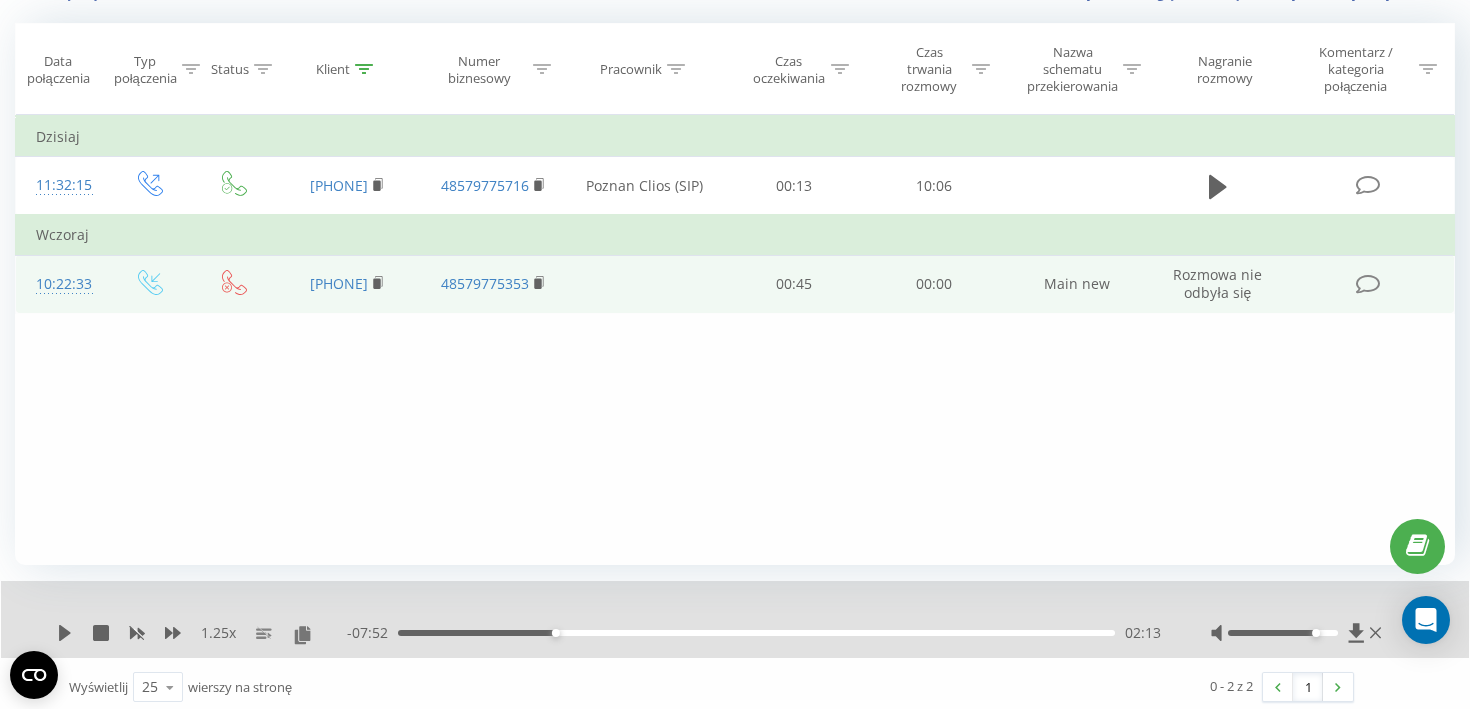 scroll, scrollTop: 0, scrollLeft: 0, axis: both 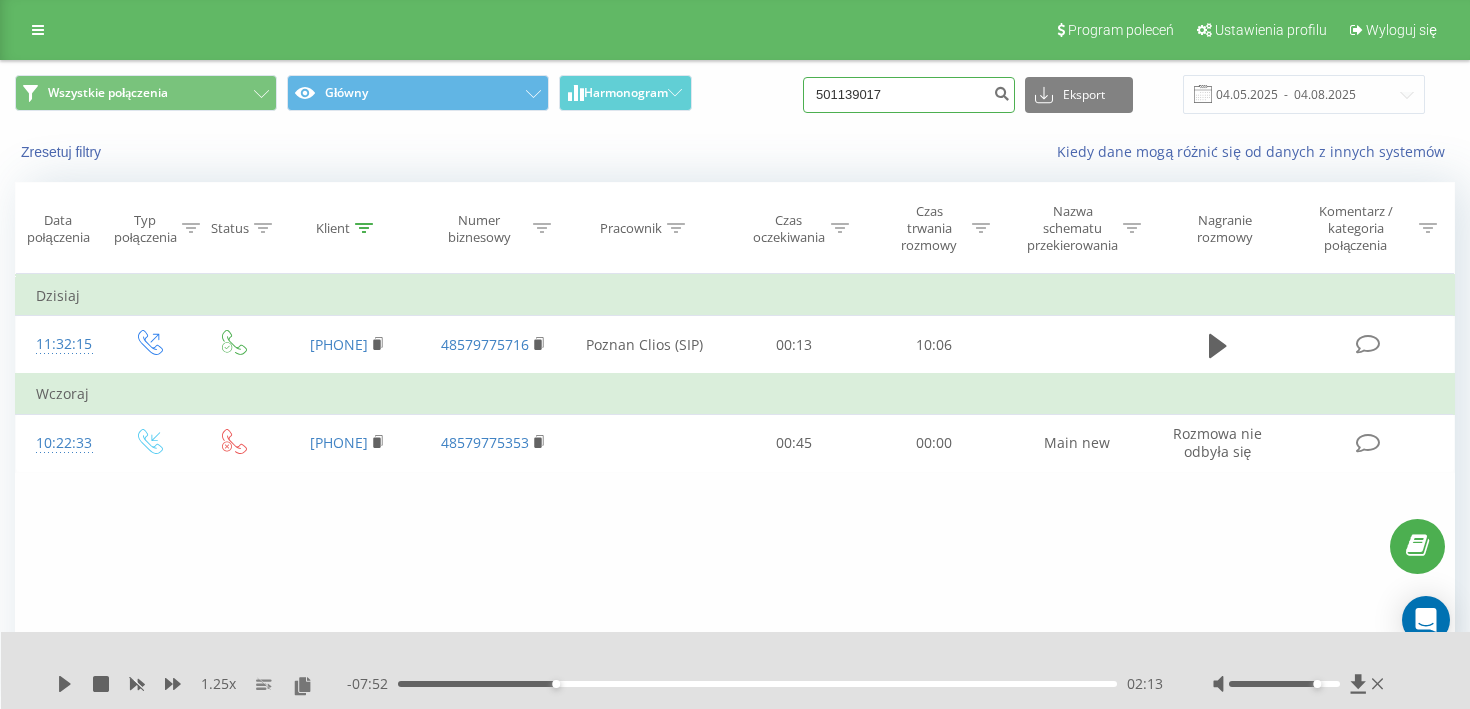 click on "501139017" at bounding box center [909, 95] 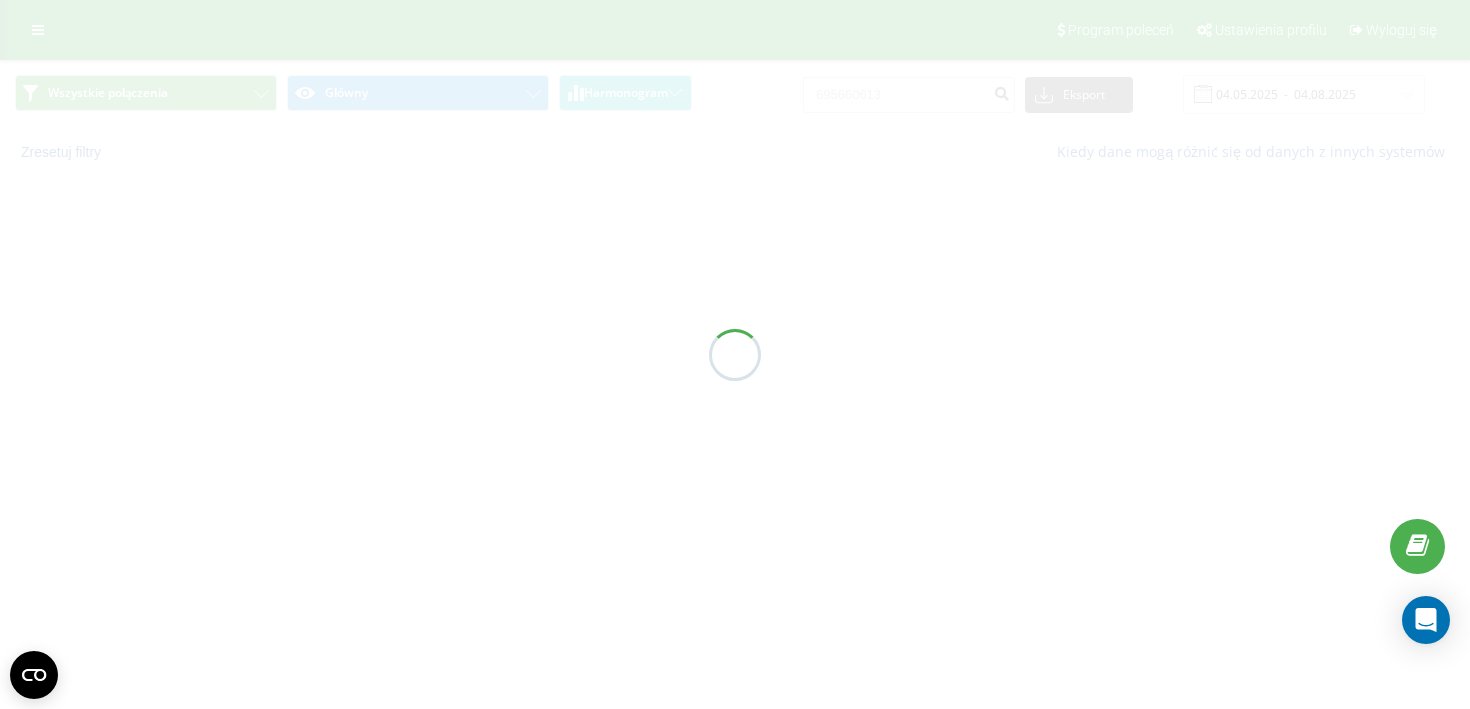 scroll, scrollTop: 0, scrollLeft: 0, axis: both 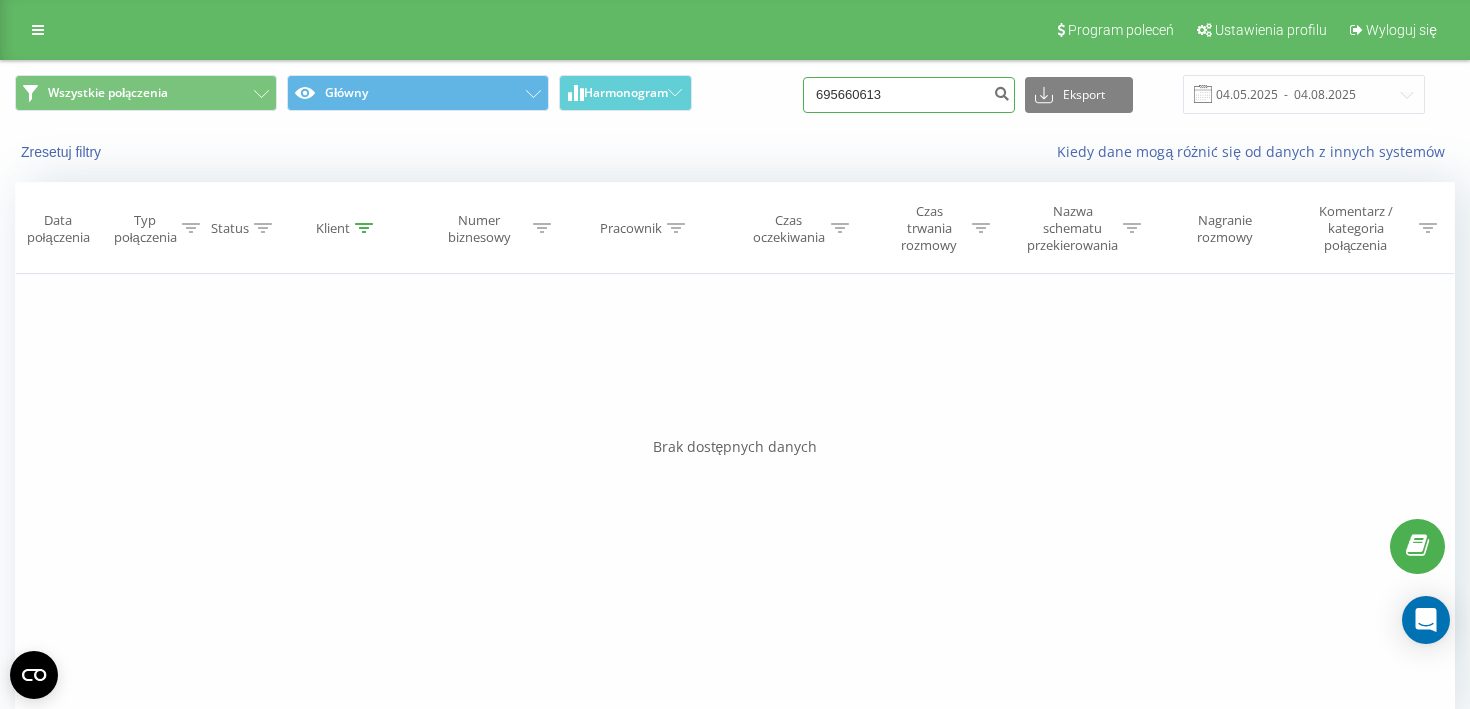 click on "695660613" at bounding box center [909, 95] 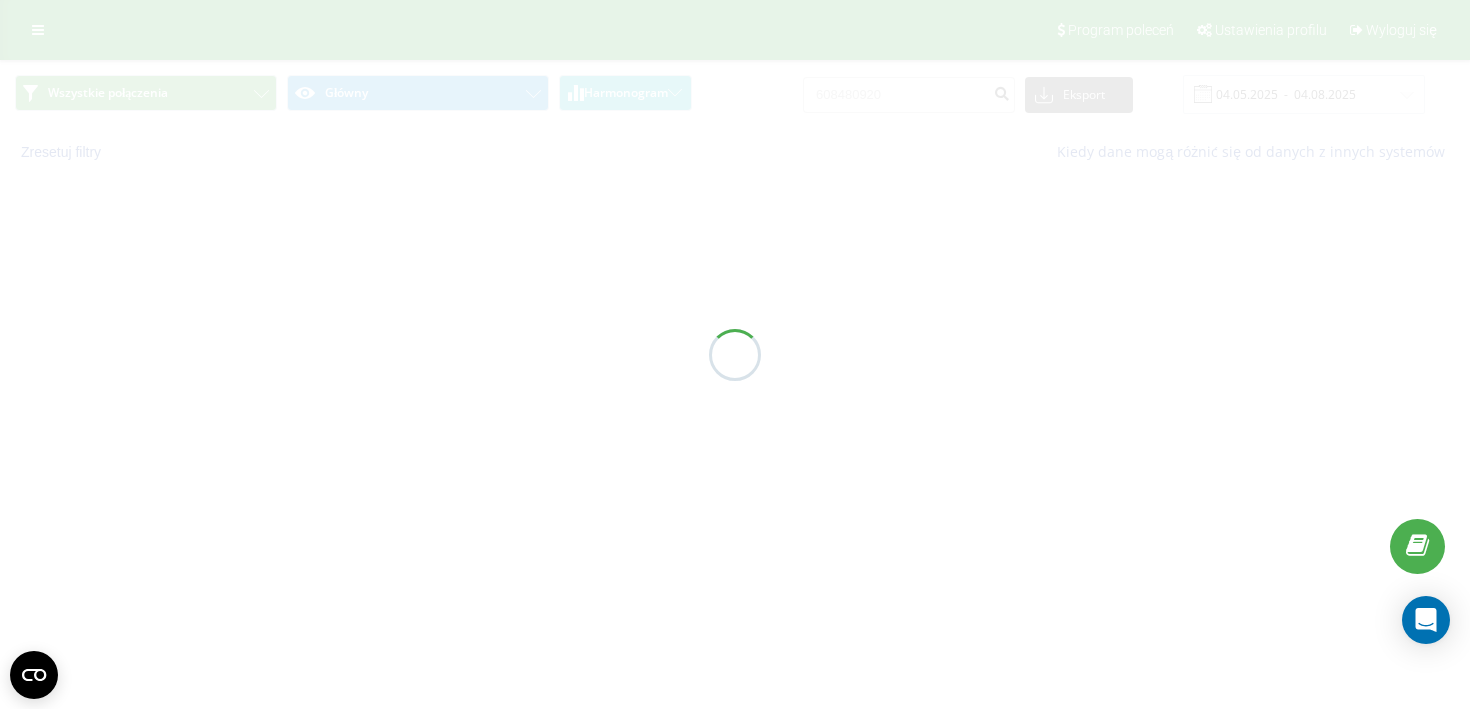 scroll, scrollTop: 0, scrollLeft: 0, axis: both 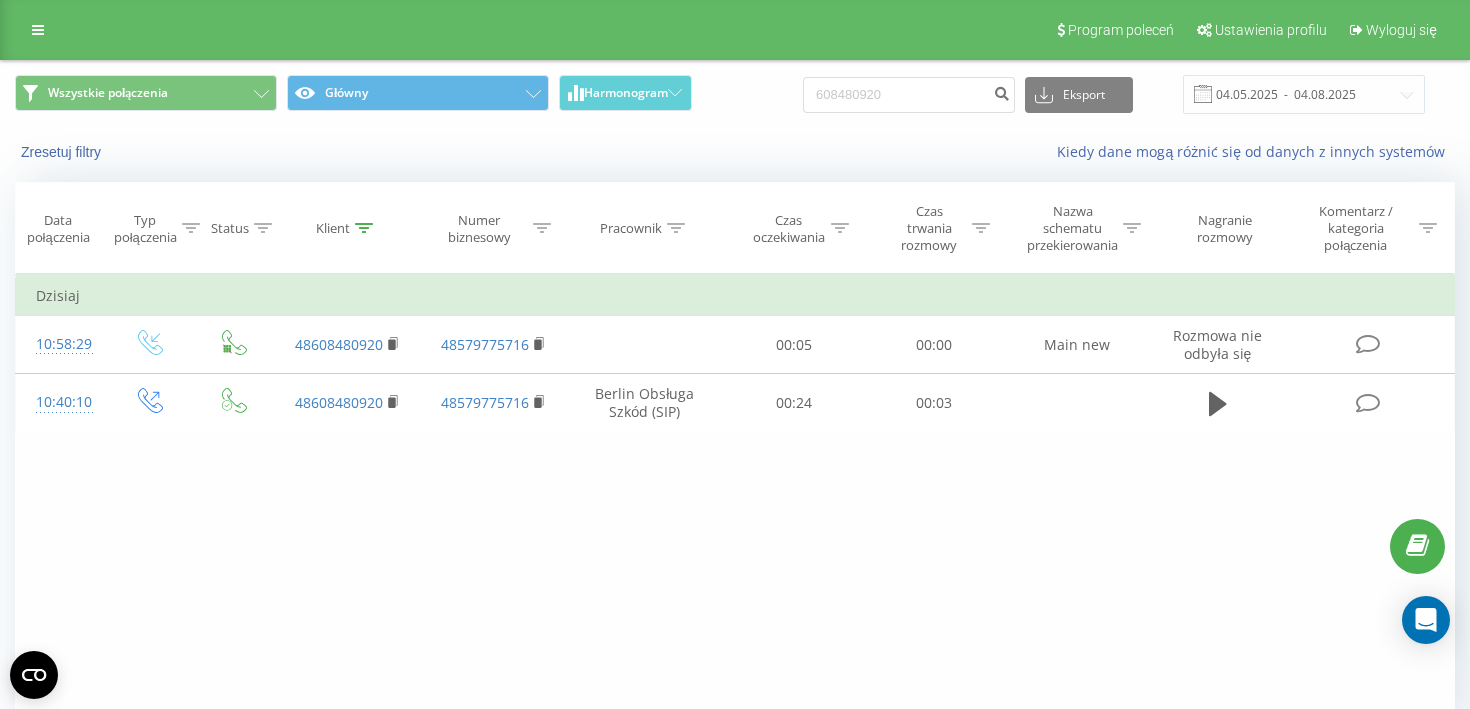 click on "[NUMBER] Eksport .csv .xls .xlsx [DATE]  -  [DATE]" at bounding box center (1114, 94) 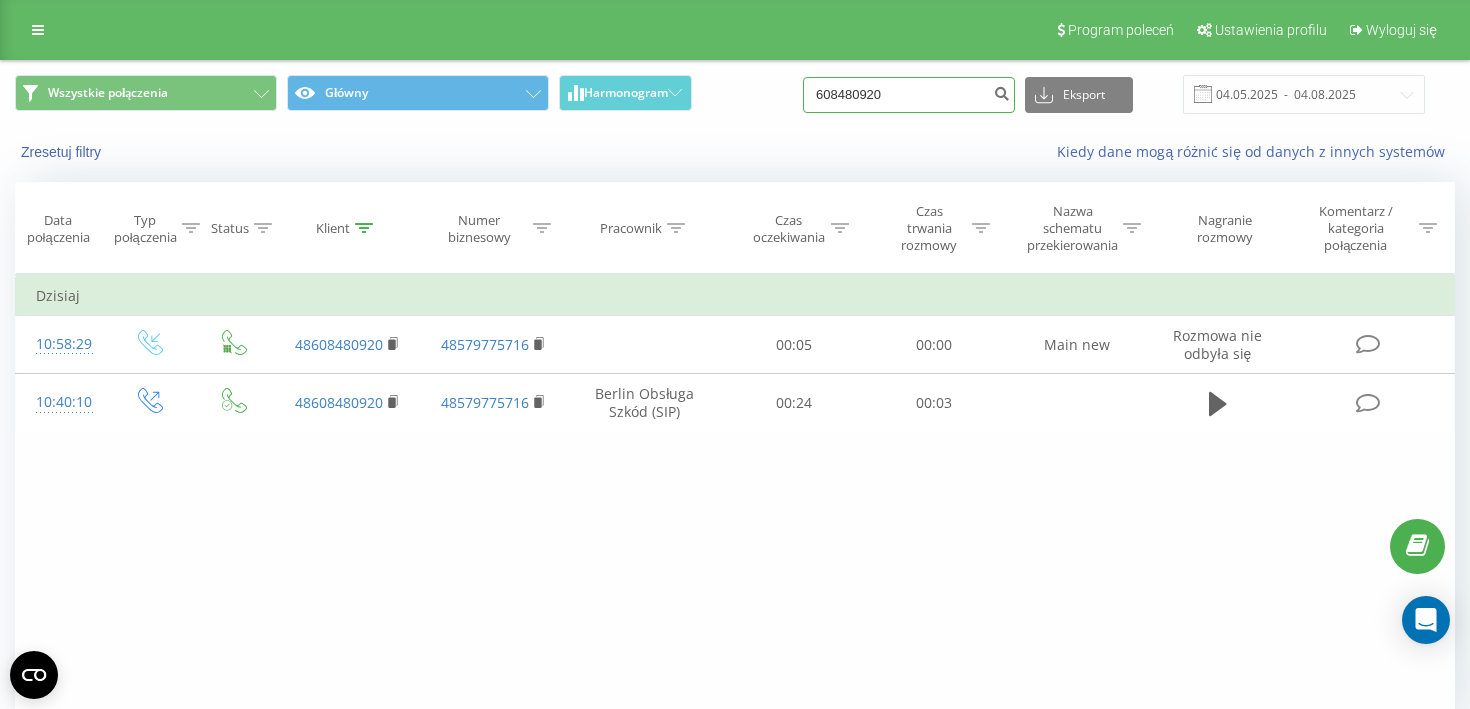 click on "608480920" at bounding box center [909, 95] 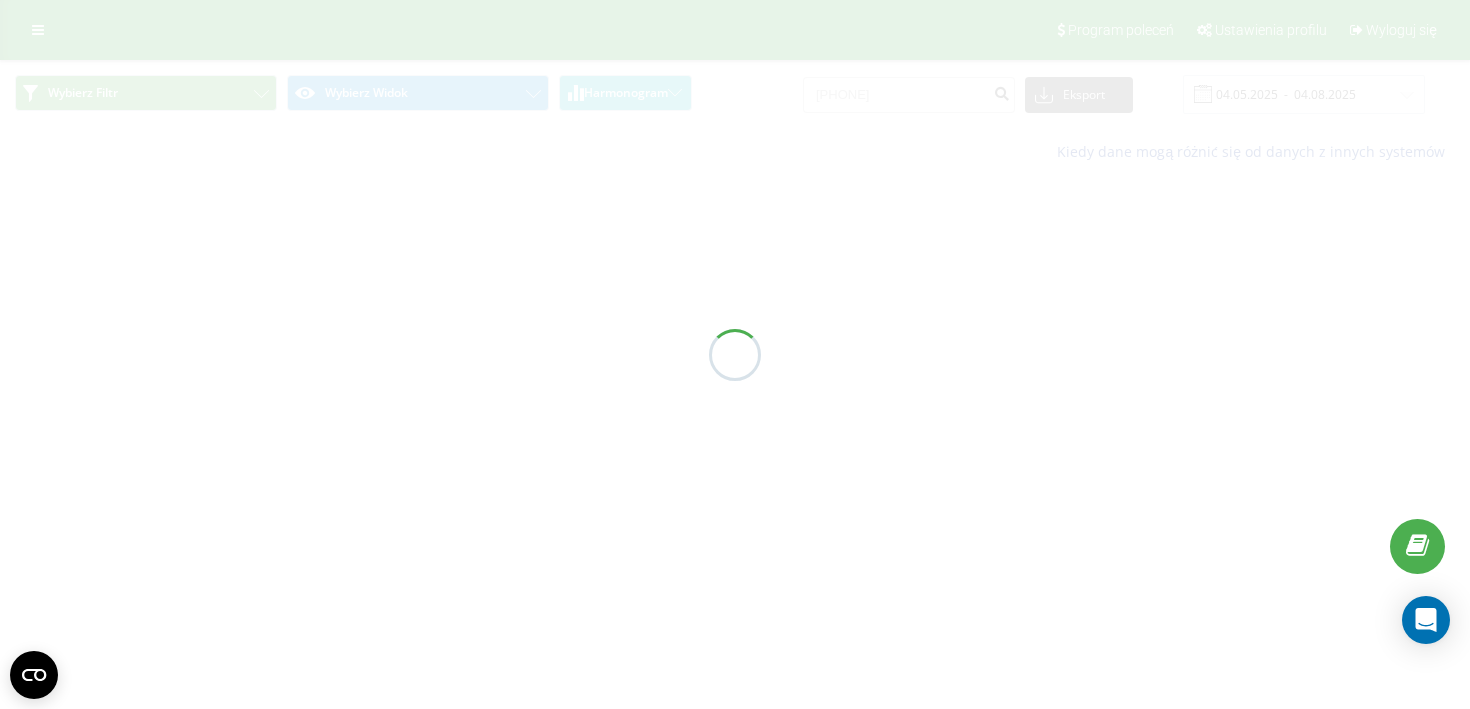 scroll, scrollTop: 0, scrollLeft: 0, axis: both 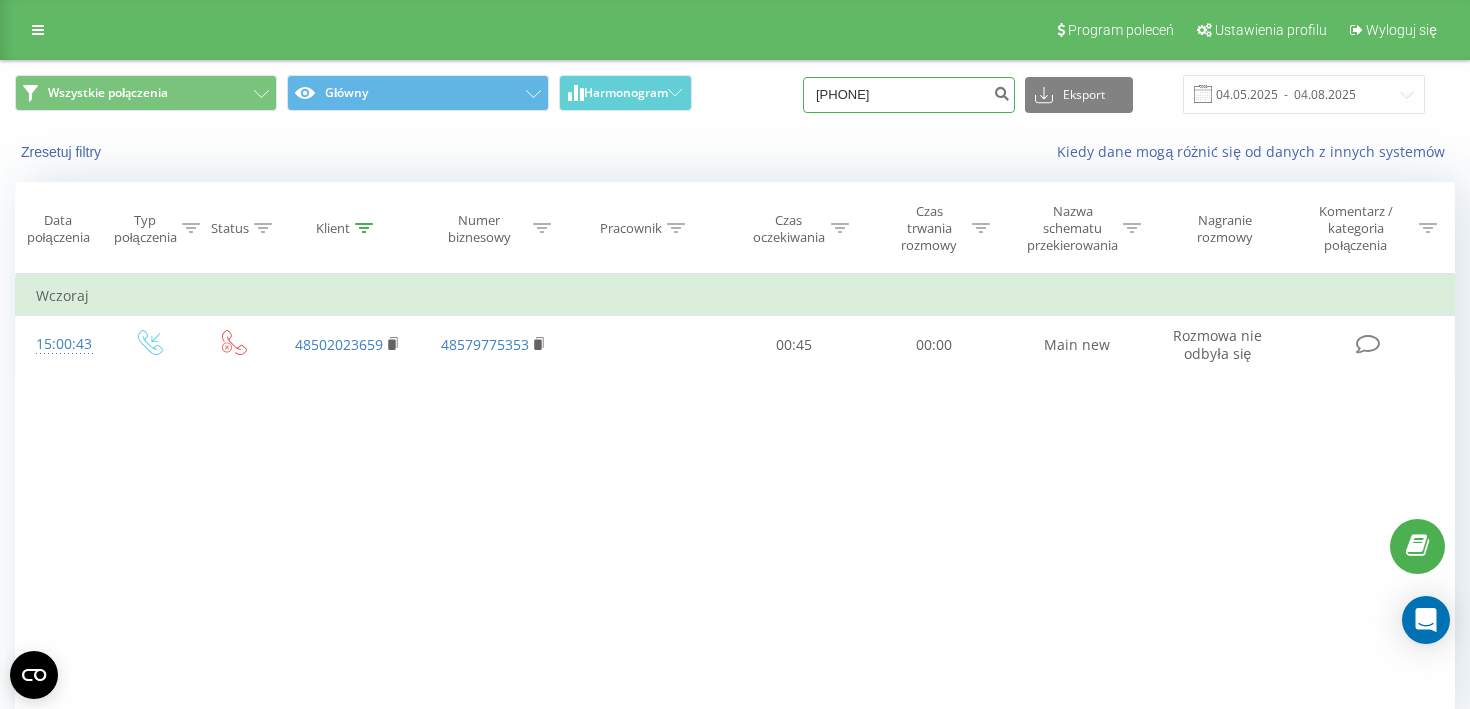 click on "502023659" at bounding box center (909, 95) 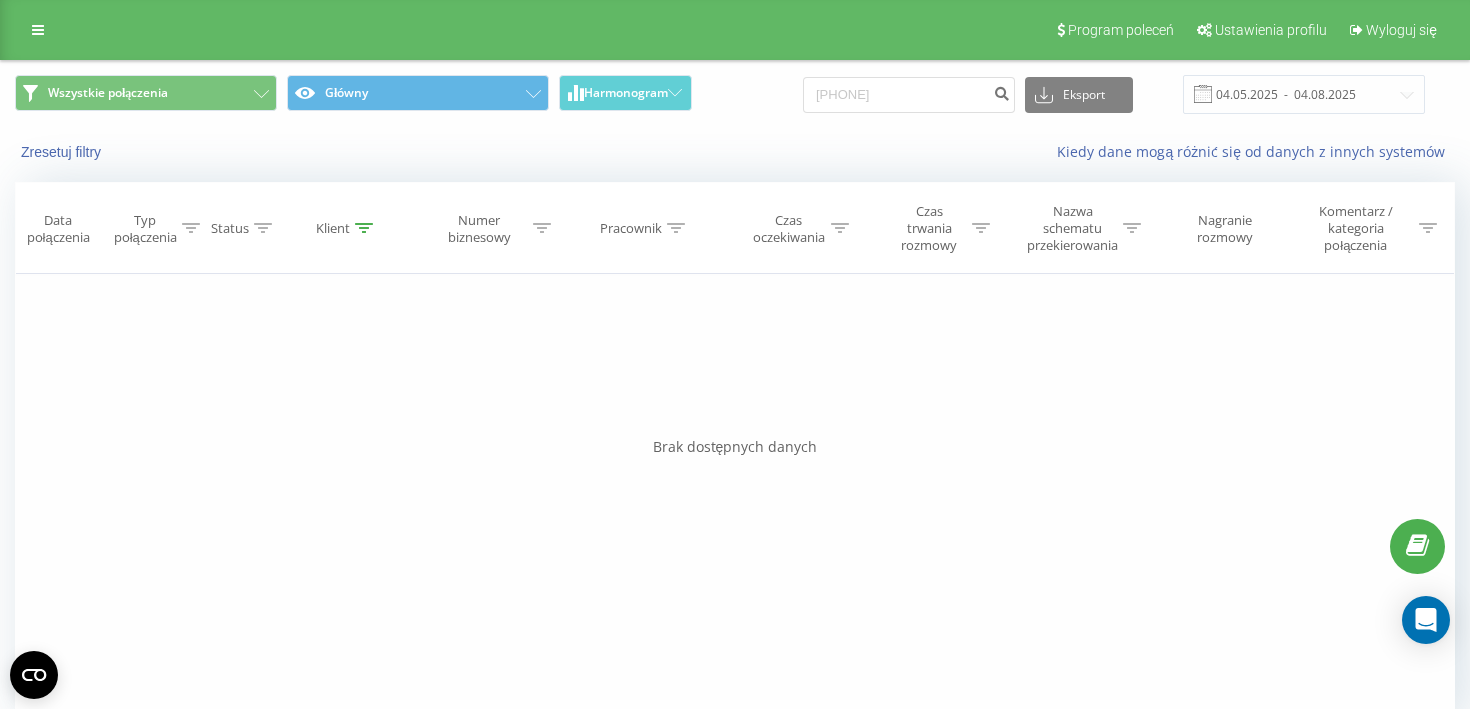 scroll, scrollTop: 0, scrollLeft: 0, axis: both 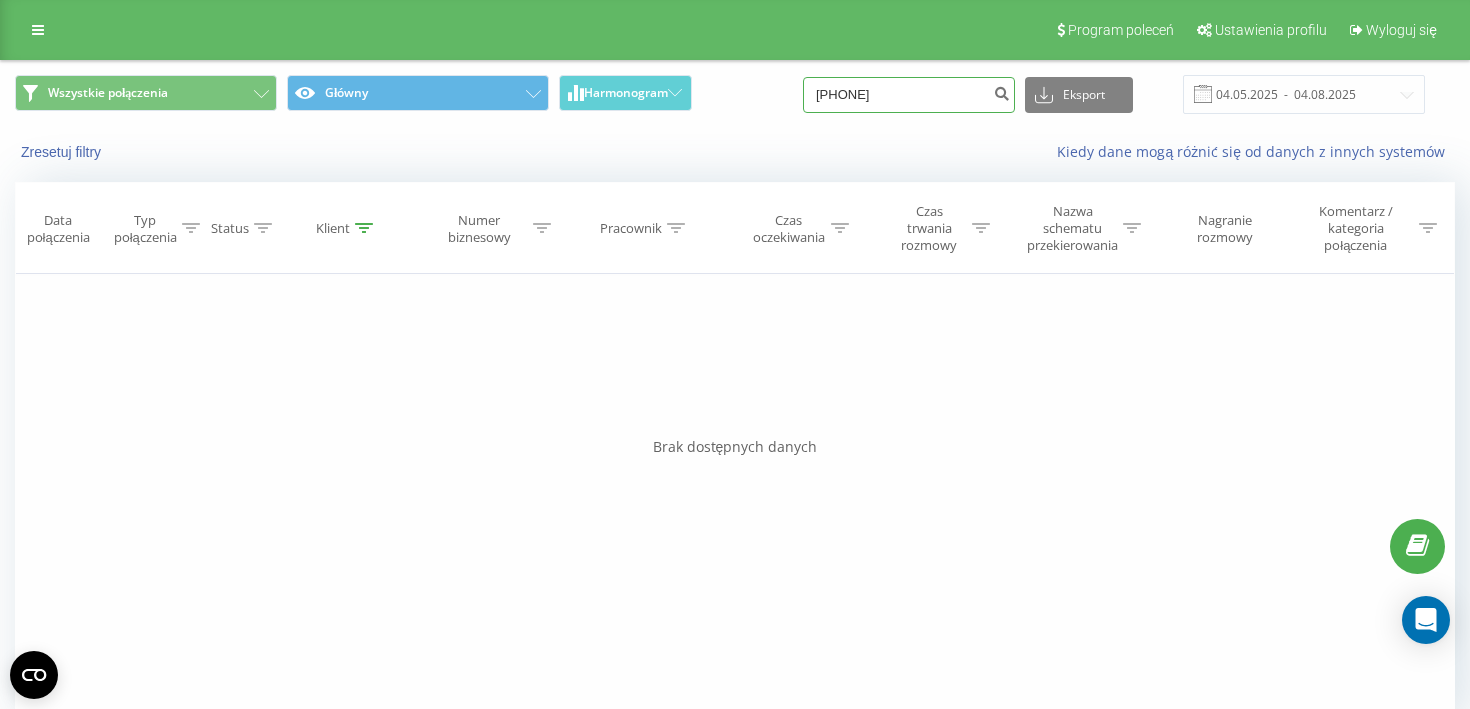 click on "790320380" at bounding box center (909, 95) 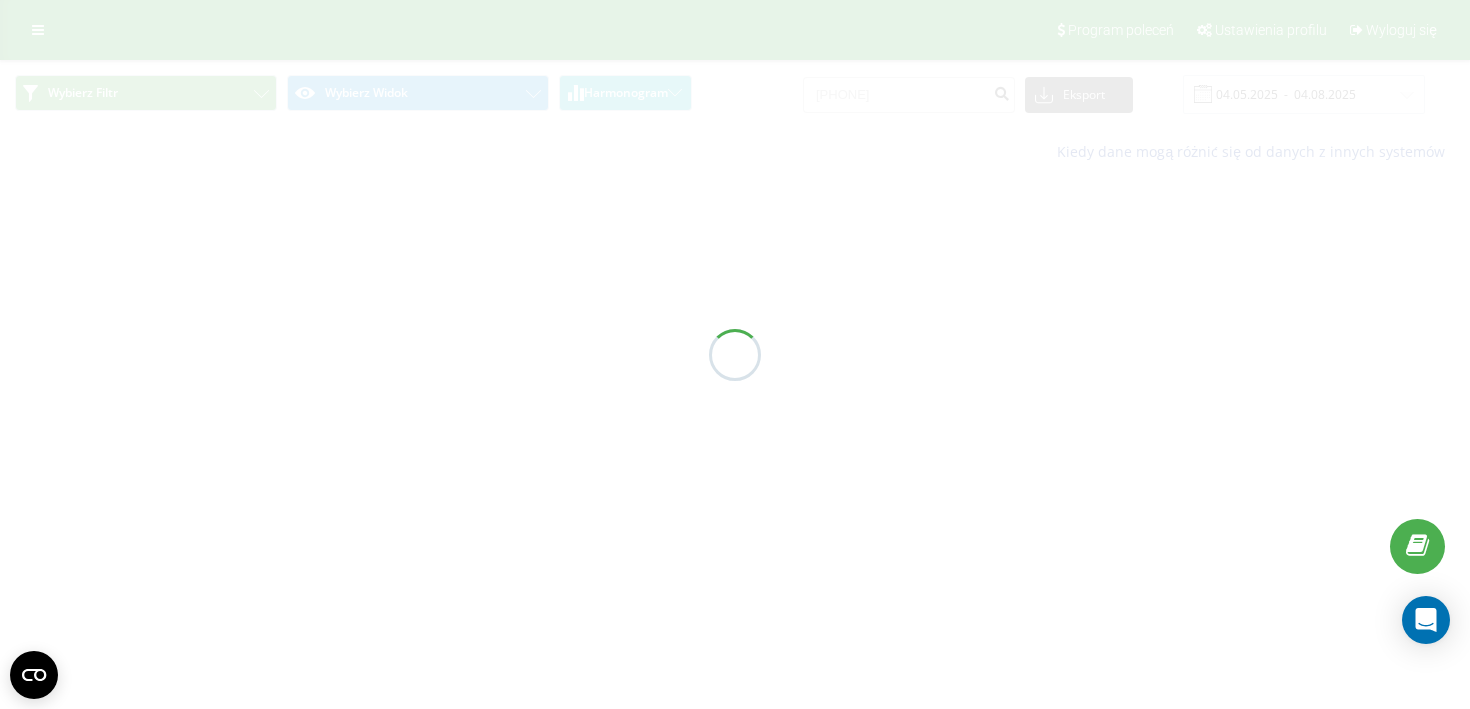 scroll, scrollTop: 0, scrollLeft: 0, axis: both 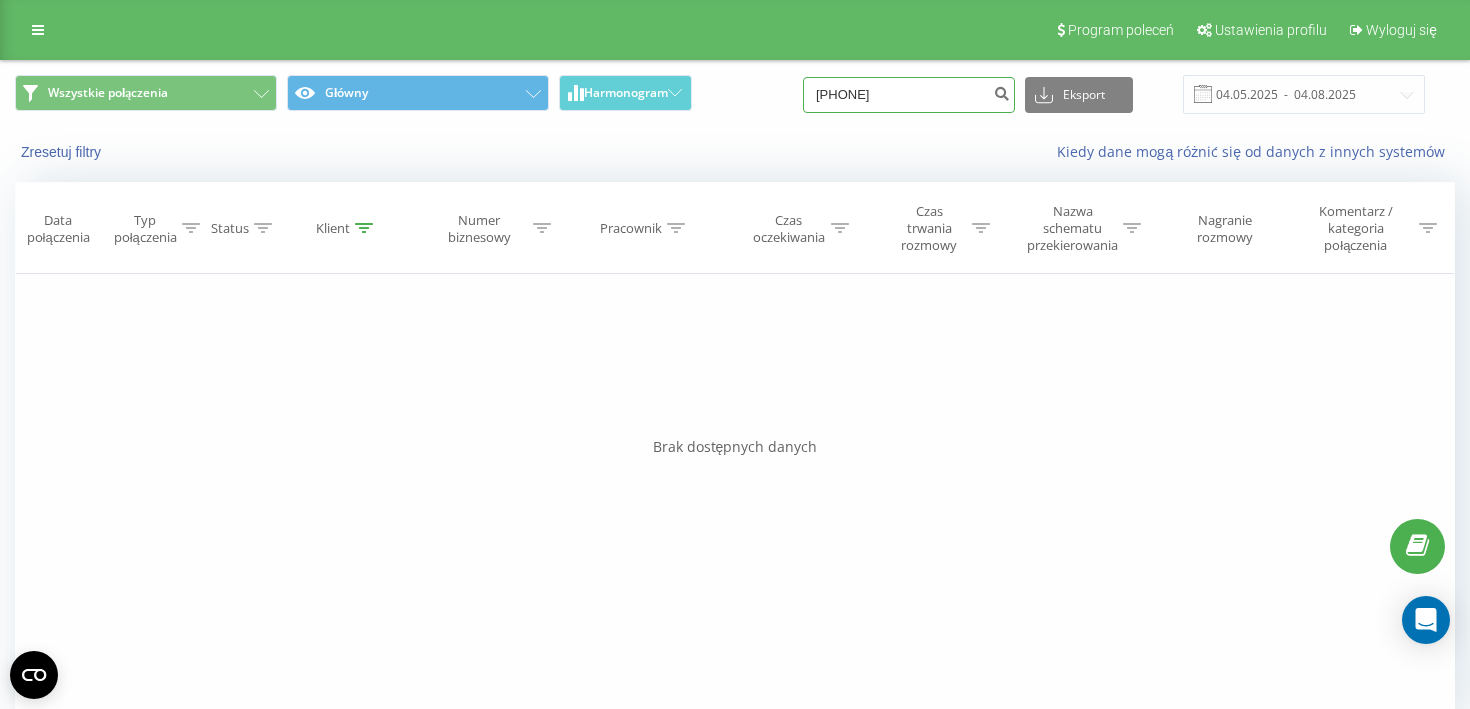 click on "[PHONE]" at bounding box center [909, 95] 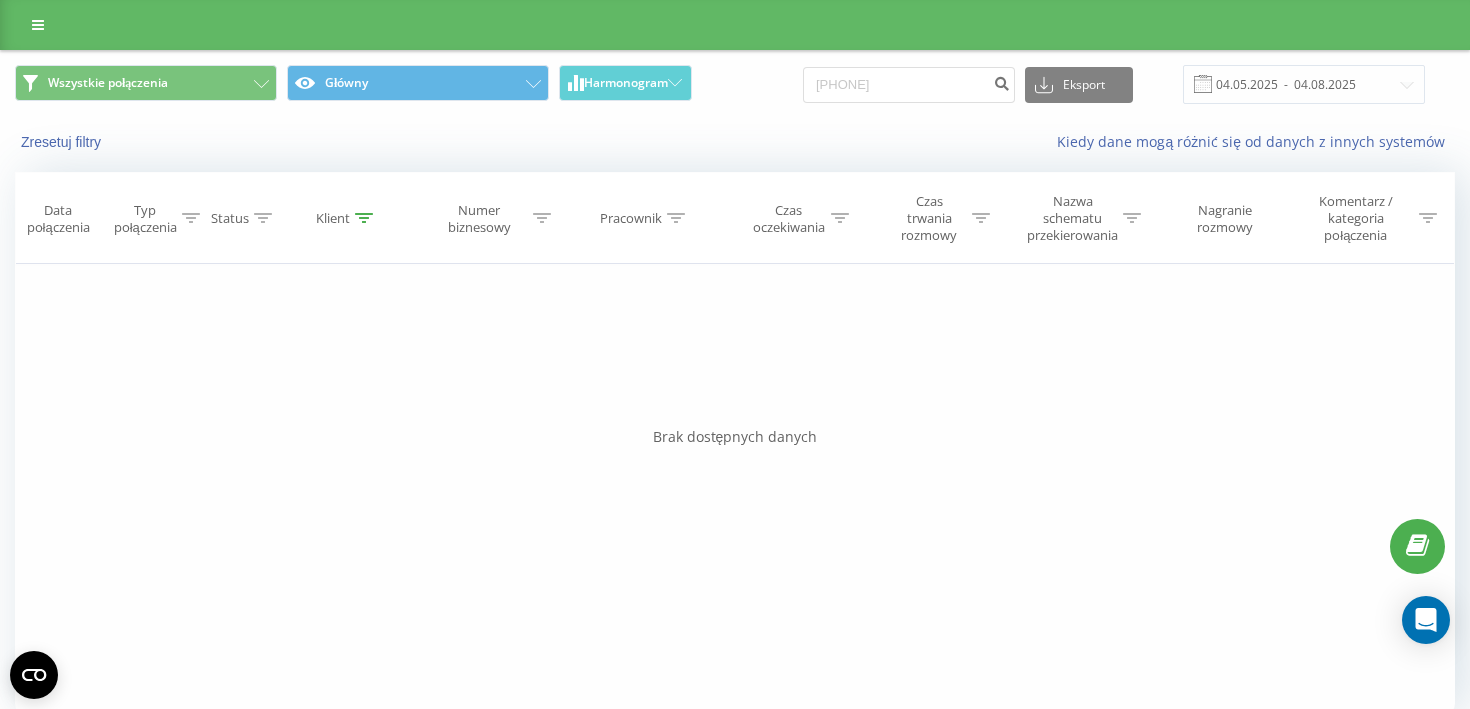 scroll, scrollTop: 0, scrollLeft: 0, axis: both 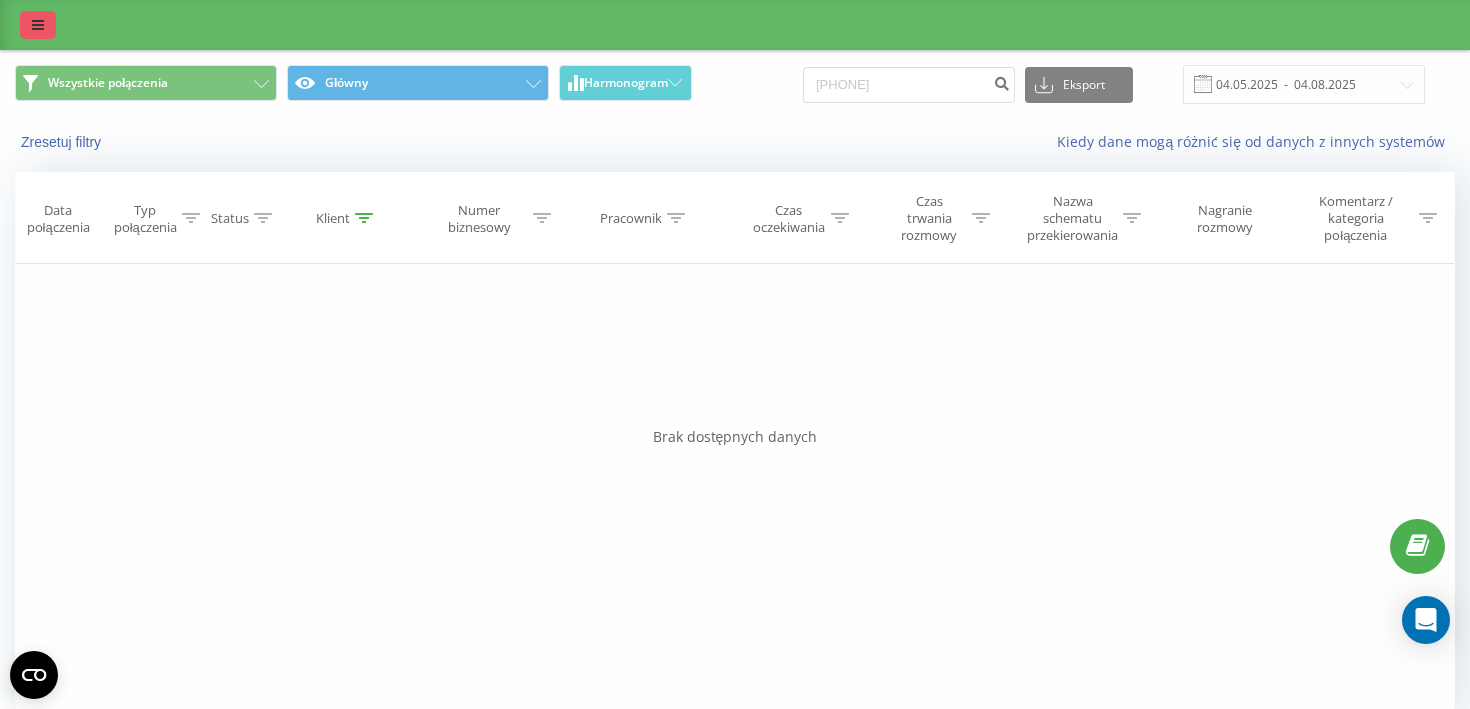 click at bounding box center (38, 25) 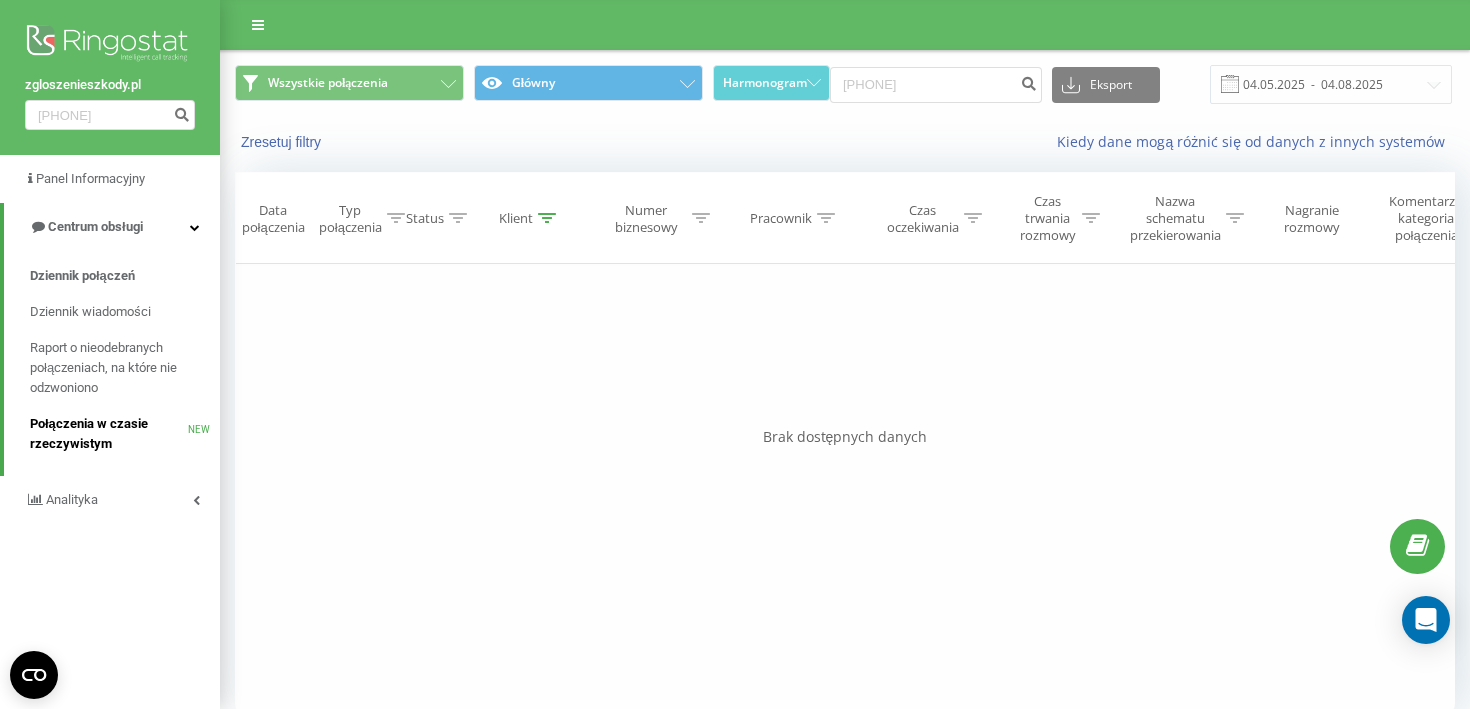 click on "Połączenia w czasie rzeczywistym" at bounding box center [109, 434] 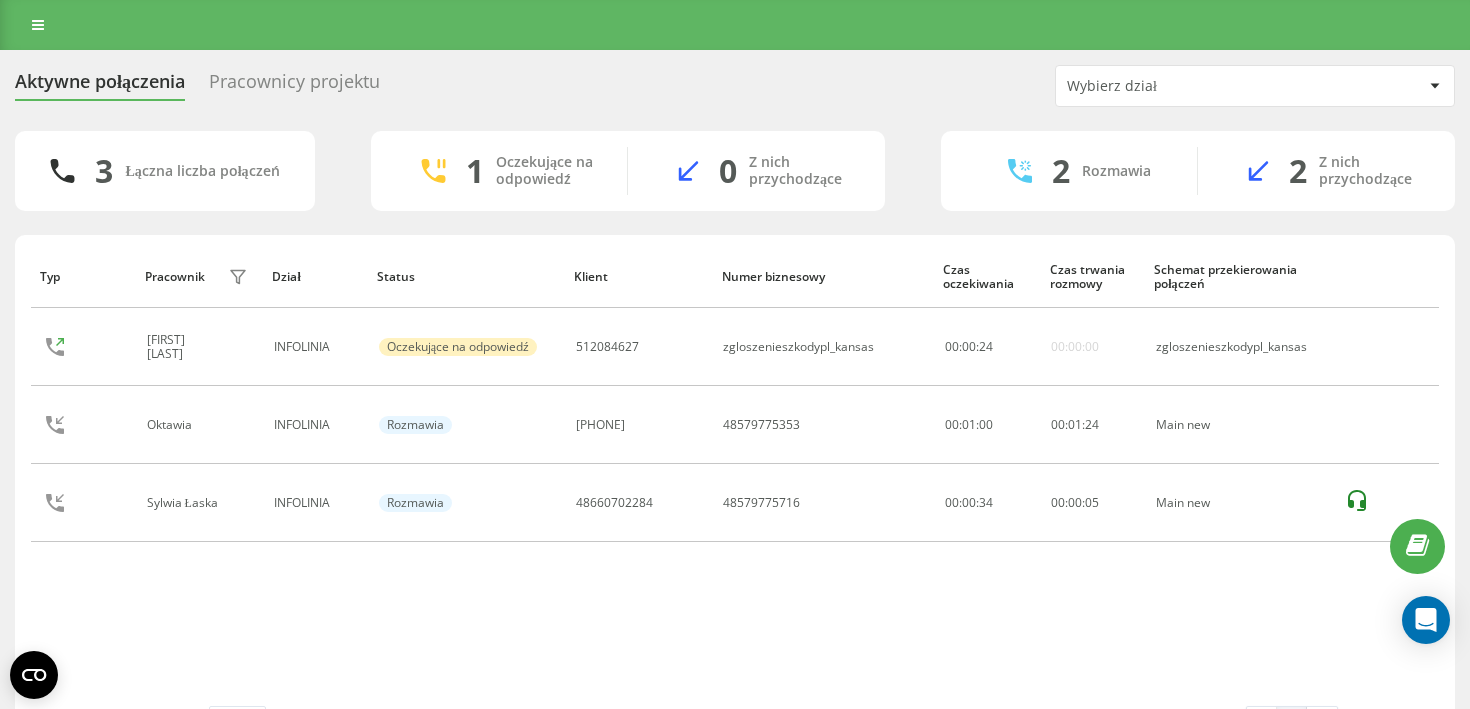 scroll, scrollTop: 0, scrollLeft: 0, axis: both 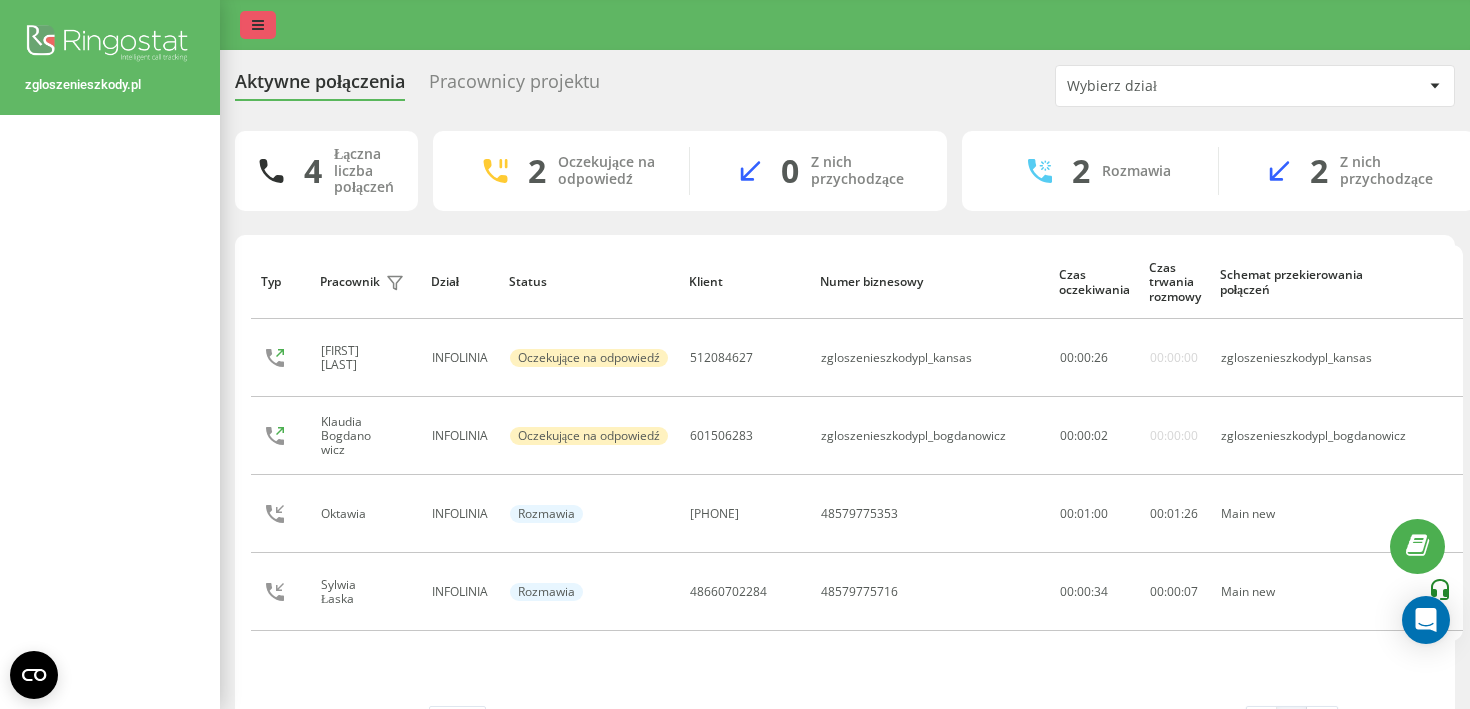 click at bounding box center (258, 25) 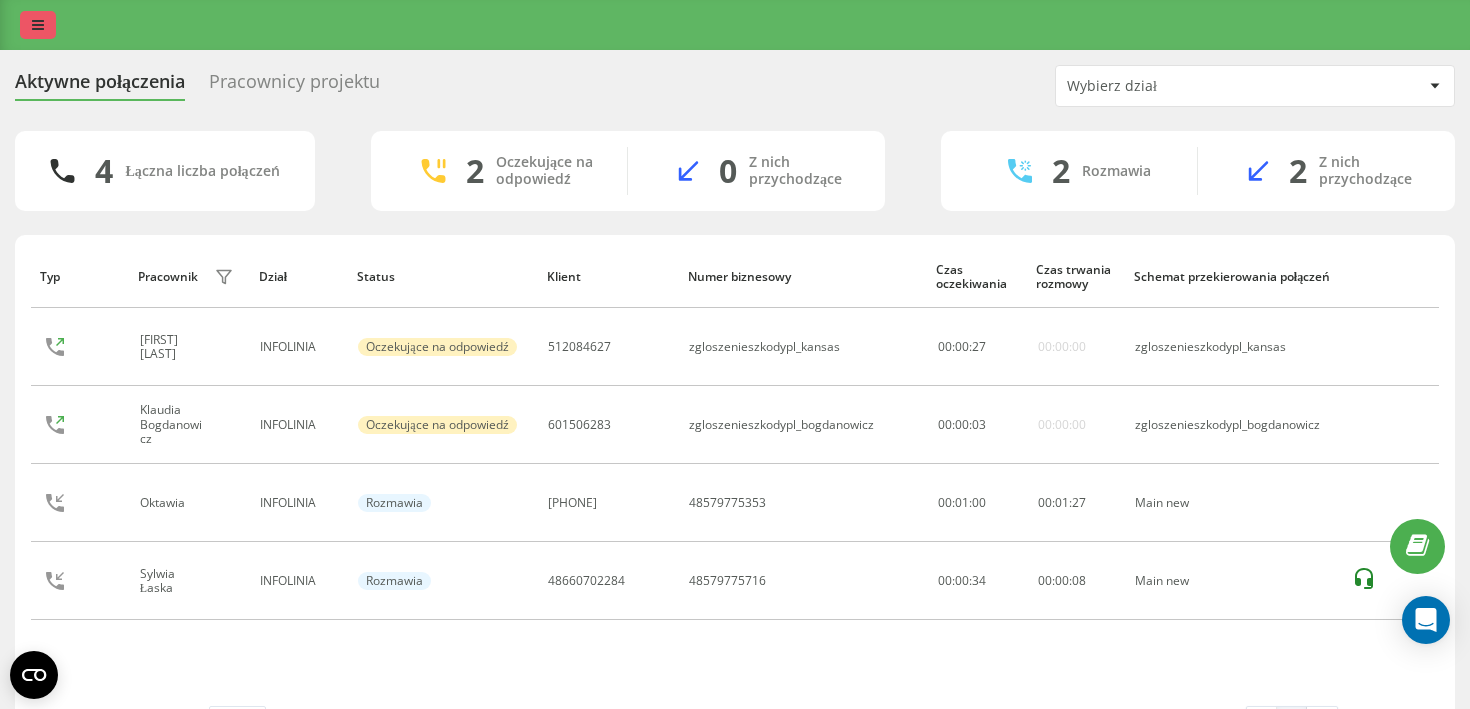 click at bounding box center (38, 25) 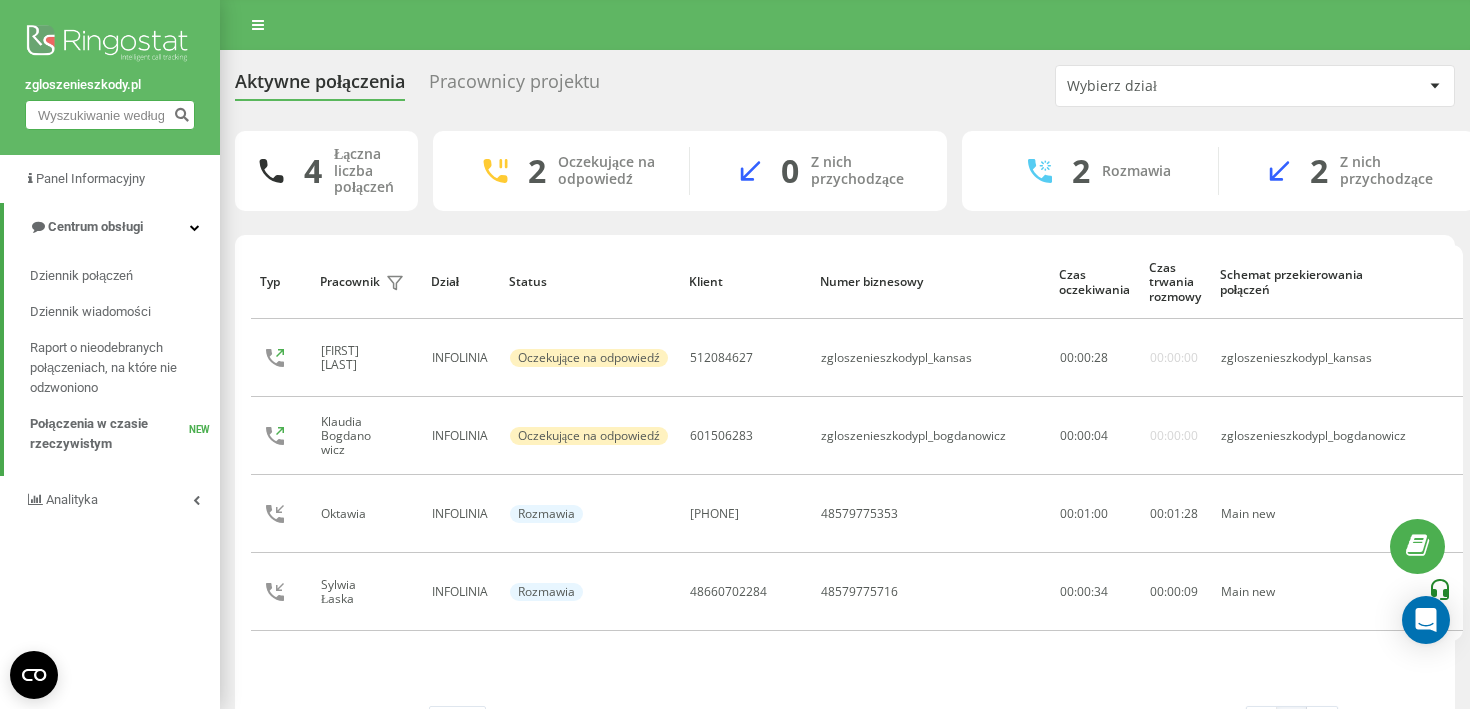 click at bounding box center [110, 115] 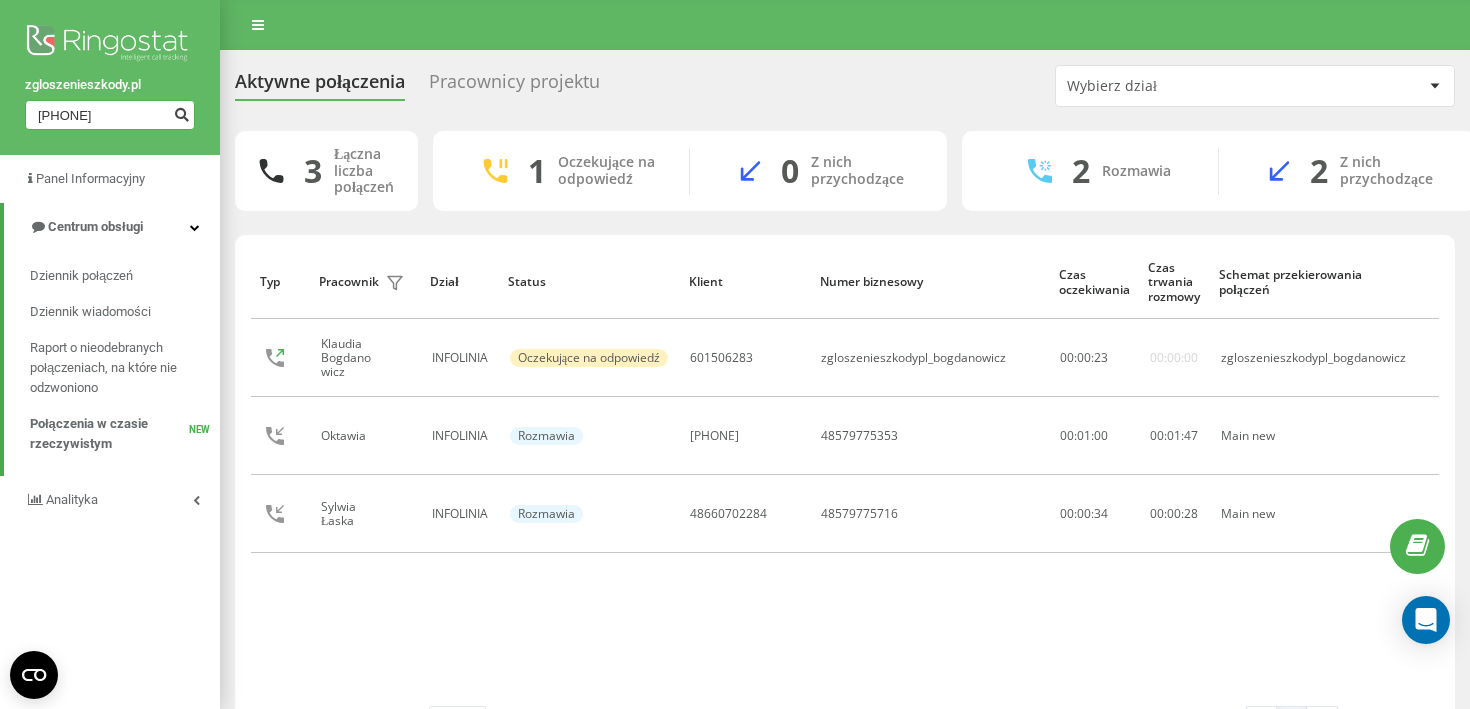 type on "693 586 010" 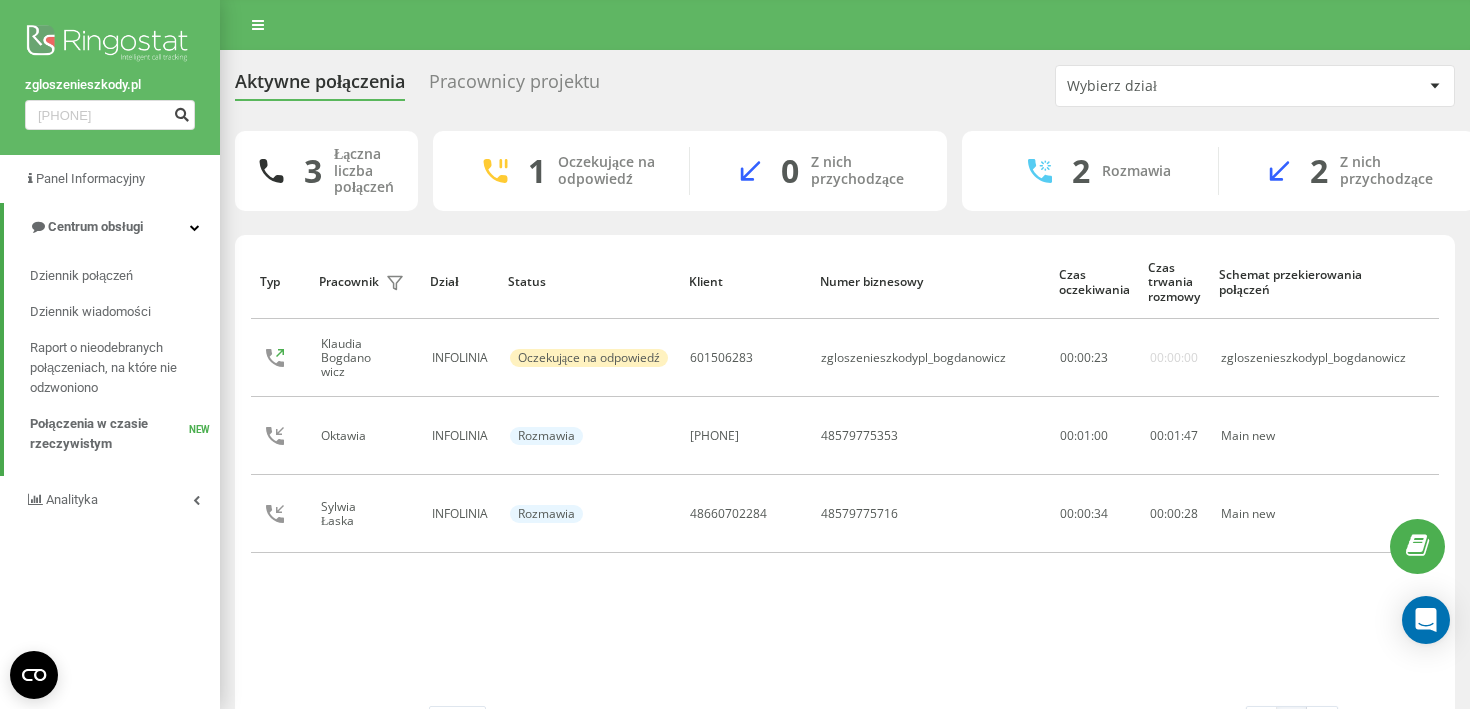 click at bounding box center [181, 115] 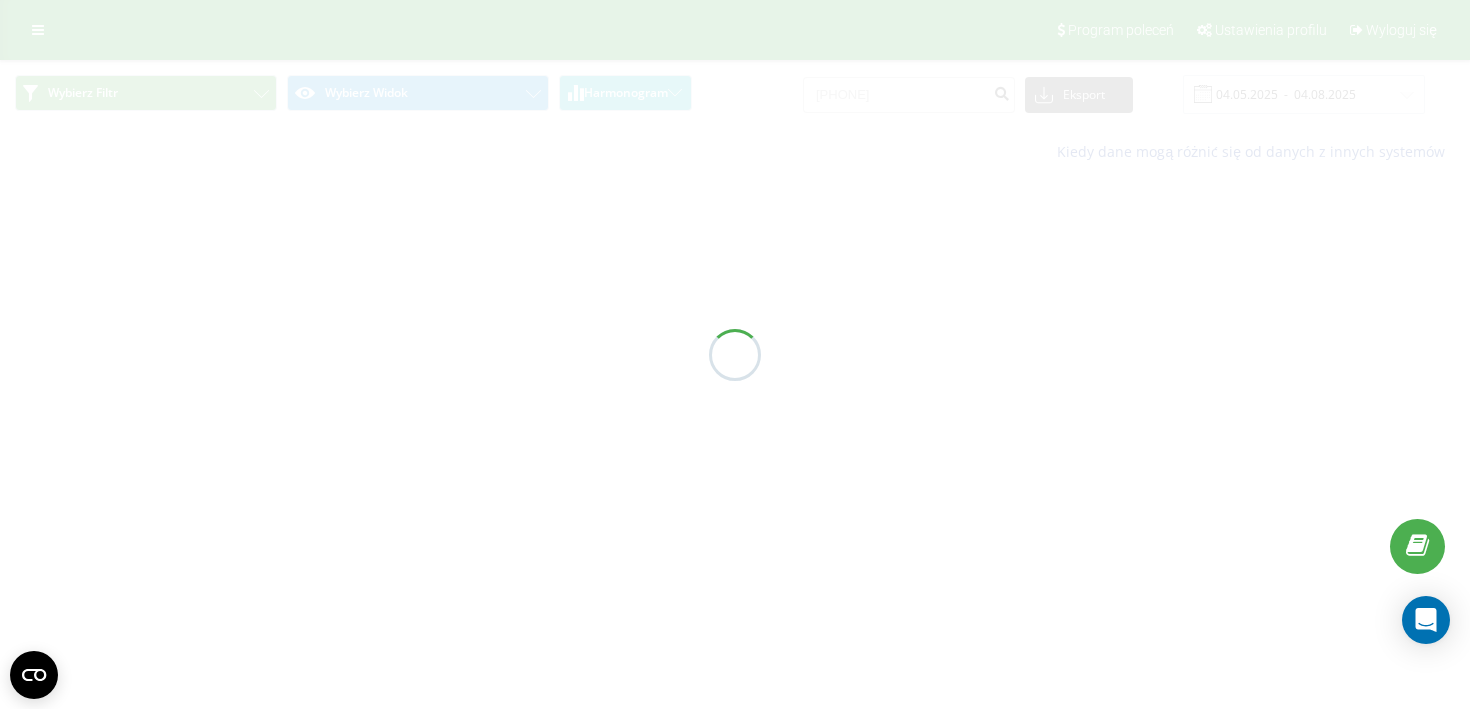 scroll, scrollTop: 0, scrollLeft: 0, axis: both 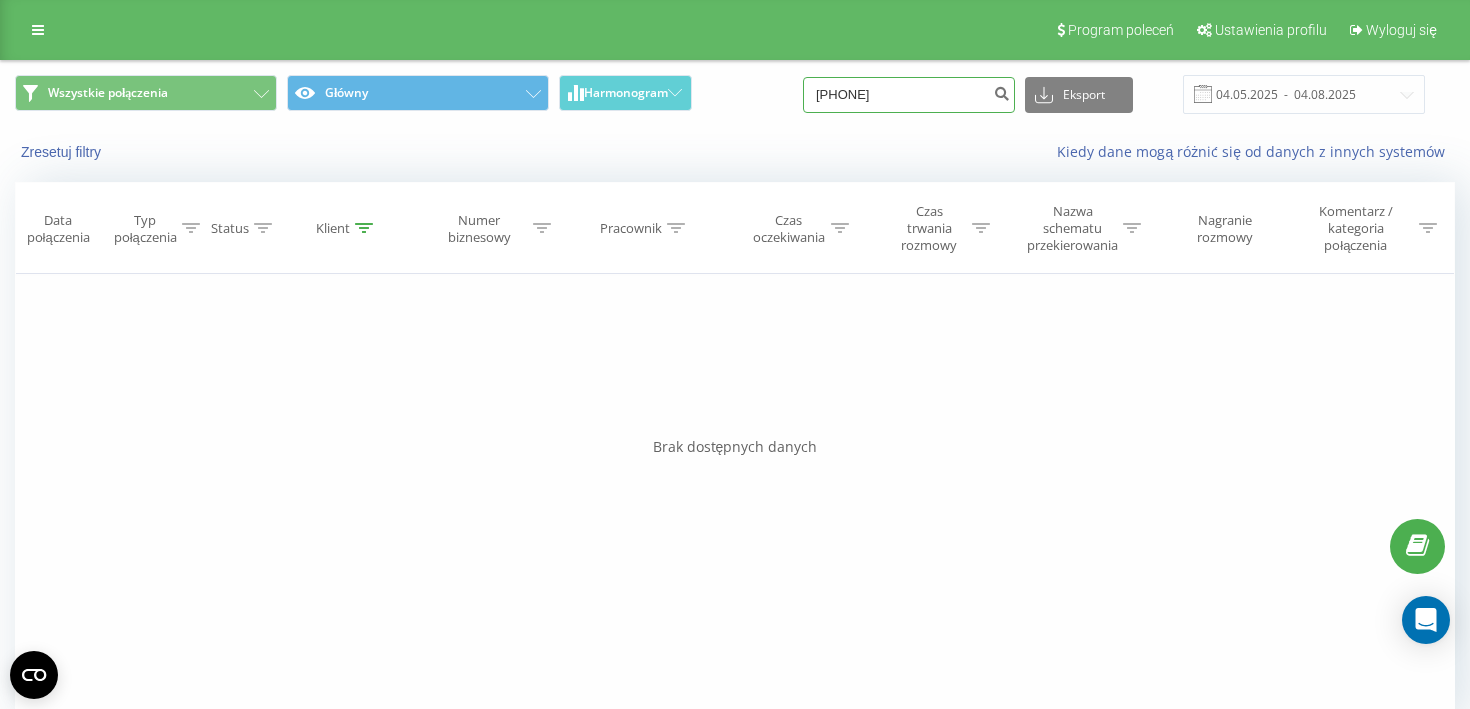 click on "[PHONE]" at bounding box center [909, 95] 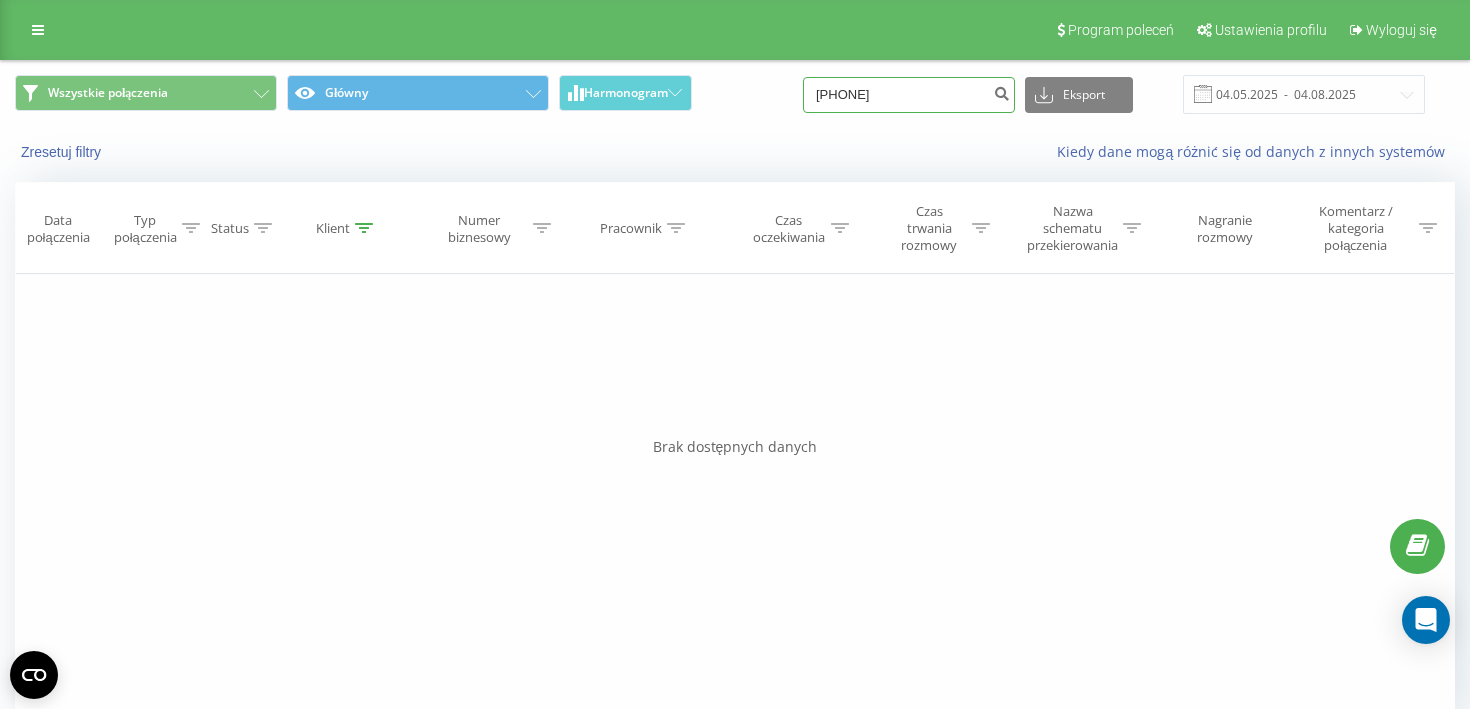 type on "[PHONE]" 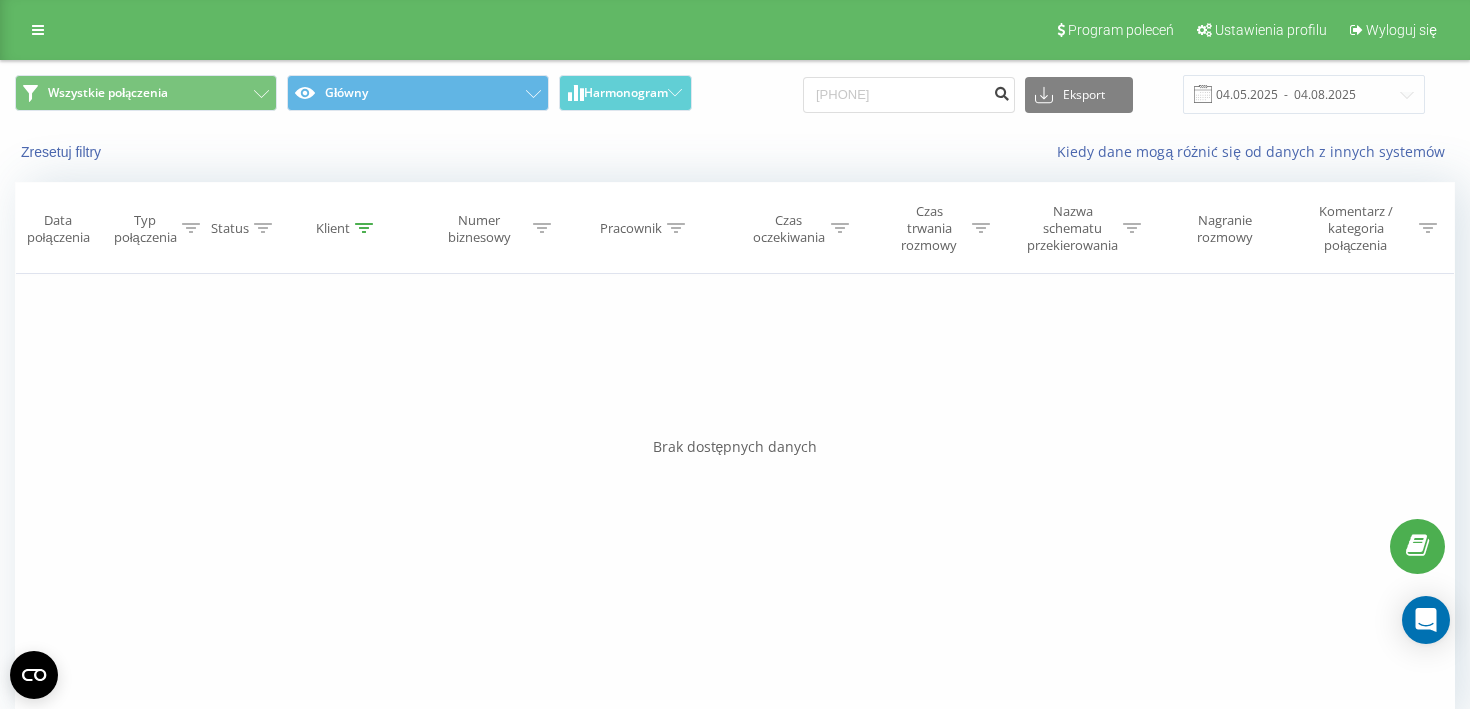 click at bounding box center (1001, 91) 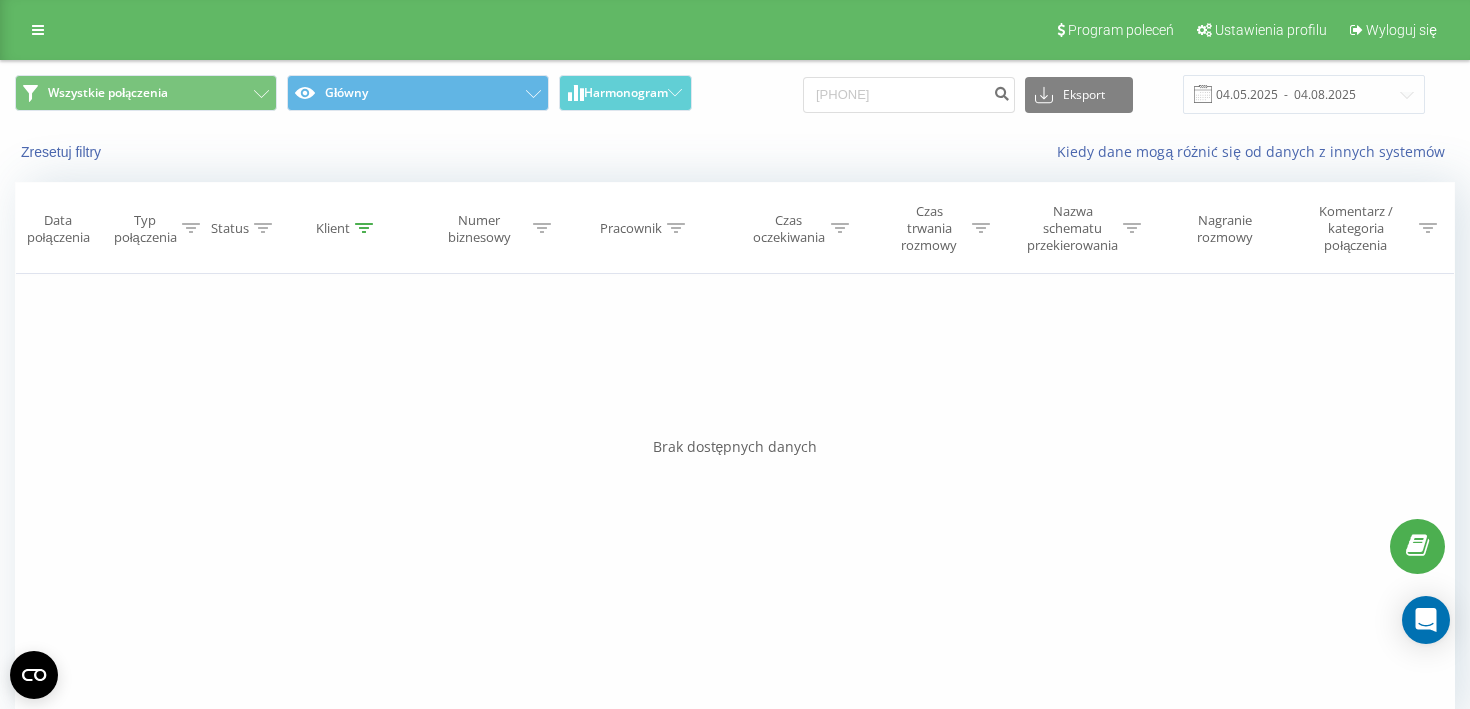 scroll, scrollTop: 0, scrollLeft: 0, axis: both 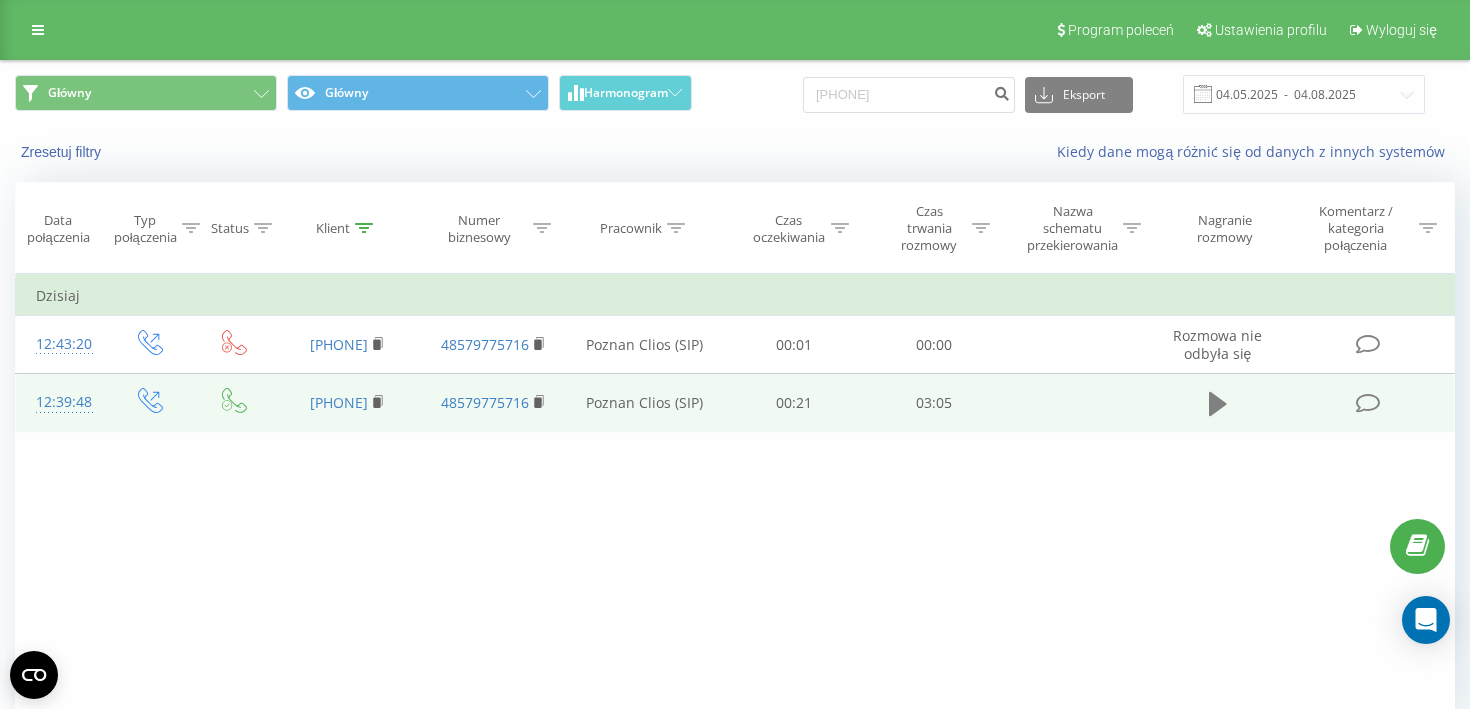 click 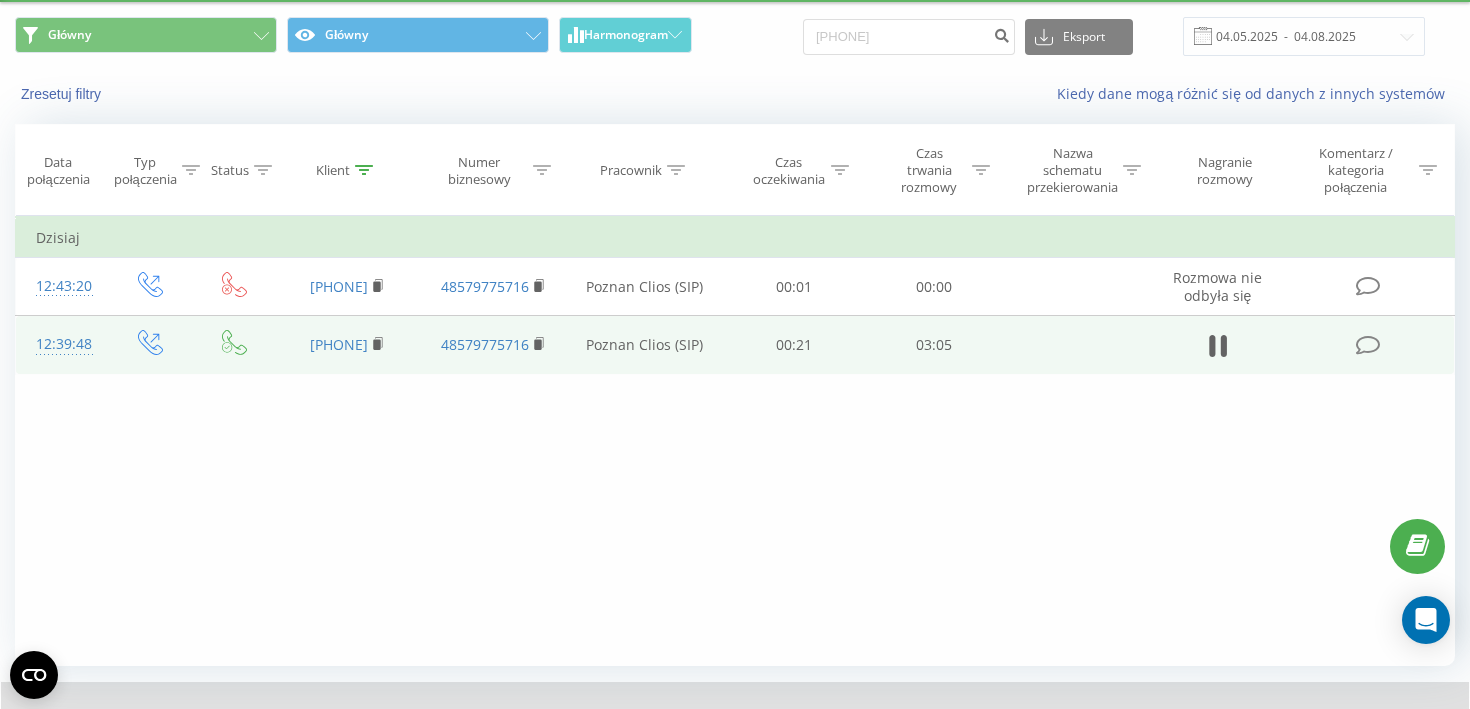 scroll, scrollTop: 170, scrollLeft: 0, axis: vertical 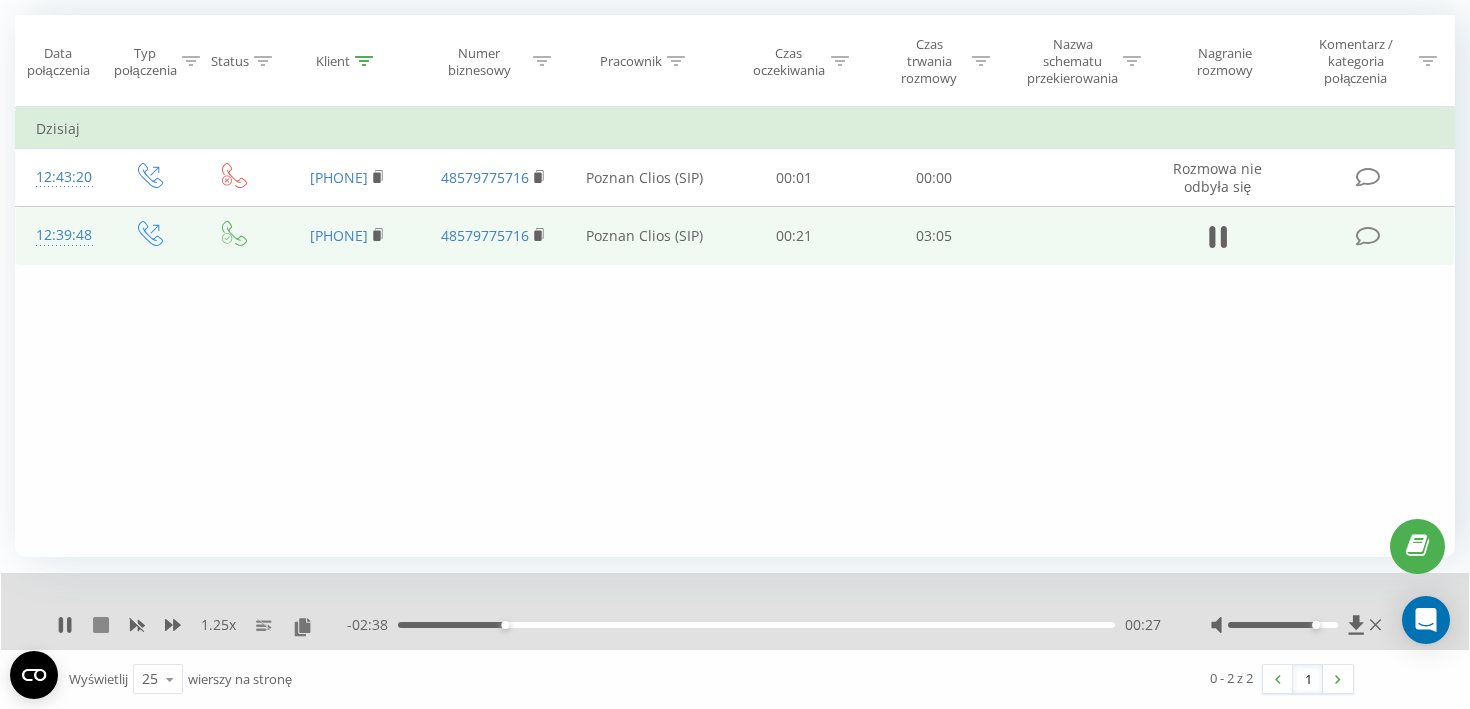 click 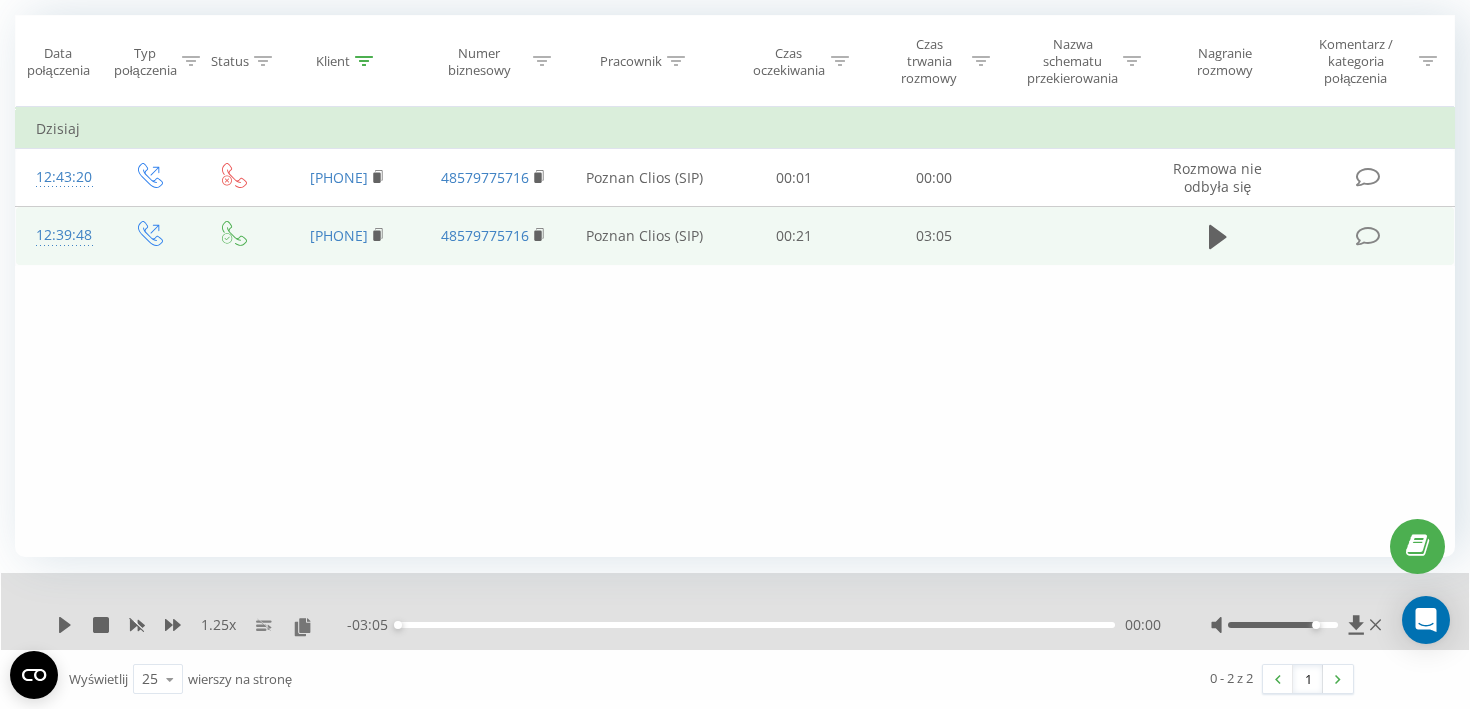 scroll, scrollTop: 0, scrollLeft: 0, axis: both 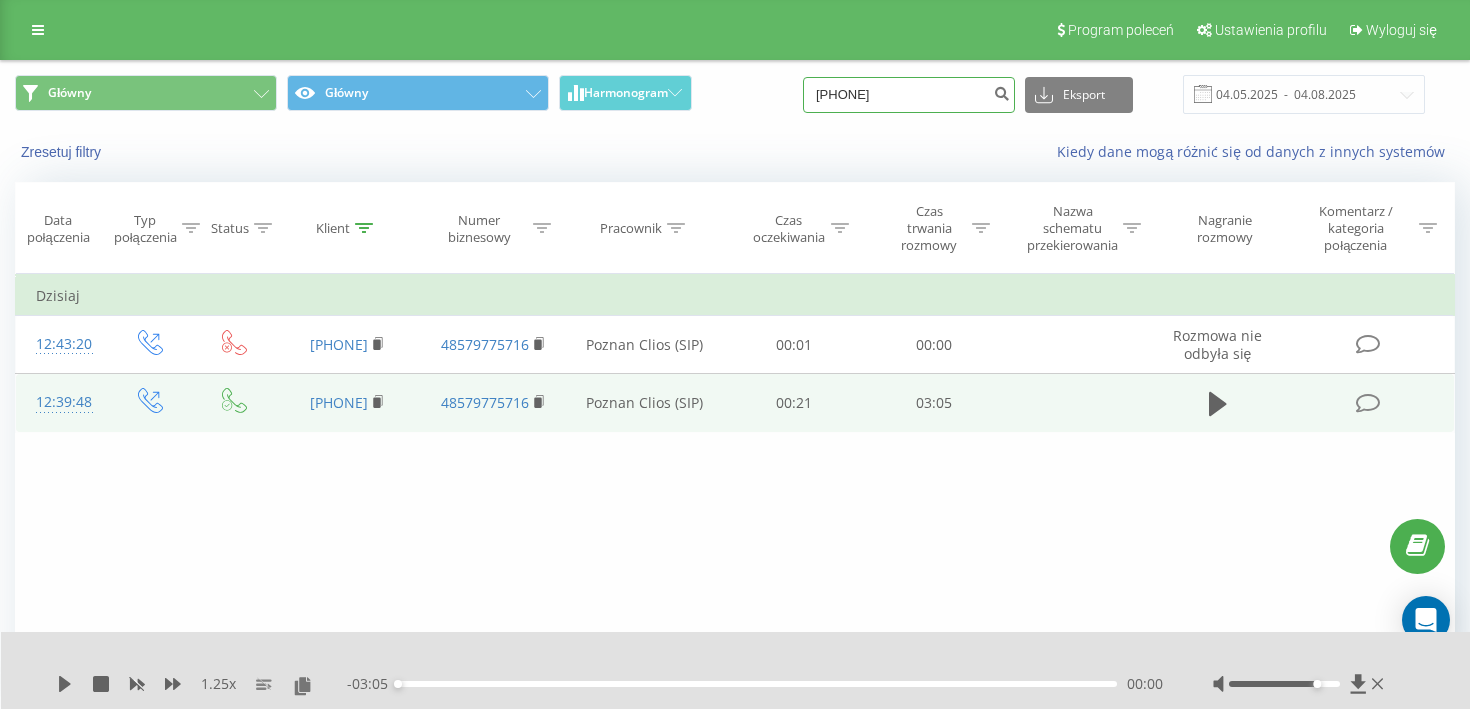 click on "693586010" at bounding box center [909, 95] 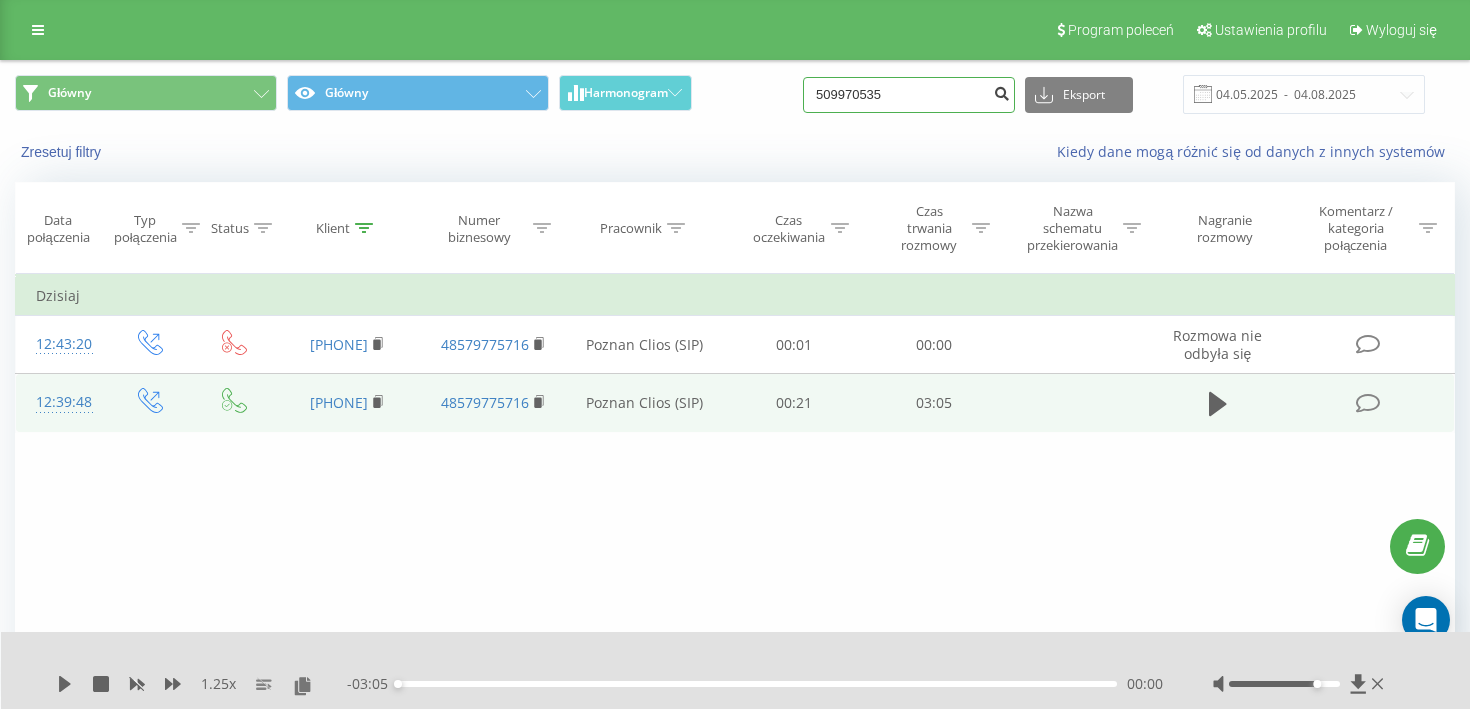 type on "509970535" 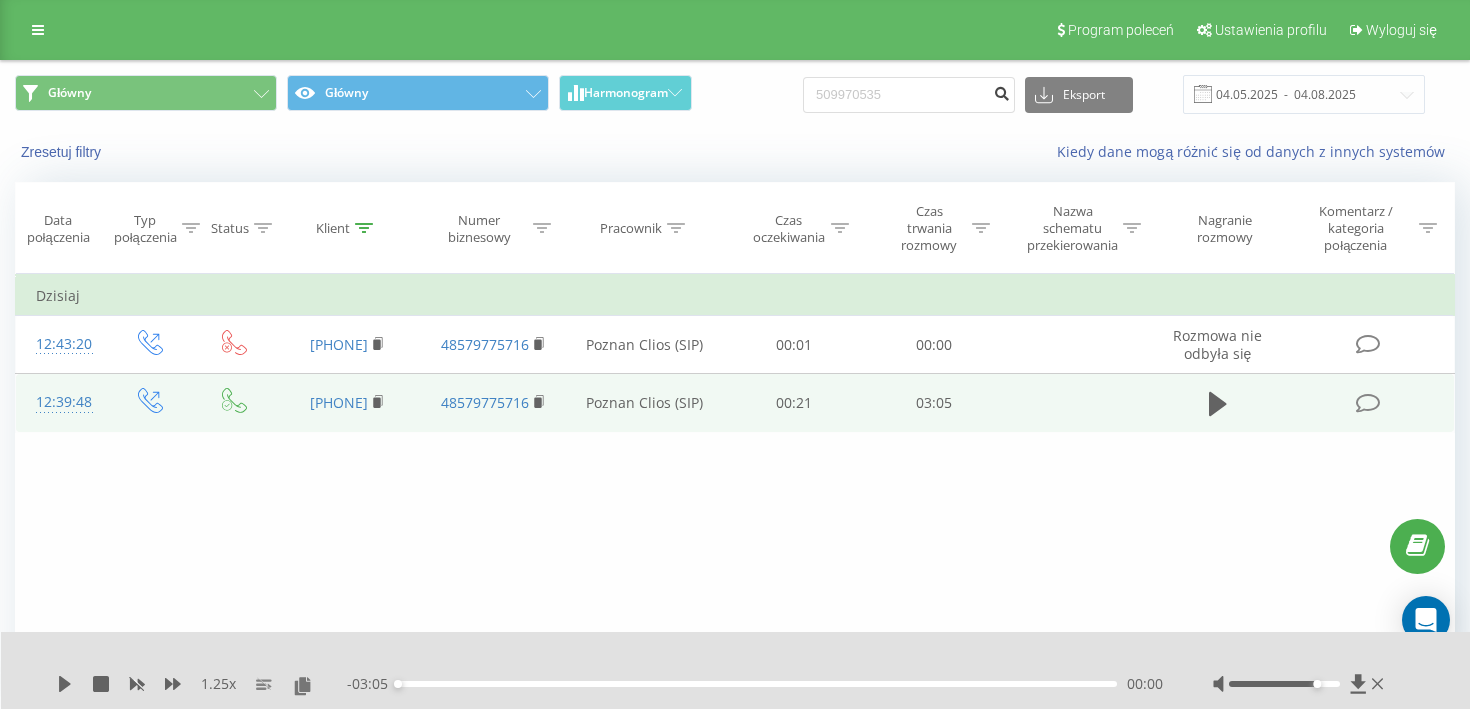 click at bounding box center [1001, 91] 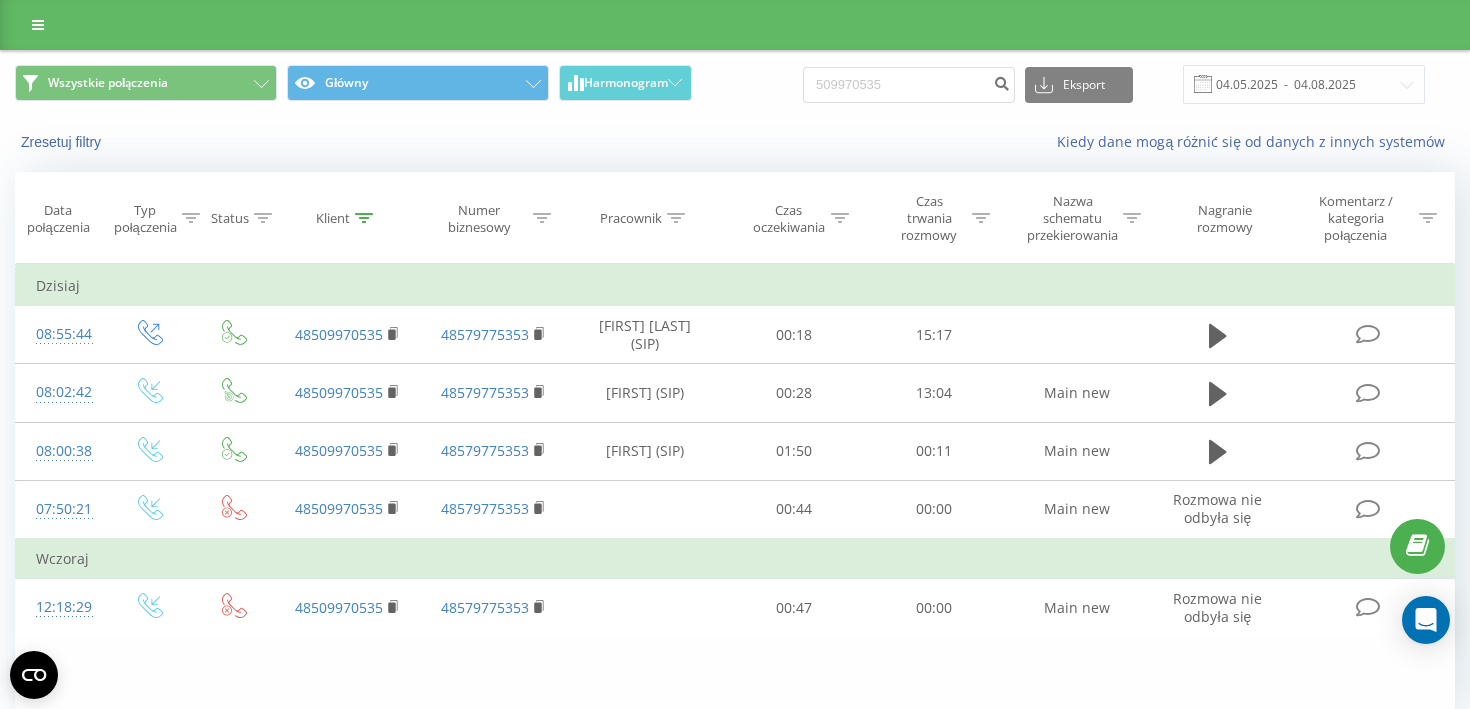 scroll, scrollTop: 0, scrollLeft: 0, axis: both 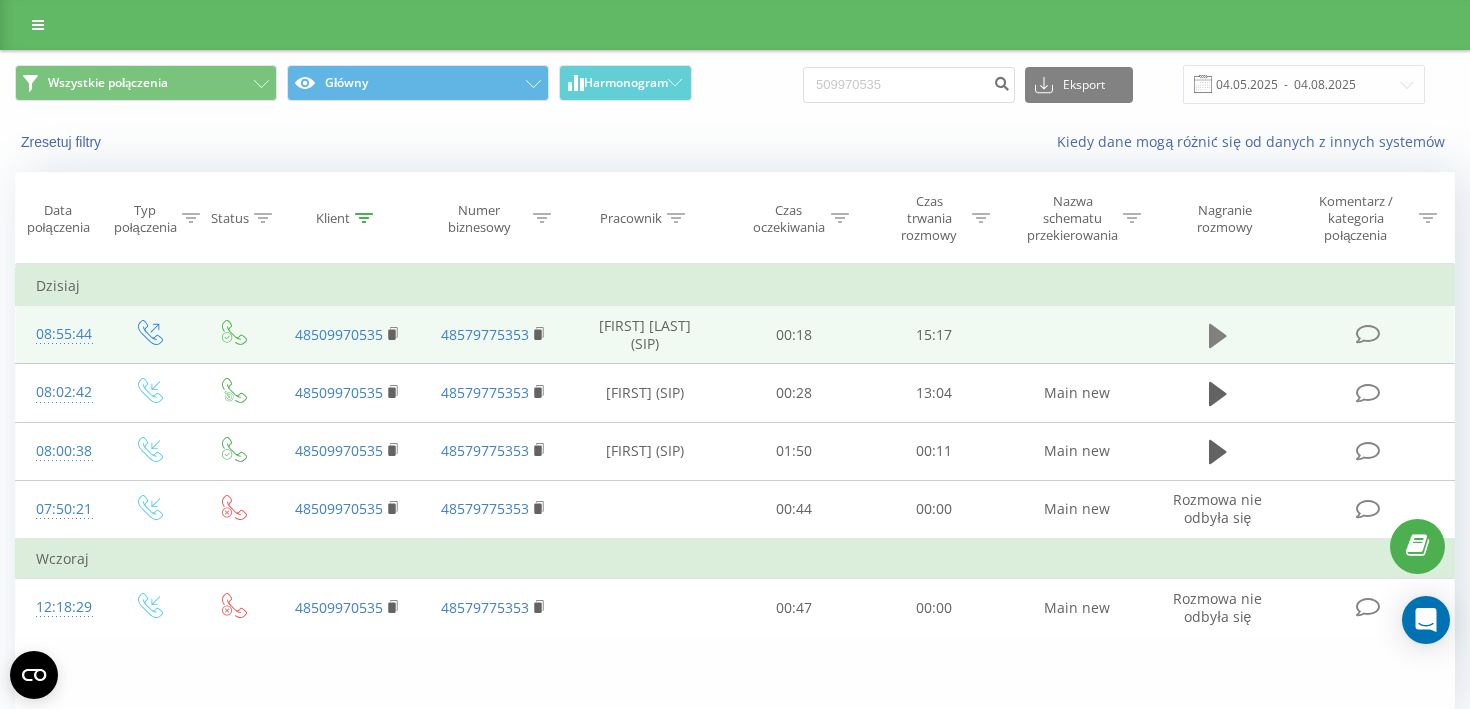 click at bounding box center [1218, 336] 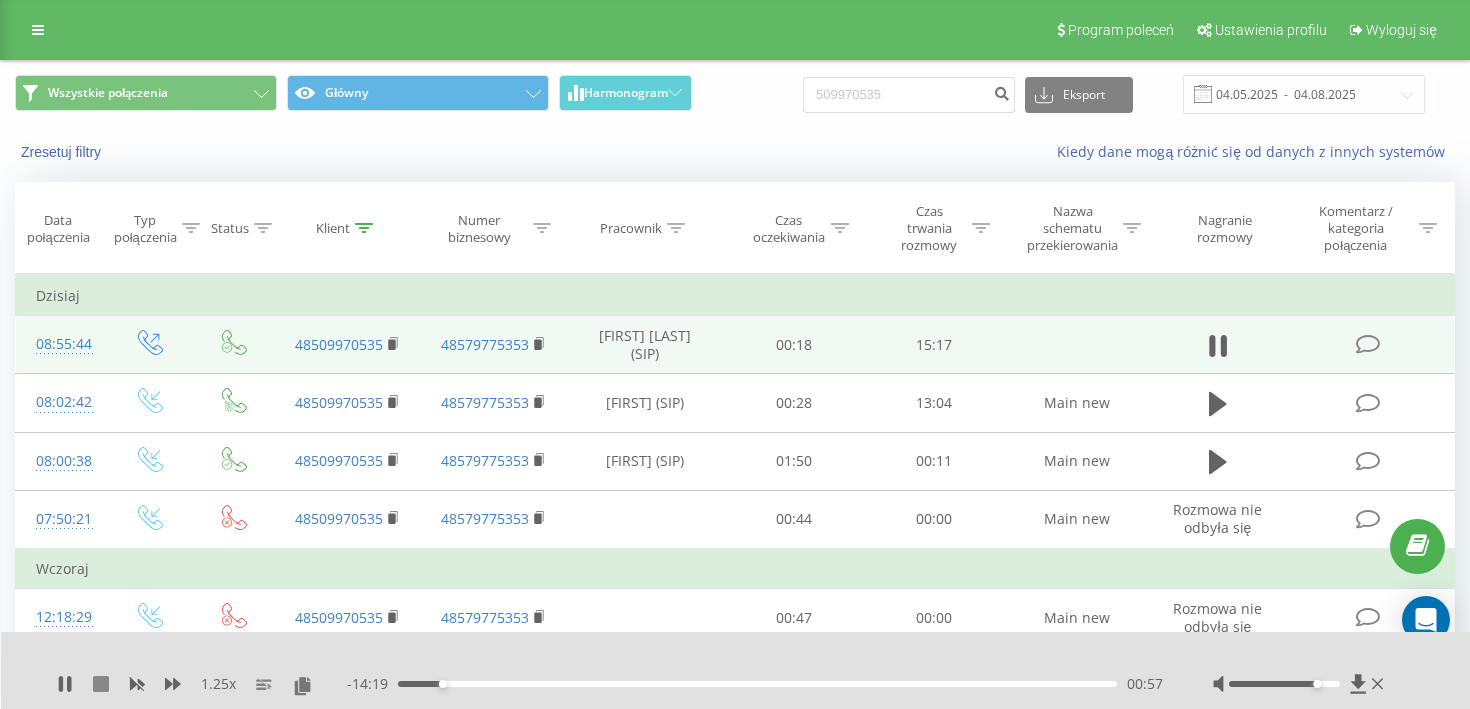 click 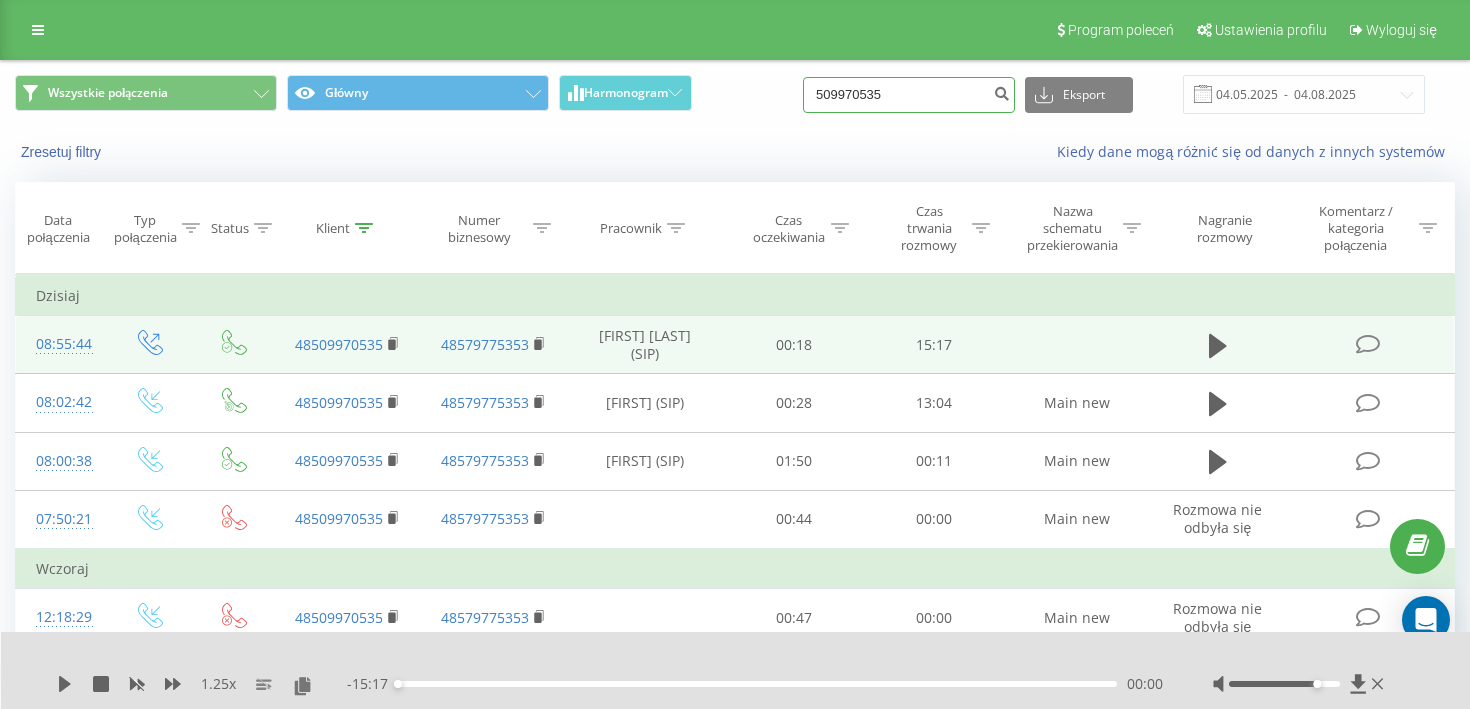 click on "509970535" at bounding box center [909, 95] 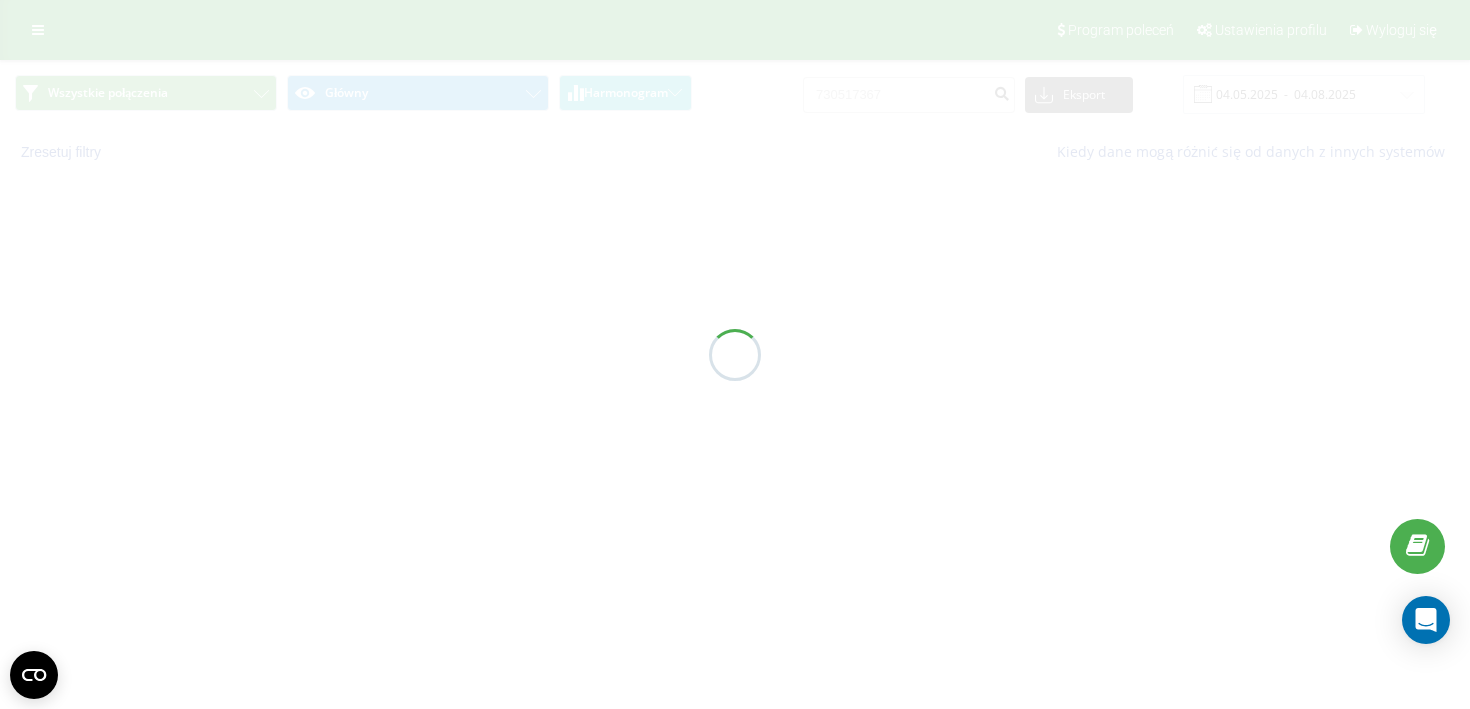 scroll, scrollTop: 0, scrollLeft: 0, axis: both 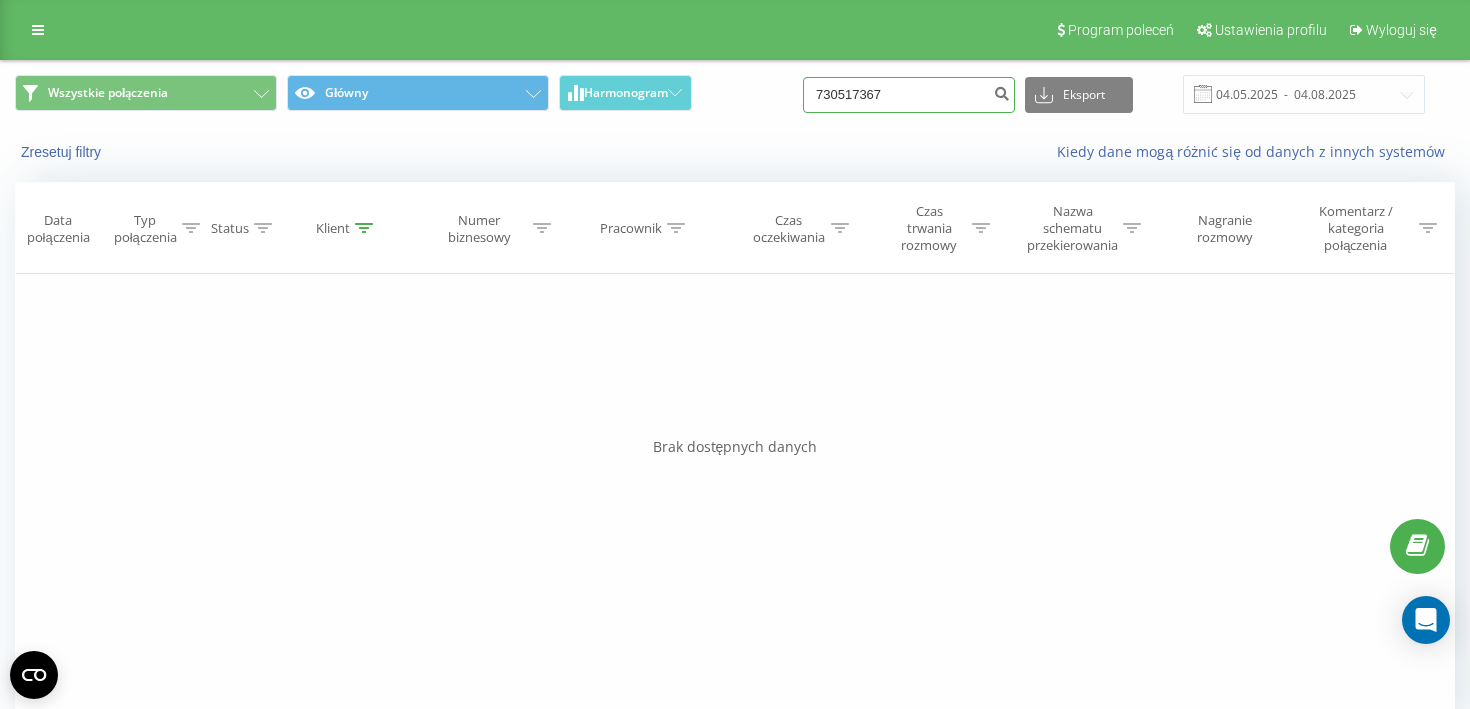 click on "730517367" at bounding box center [909, 95] 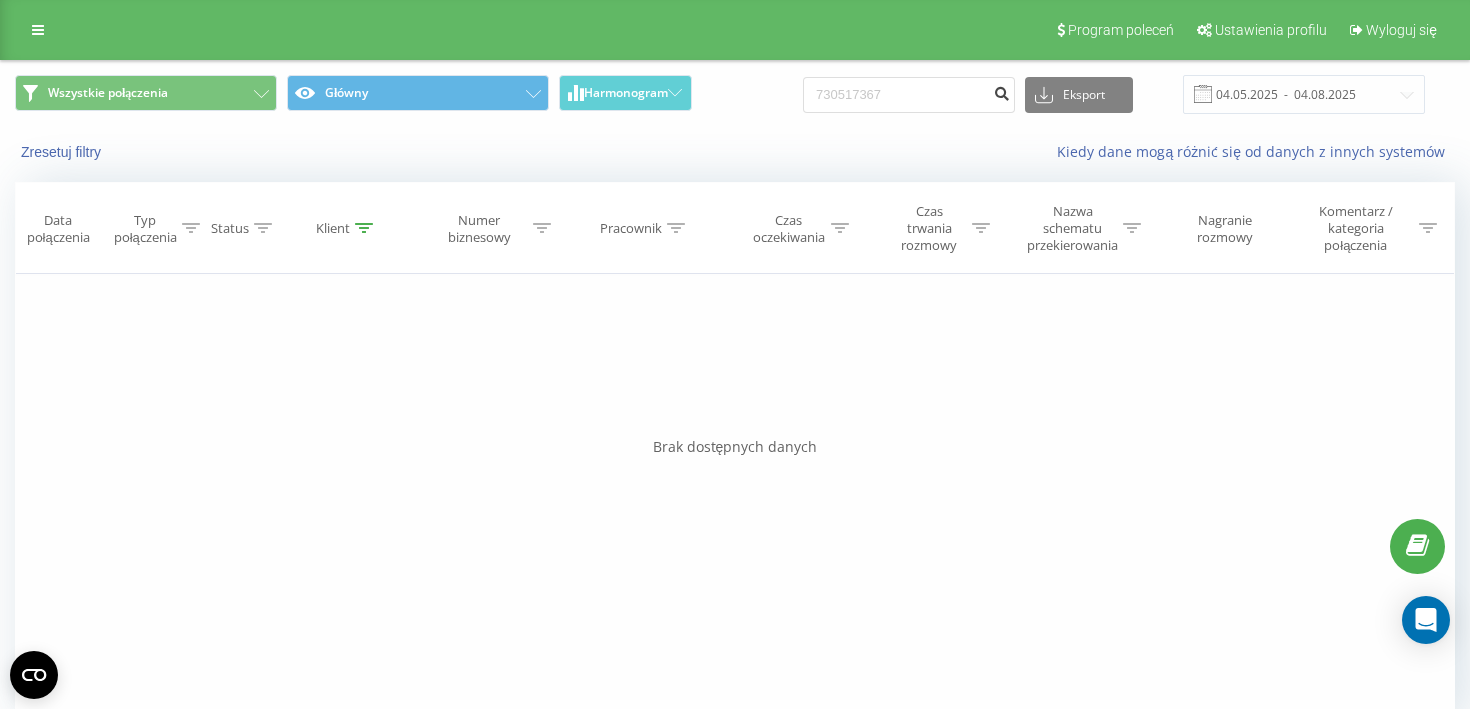 click at bounding box center (1001, 95) 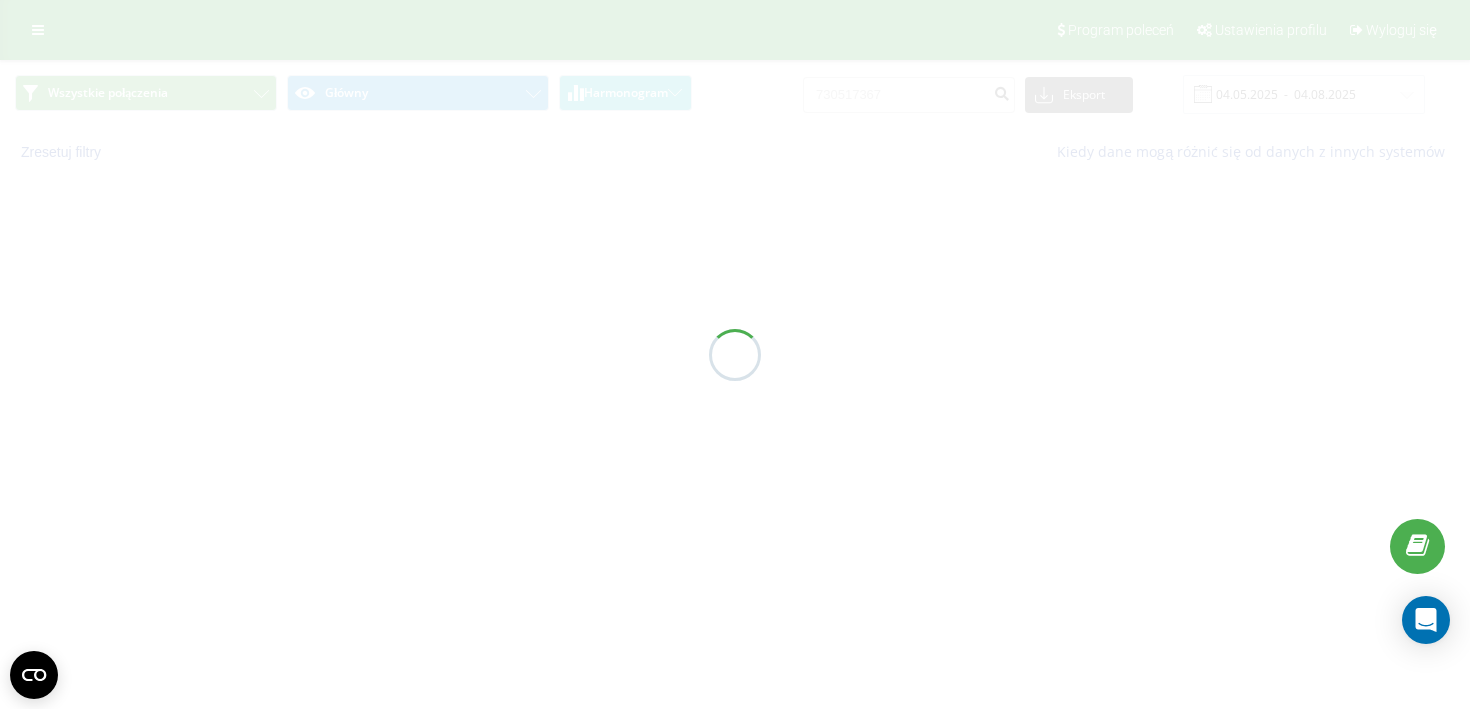 scroll, scrollTop: 0, scrollLeft: 0, axis: both 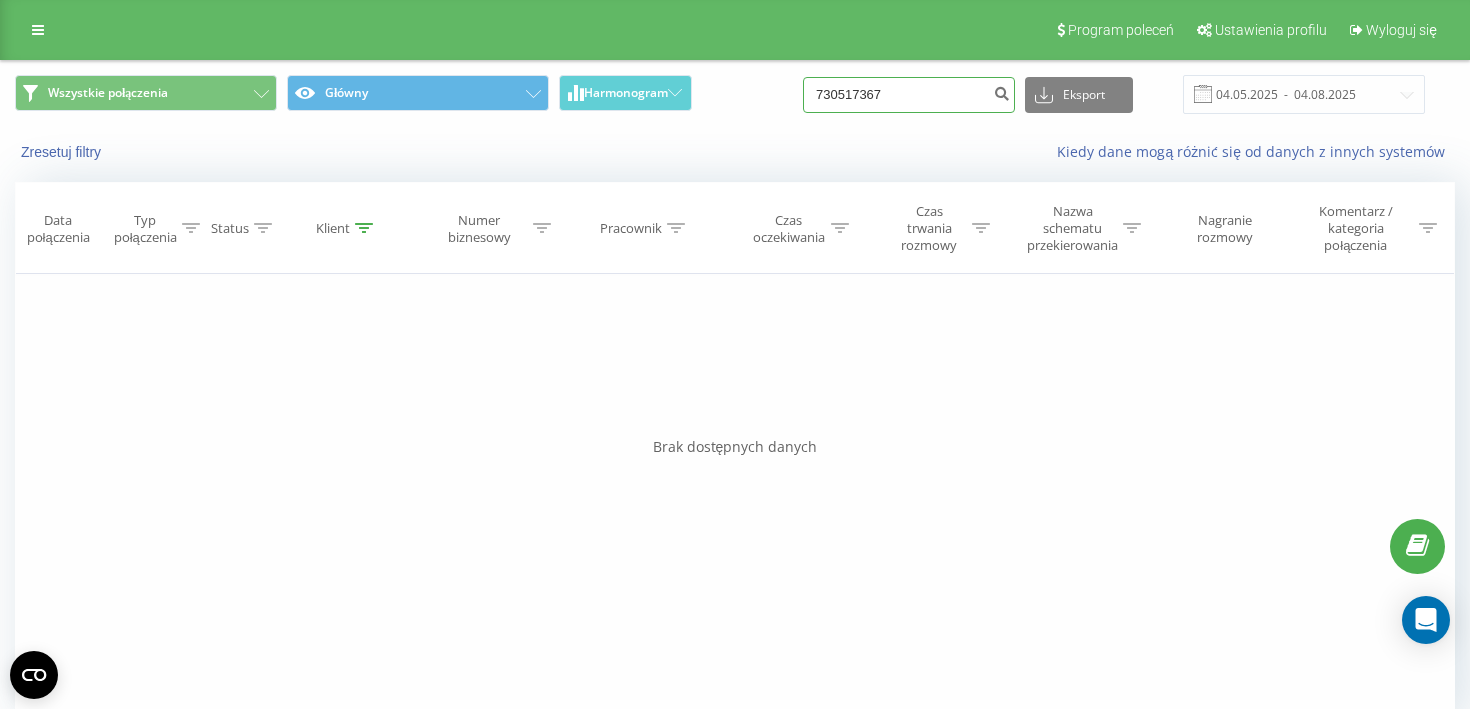 click on "730517367" at bounding box center (909, 95) 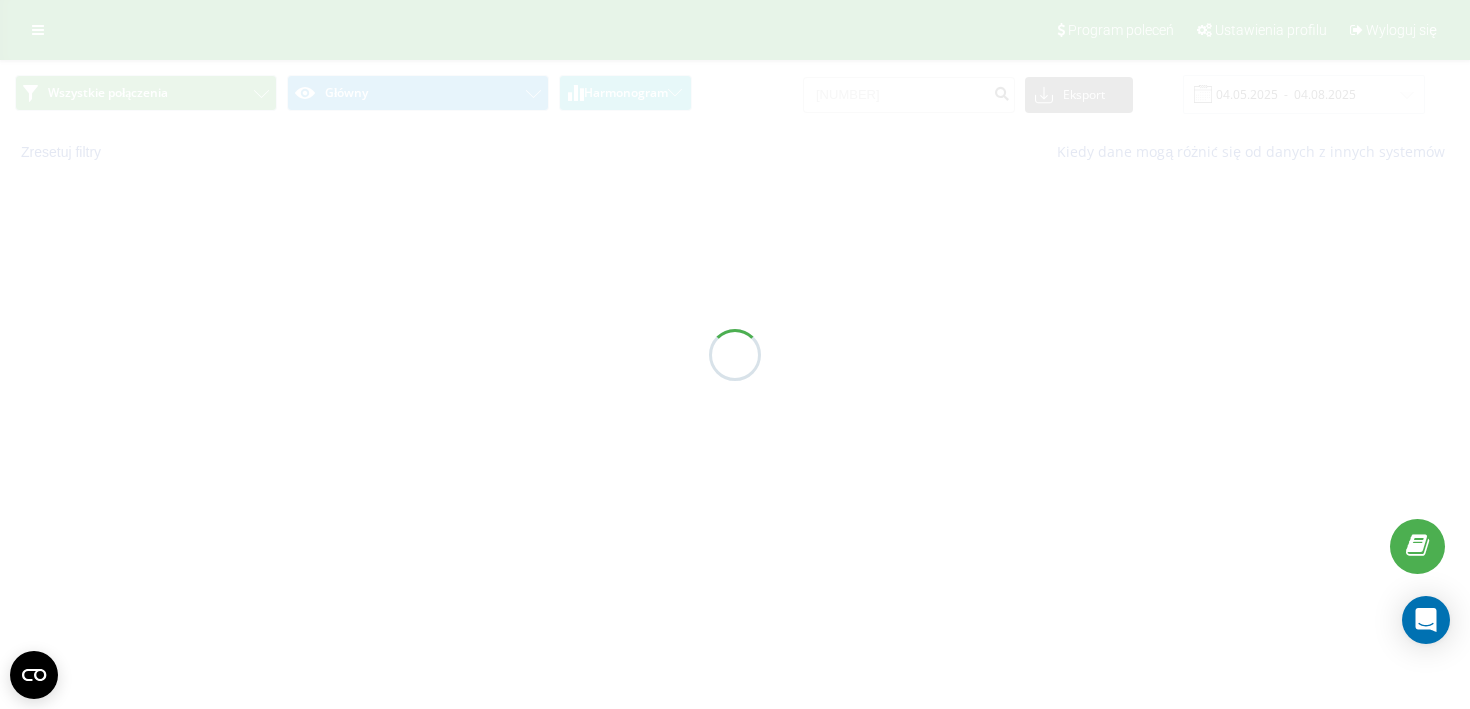 scroll, scrollTop: 0, scrollLeft: 0, axis: both 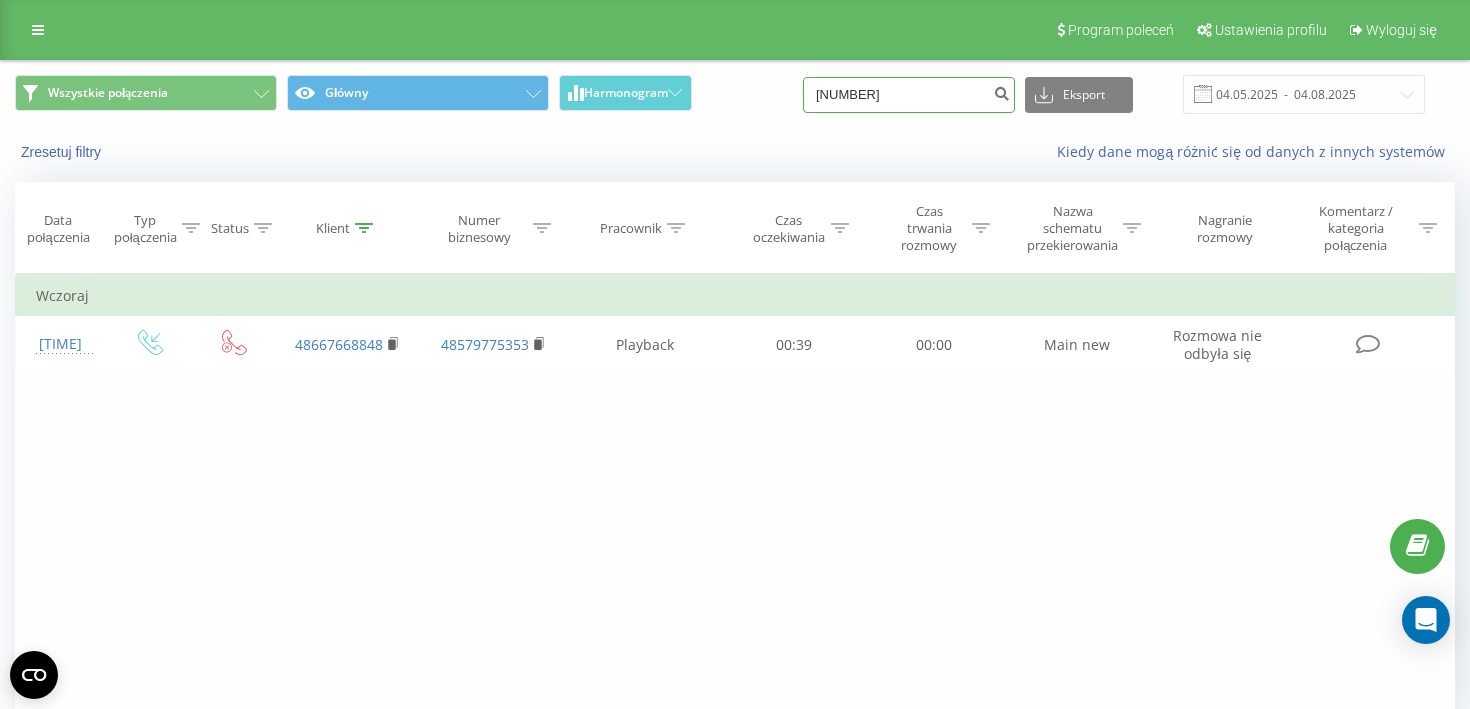 click on "[PHONE]" at bounding box center [909, 95] 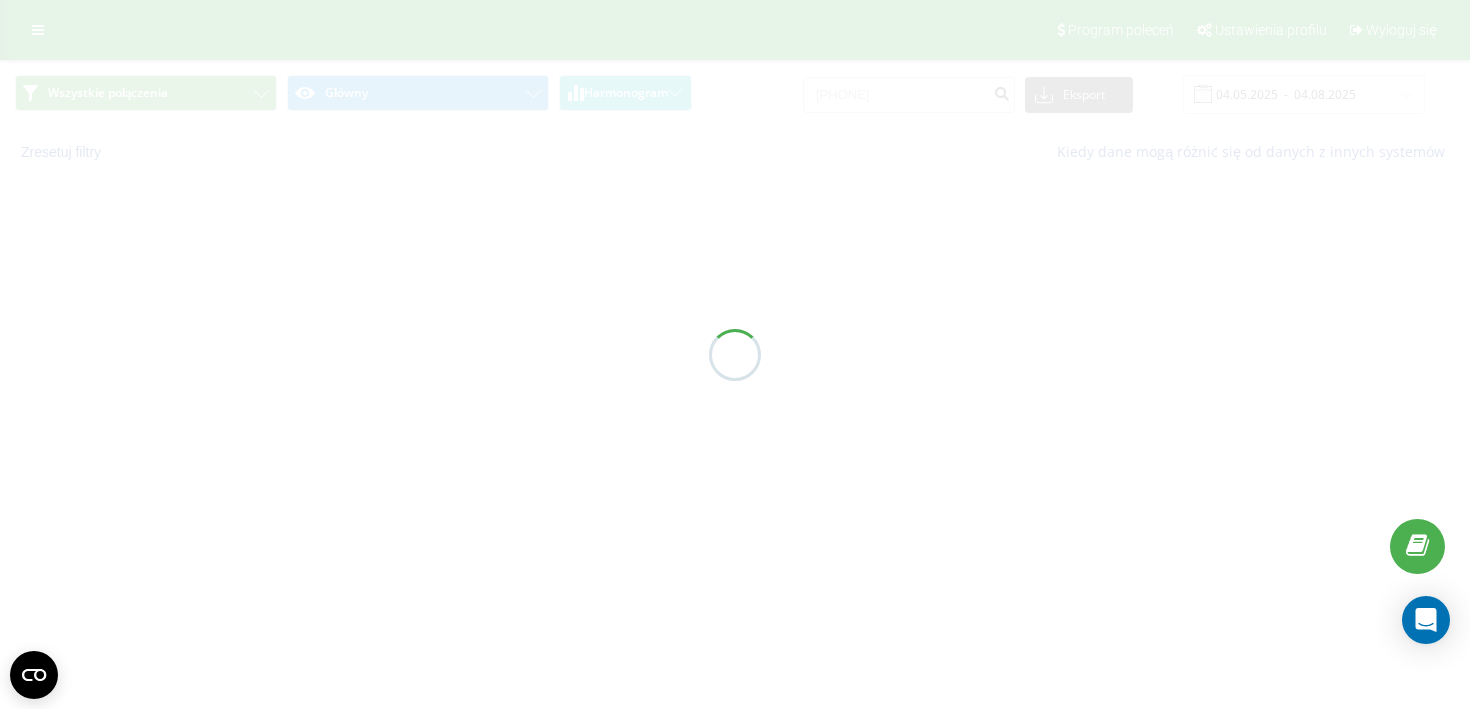 scroll, scrollTop: 0, scrollLeft: 0, axis: both 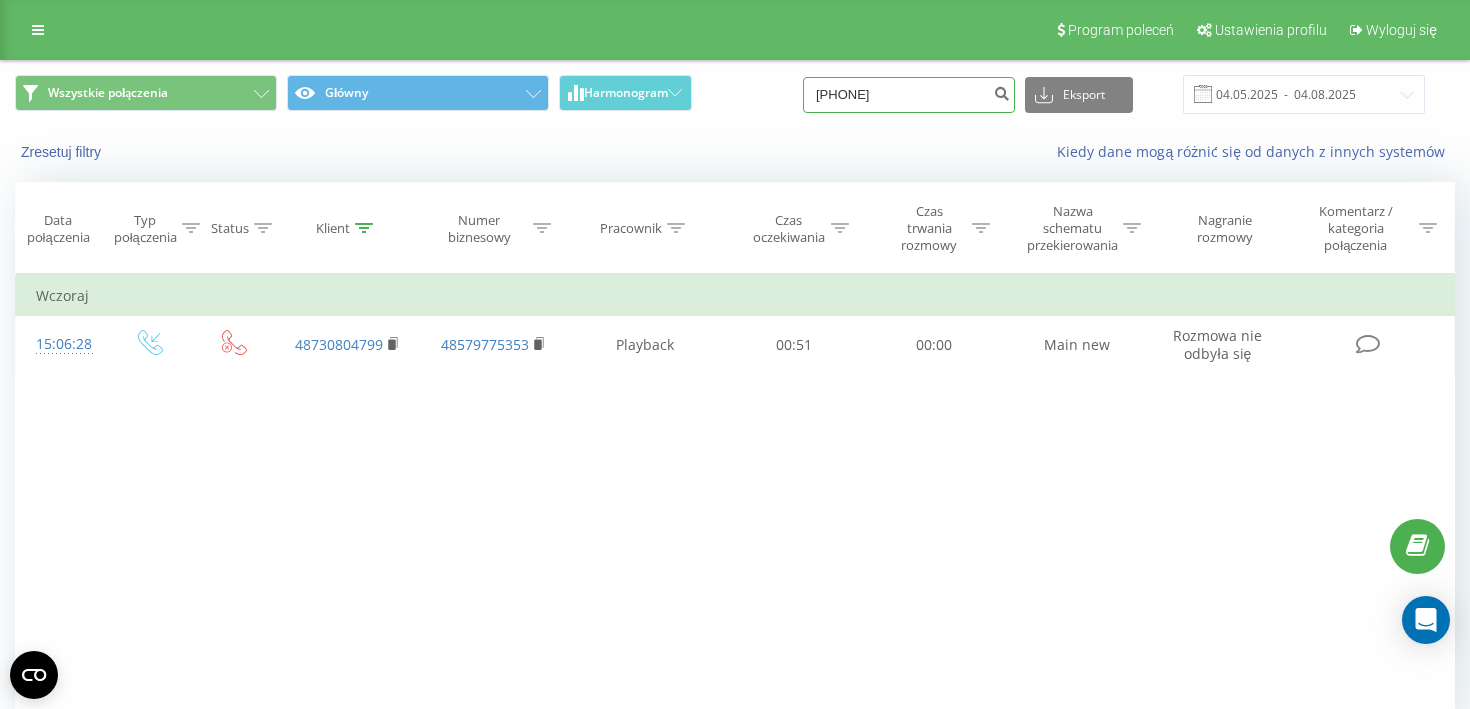 click on "730804799" at bounding box center [909, 95] 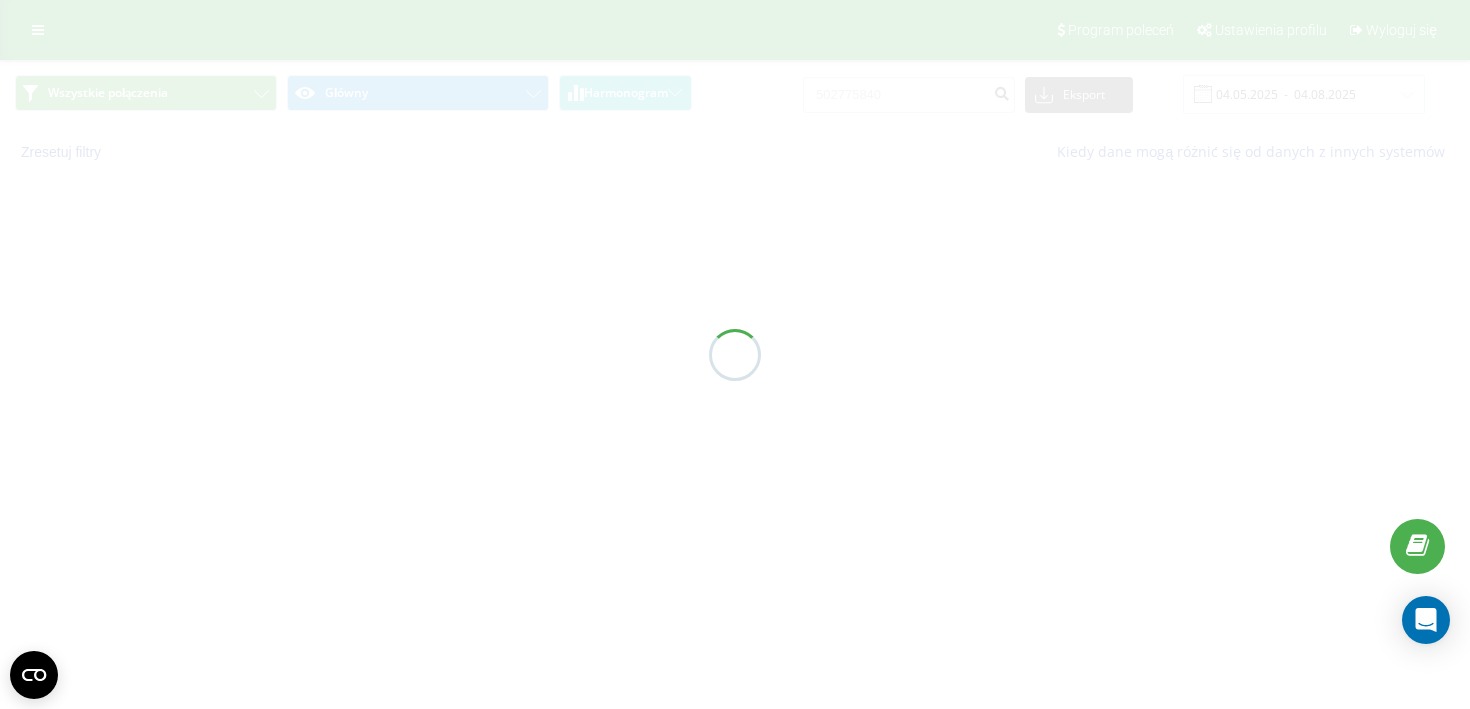 scroll, scrollTop: 0, scrollLeft: 0, axis: both 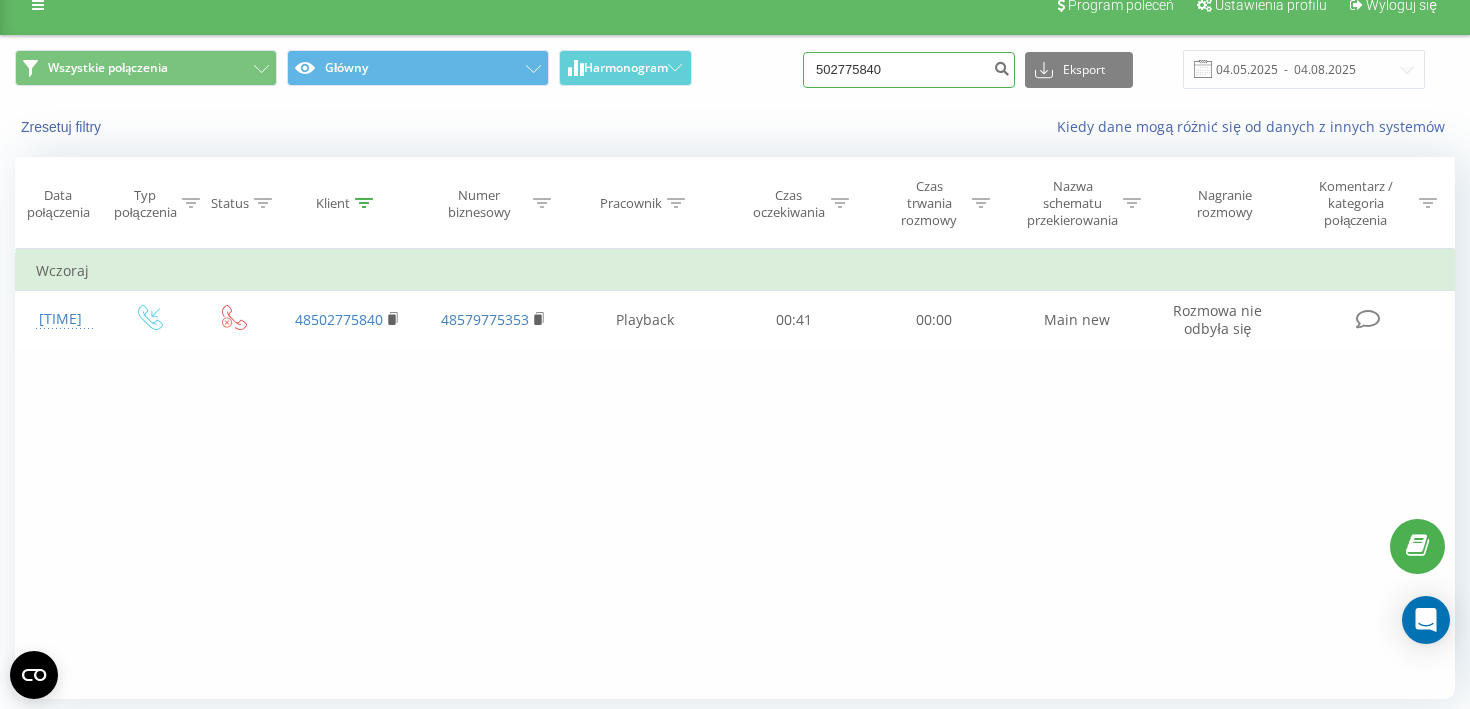 click on "502775840" at bounding box center [909, 70] 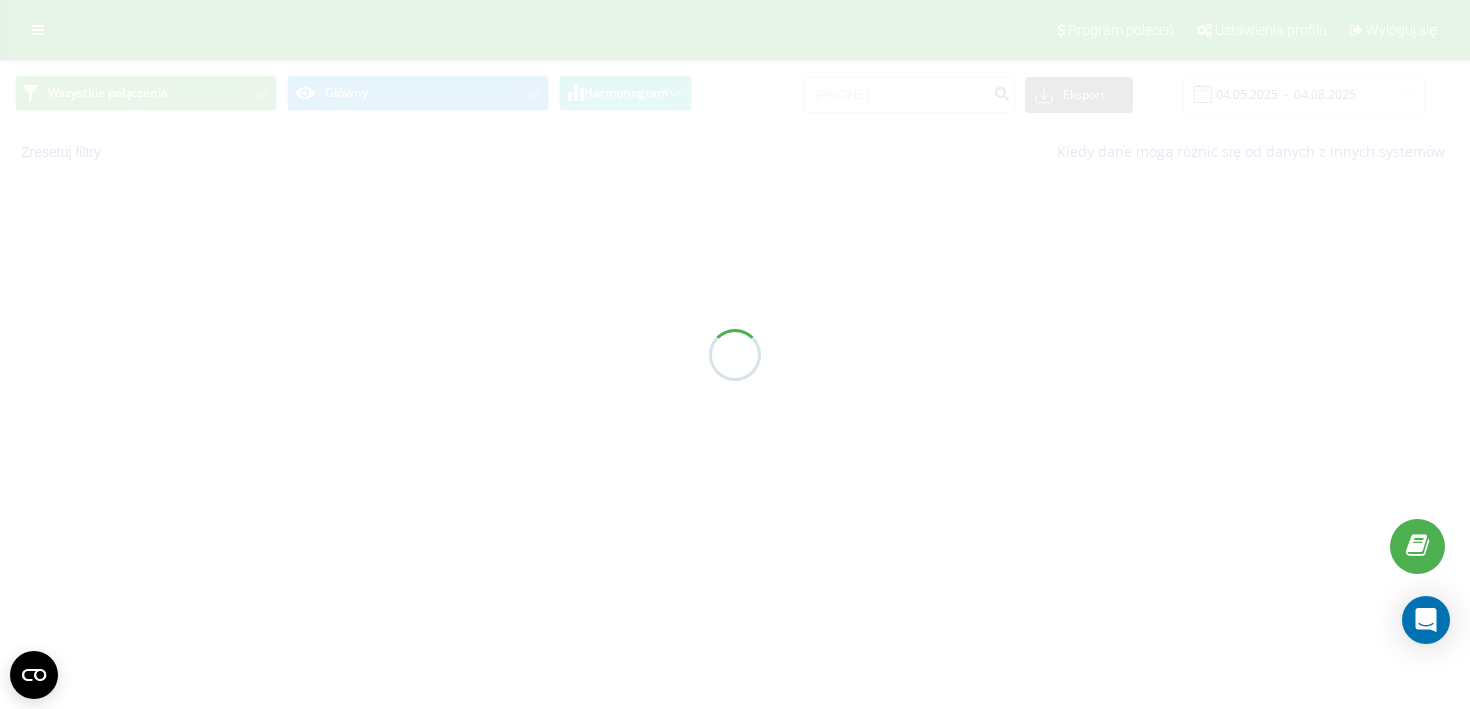 scroll, scrollTop: 0, scrollLeft: 0, axis: both 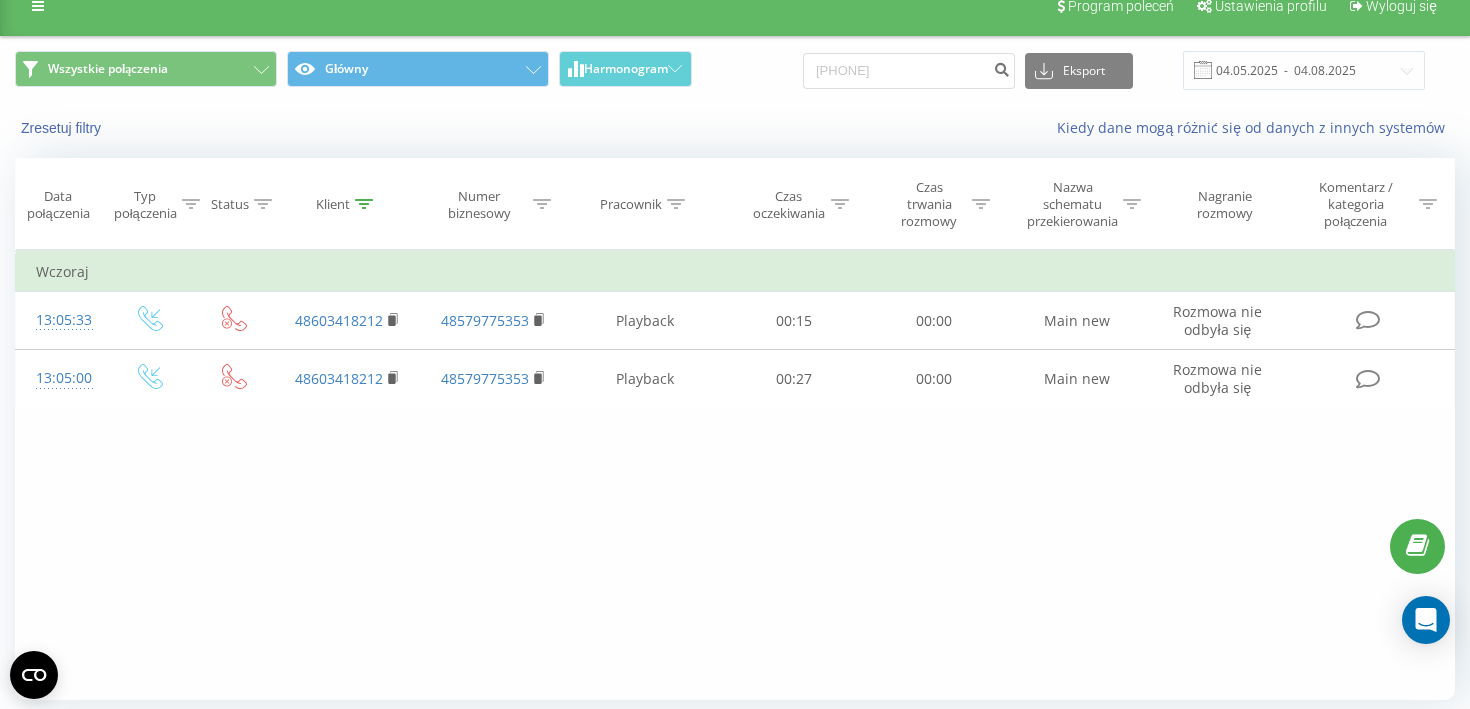 click on "Filtruj według warunków Jest równe Wprowadź wartość Anuluj OK Filtruj według warunków Jest równe Wprowadź wartość Anuluj OK Filtruj według warunków Zawiera Anuluj OK Filtruj według warunków Zawiera Anuluj OK Filtruj według warunków Zawiera Anuluj OK Filtruj według warunków Jest równe Anuluj OK Filtruj według warunków Jest równe Anuluj OK Filtruj według warunków Zawiera Anuluj OK Filtruj według warunków Jest równe Wprowadź wartość Anuluj OK Wczoraj  13:05:33         48603418212 48579775353 Playback 00:15 00:00 Main new  Rozmowa nie odbyła się  13:05:00         48603418212 48579775353 Playback 00:27 00:00 Main new  Rozmowa nie odbyła się" at bounding box center [735, 475] 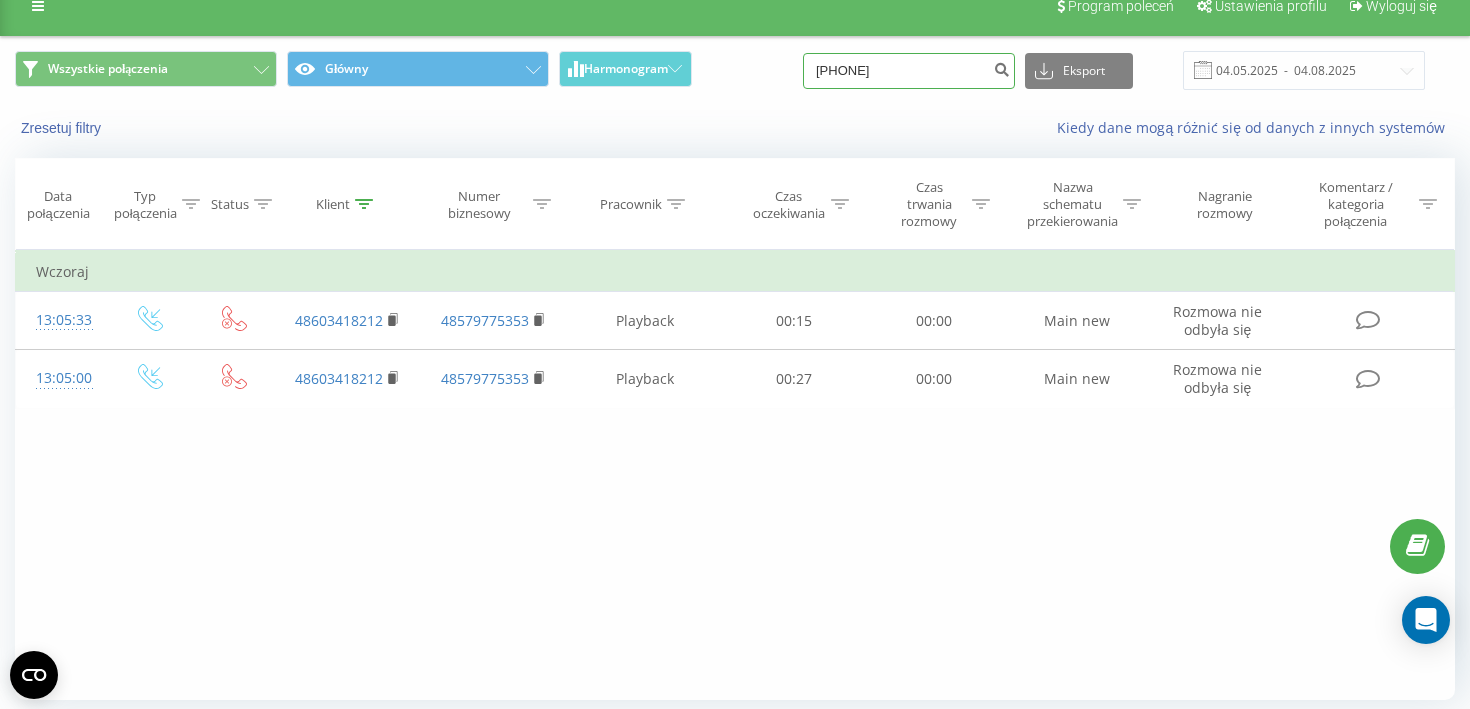 click on "603418212" at bounding box center (909, 71) 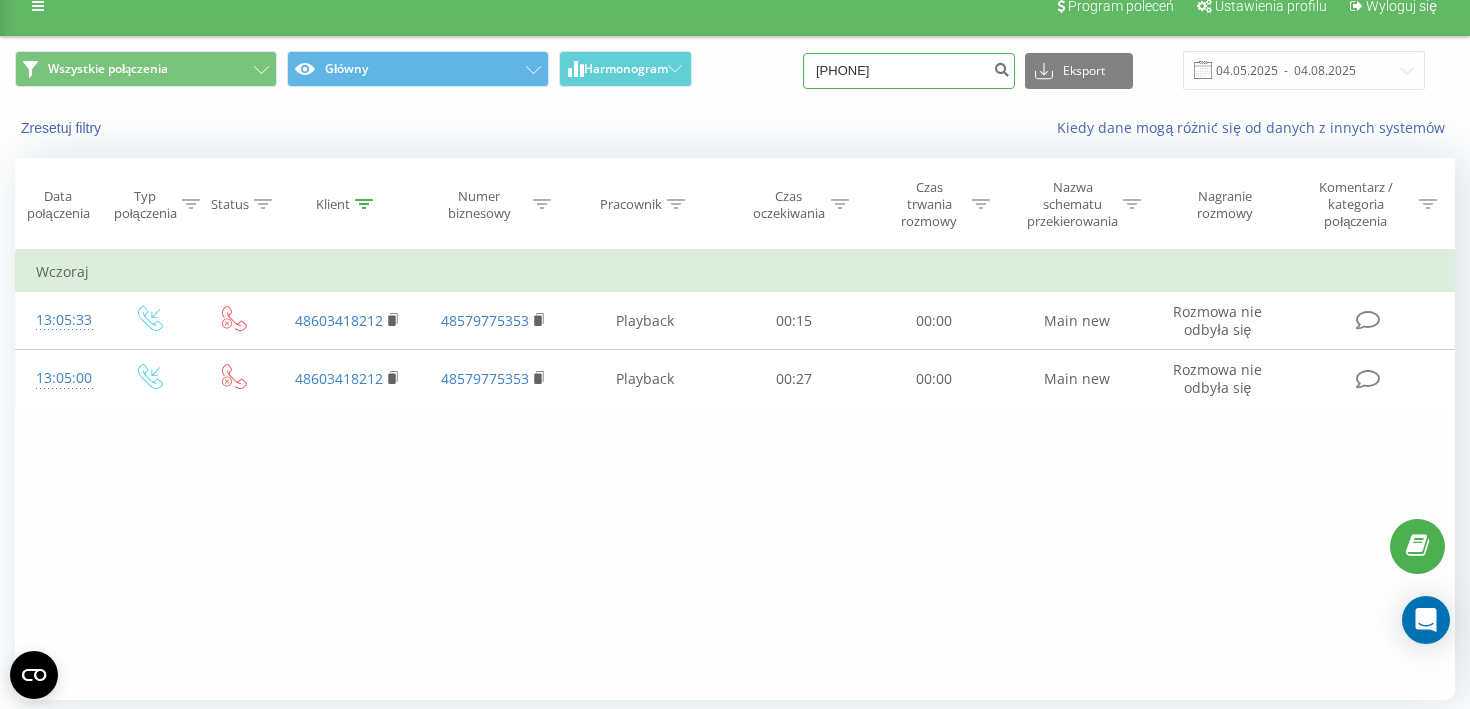 click on "603418212" at bounding box center [909, 71] 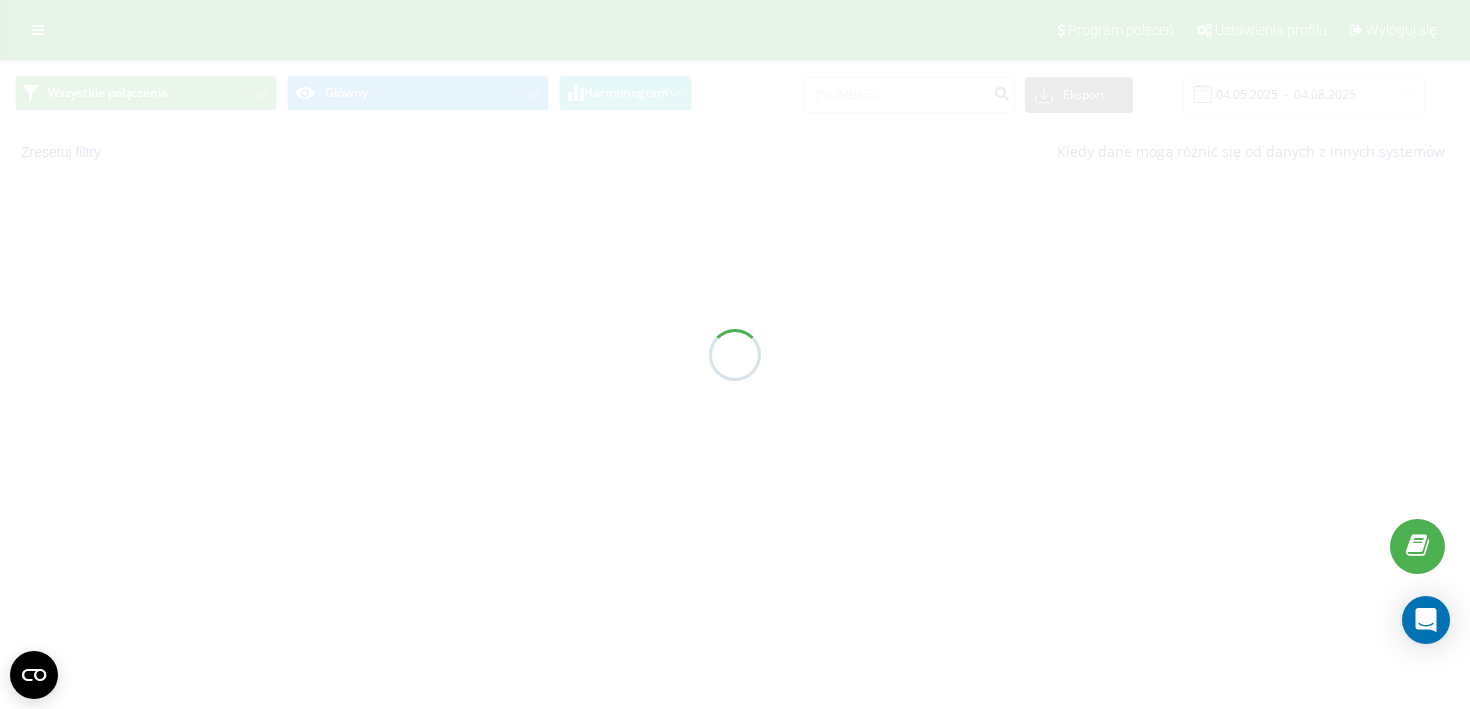 scroll, scrollTop: 0, scrollLeft: 0, axis: both 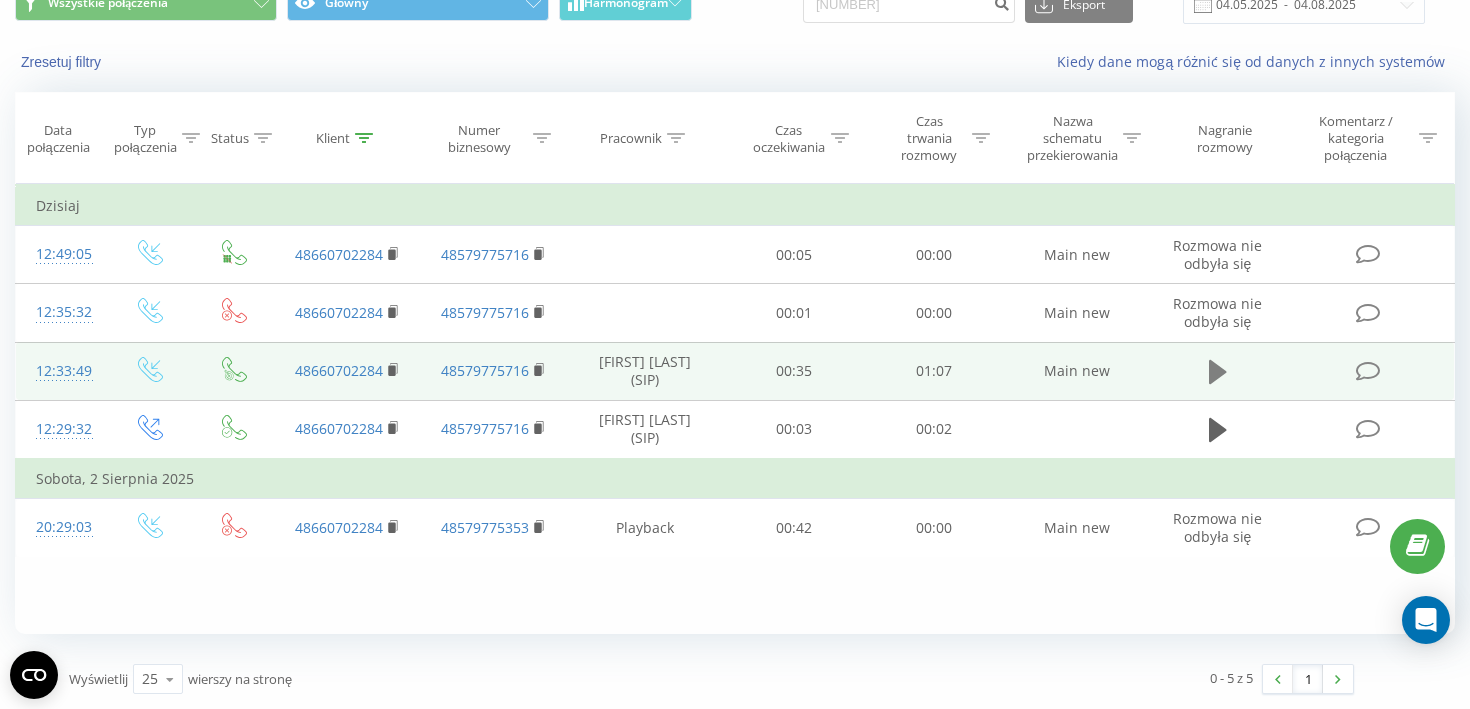 click 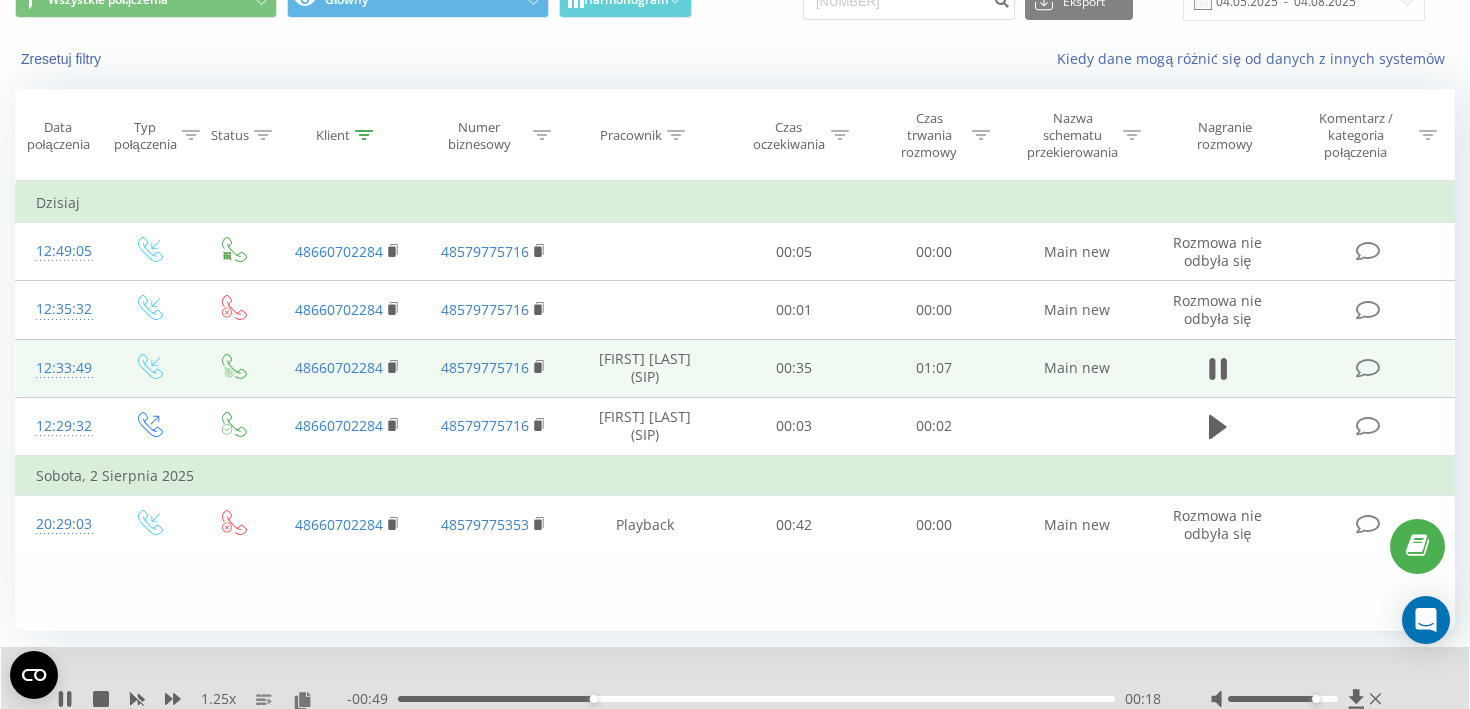 scroll, scrollTop: 11, scrollLeft: 0, axis: vertical 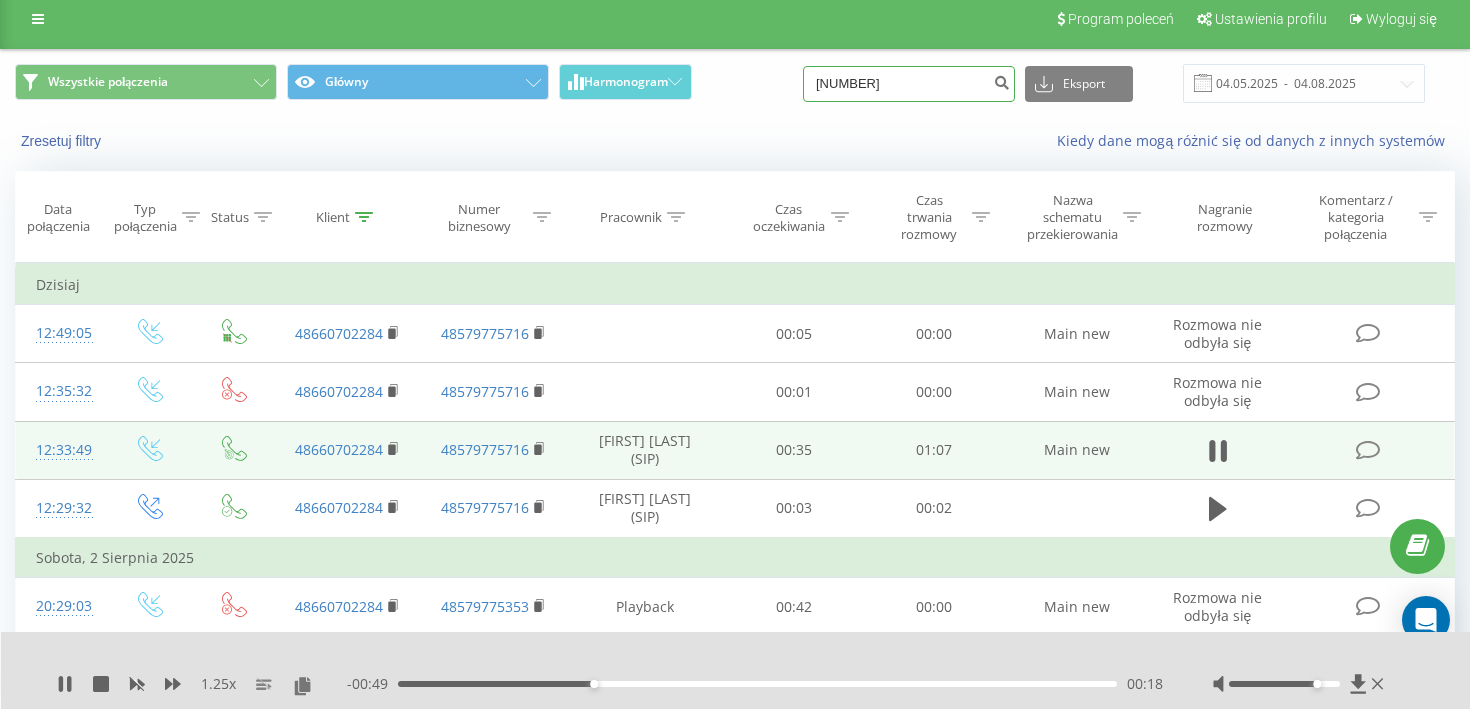 click on "[NUMBER]" at bounding box center (909, 84) 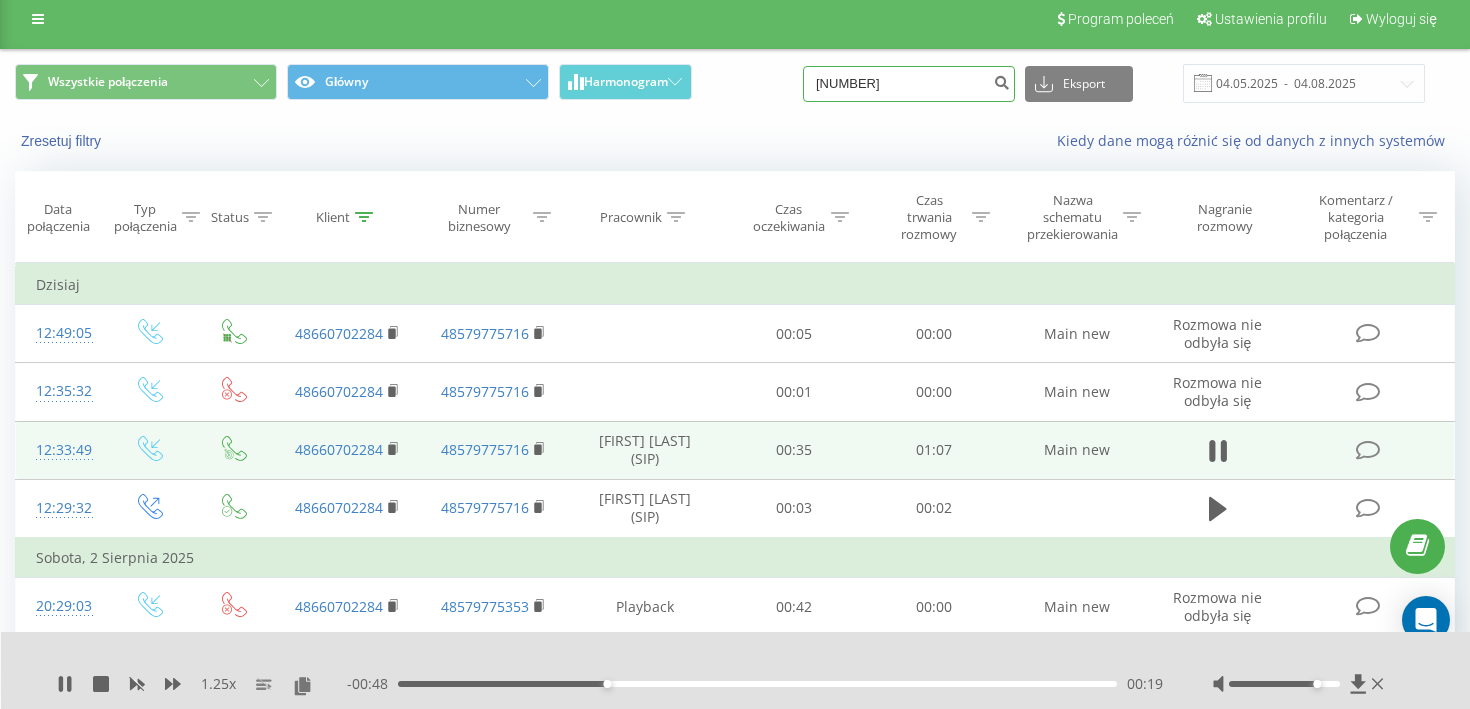 paste on "796098446" 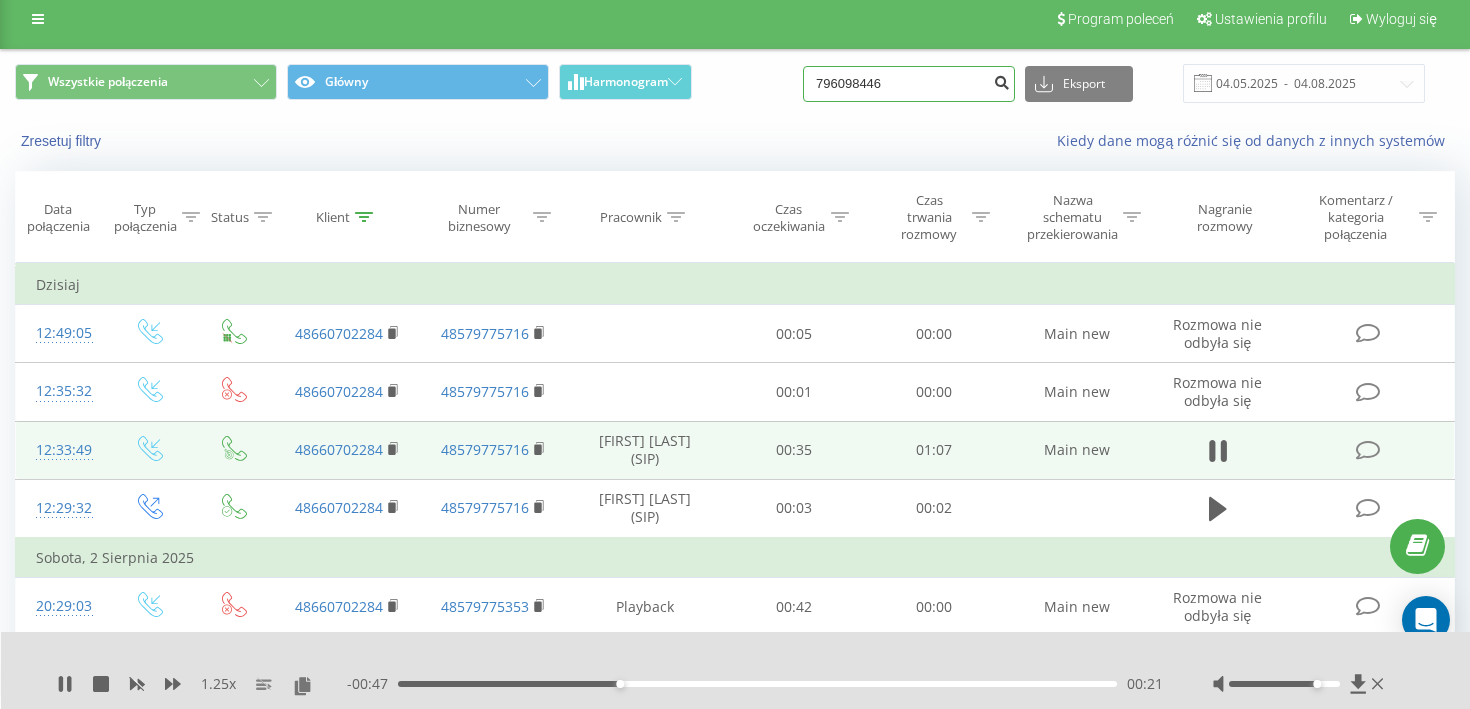 type on "796098446" 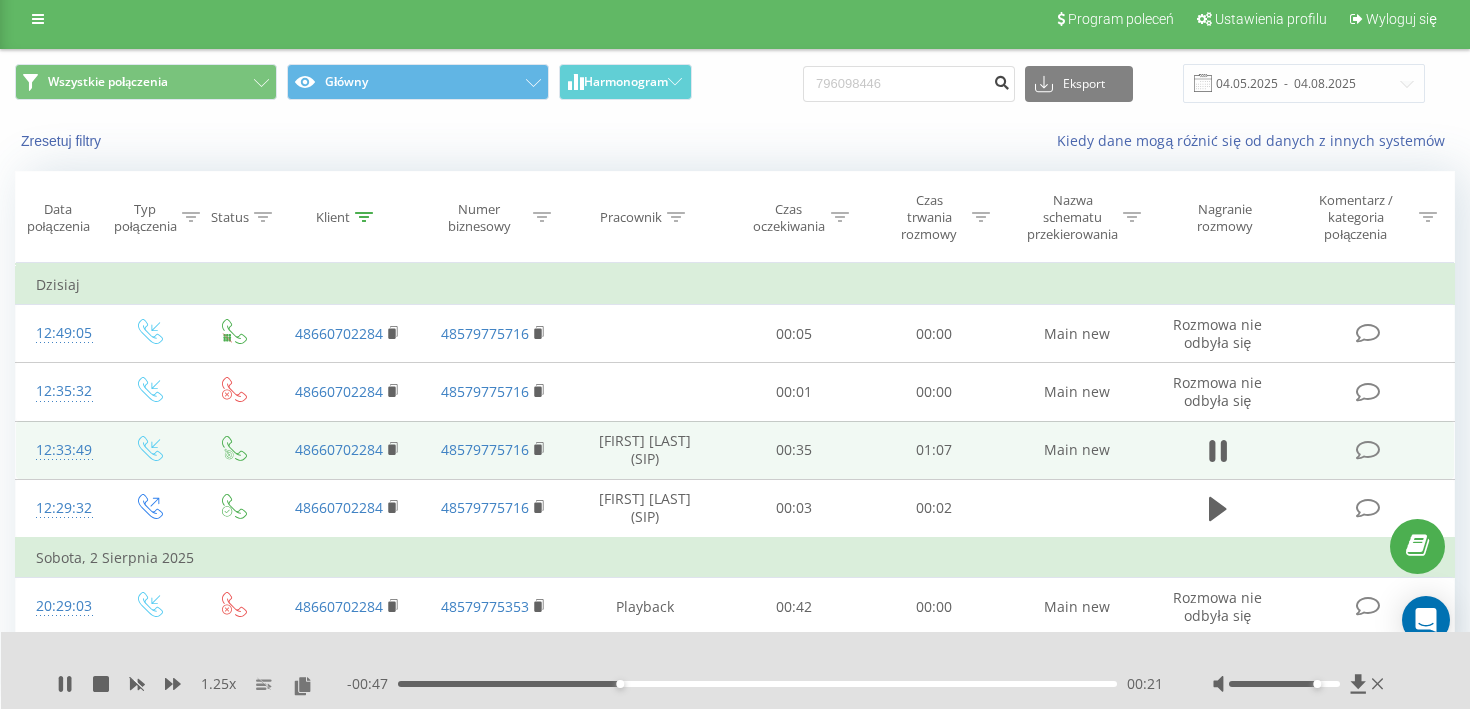 click at bounding box center [1001, 80] 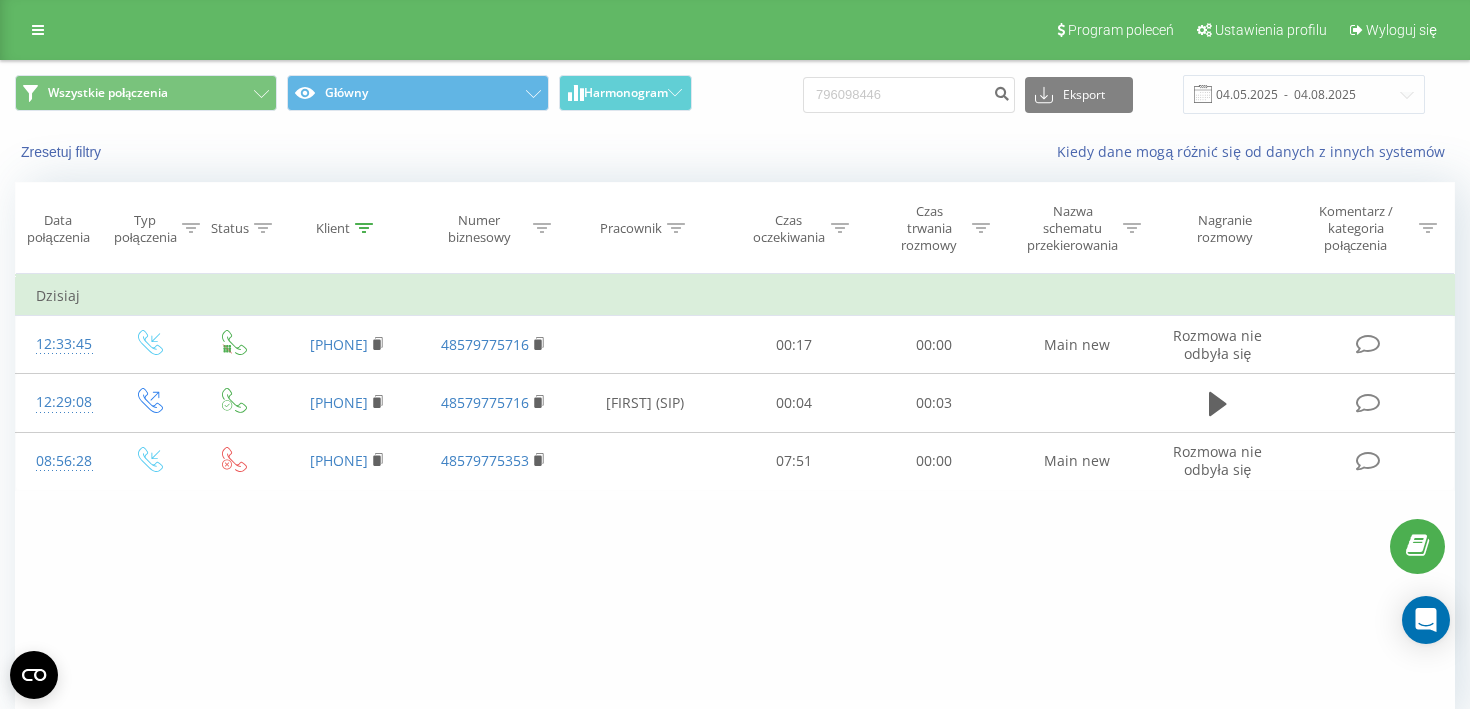 scroll, scrollTop: 0, scrollLeft: 0, axis: both 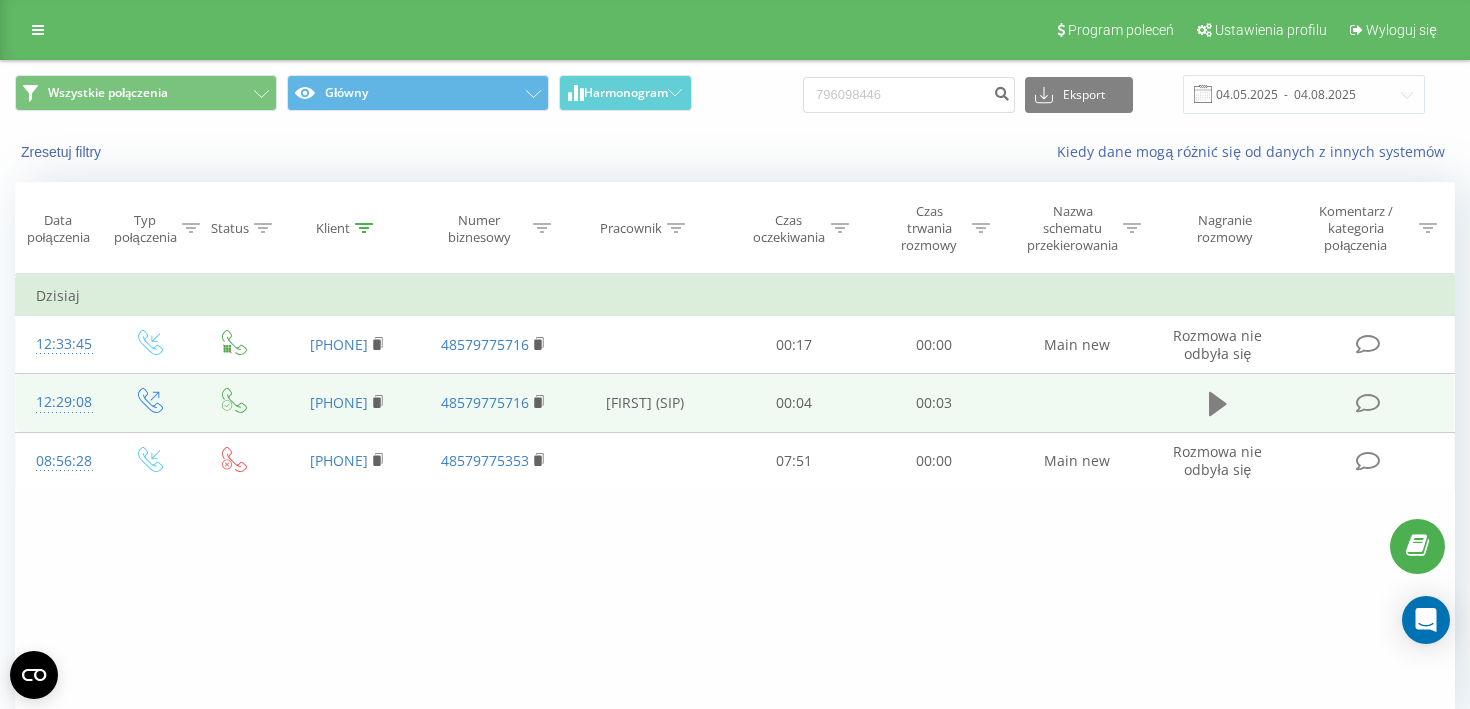 click 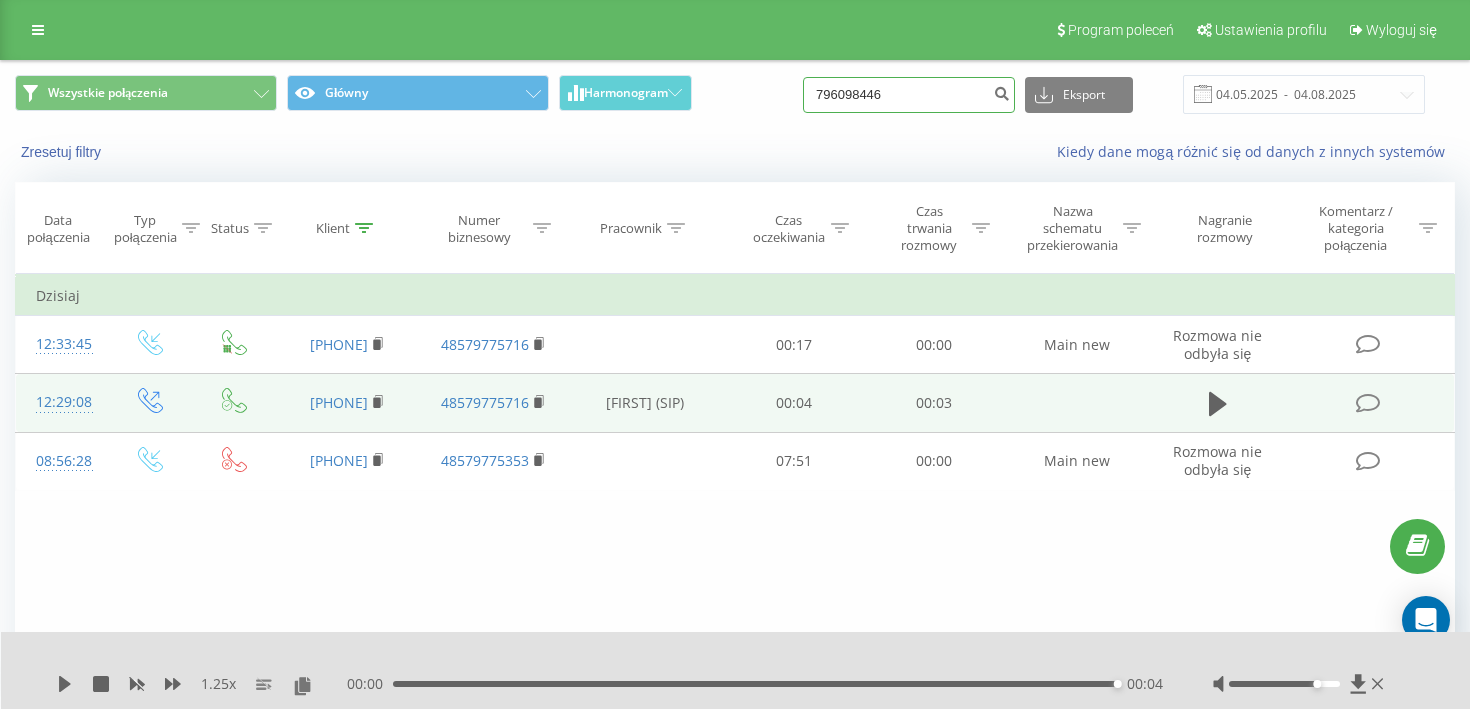 click on "796098446" at bounding box center [909, 95] 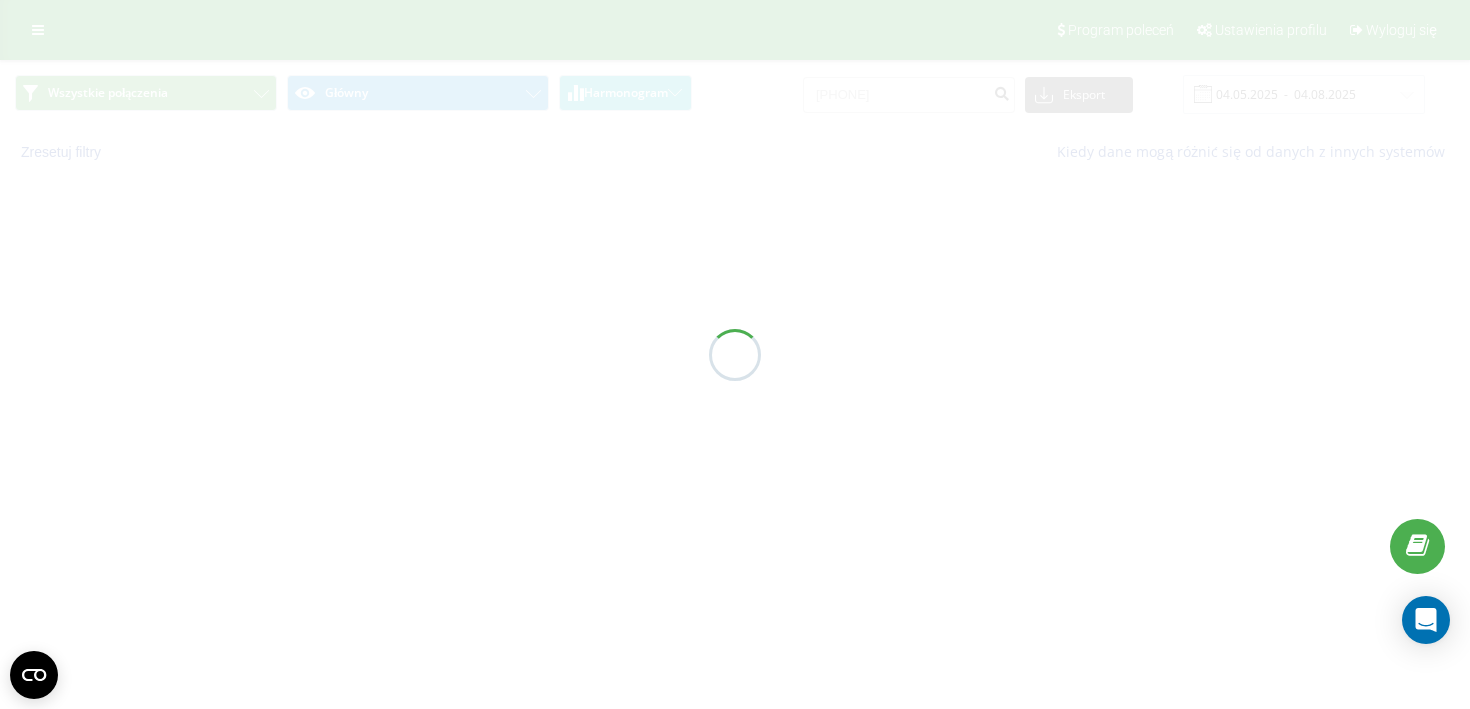 scroll, scrollTop: 0, scrollLeft: 0, axis: both 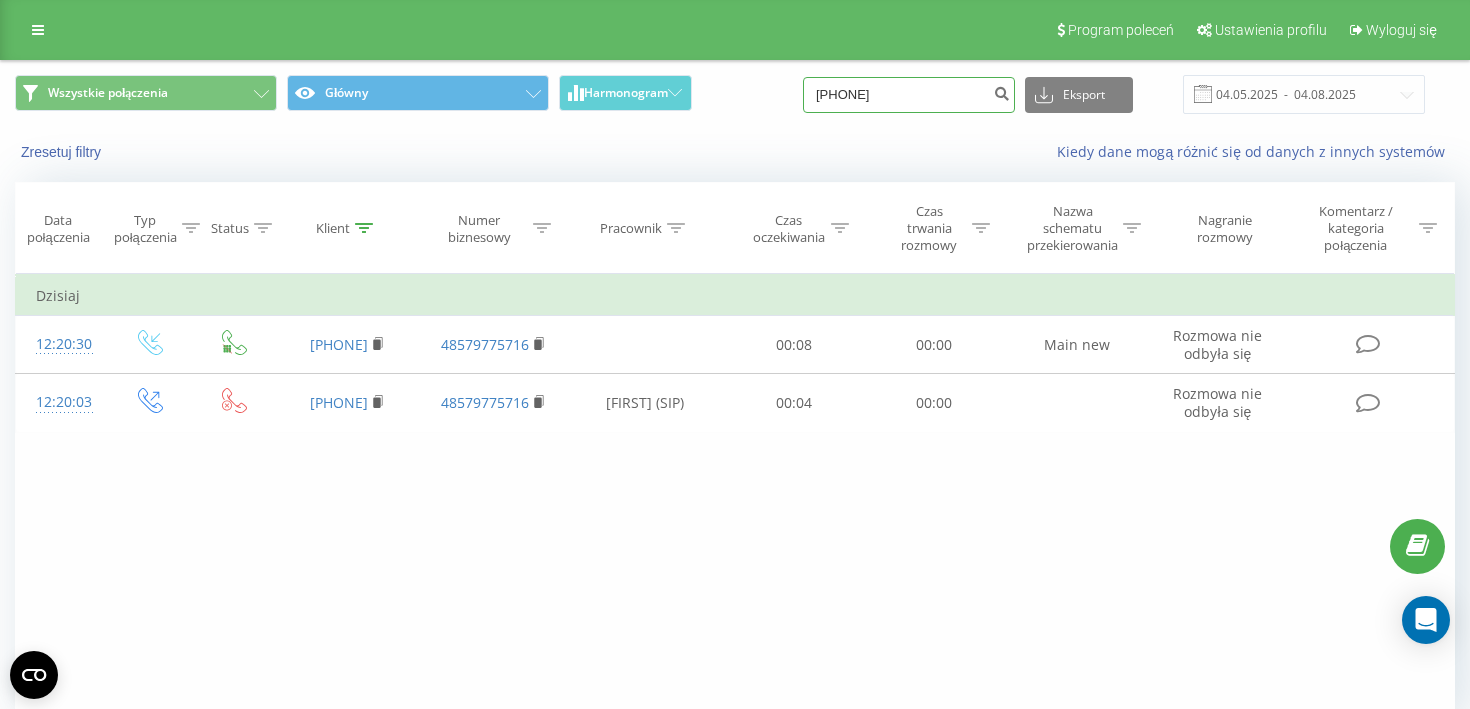 click on "[PHONE]" at bounding box center (909, 95) 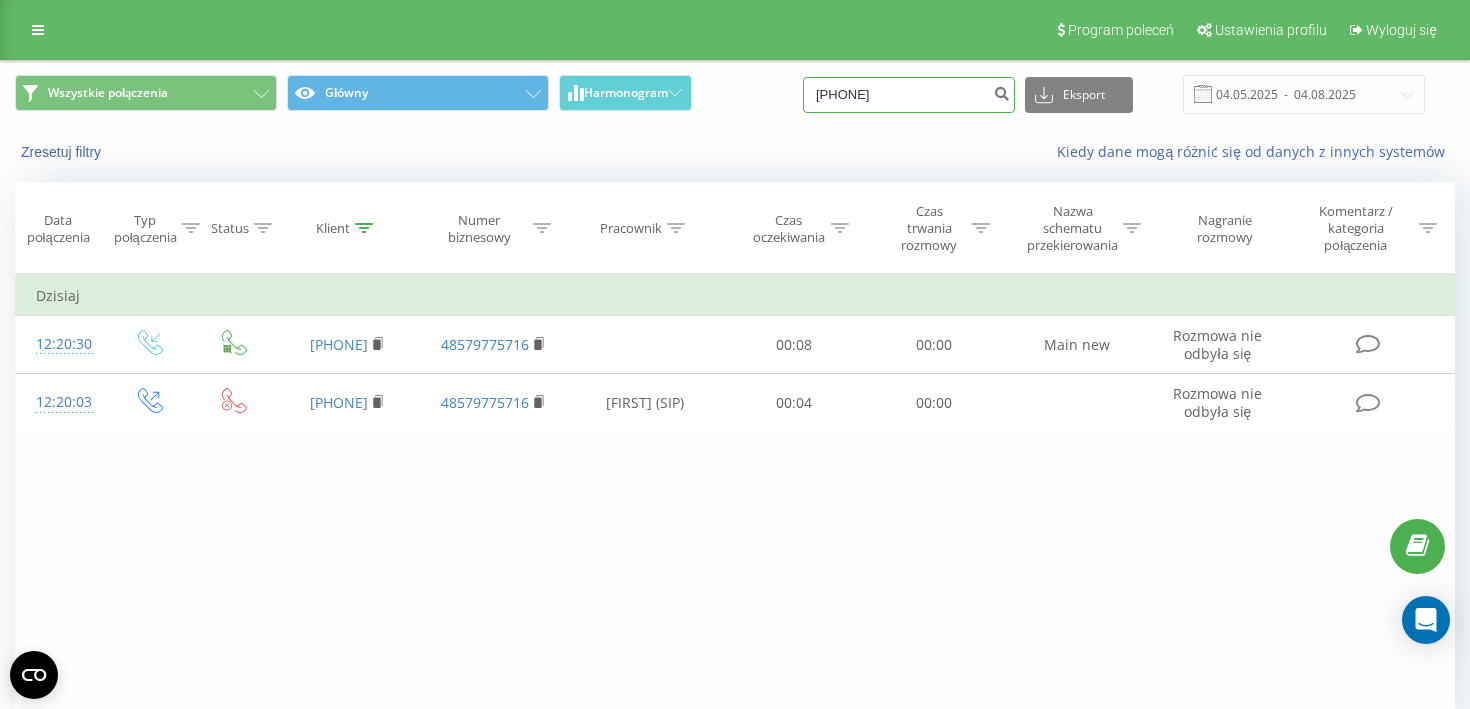 type on "602595063" 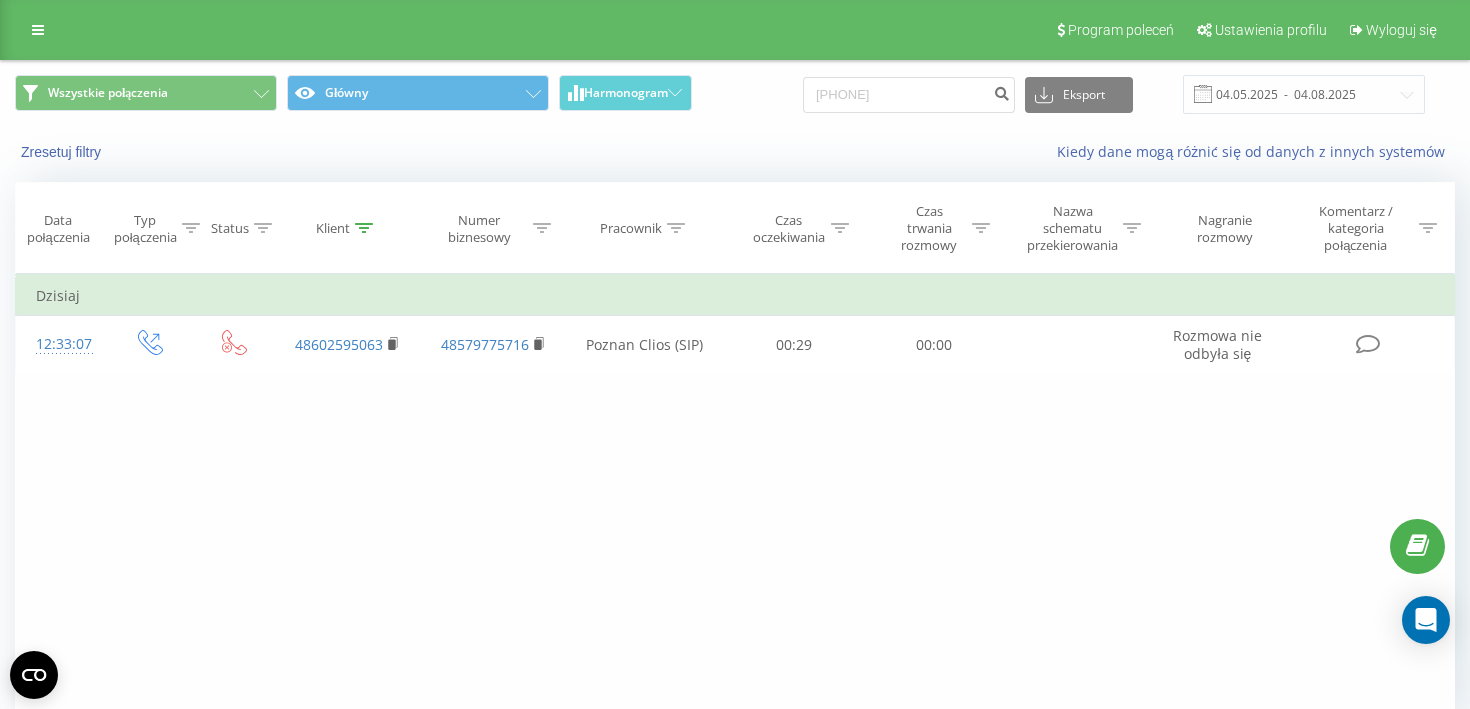 scroll, scrollTop: 0, scrollLeft: 0, axis: both 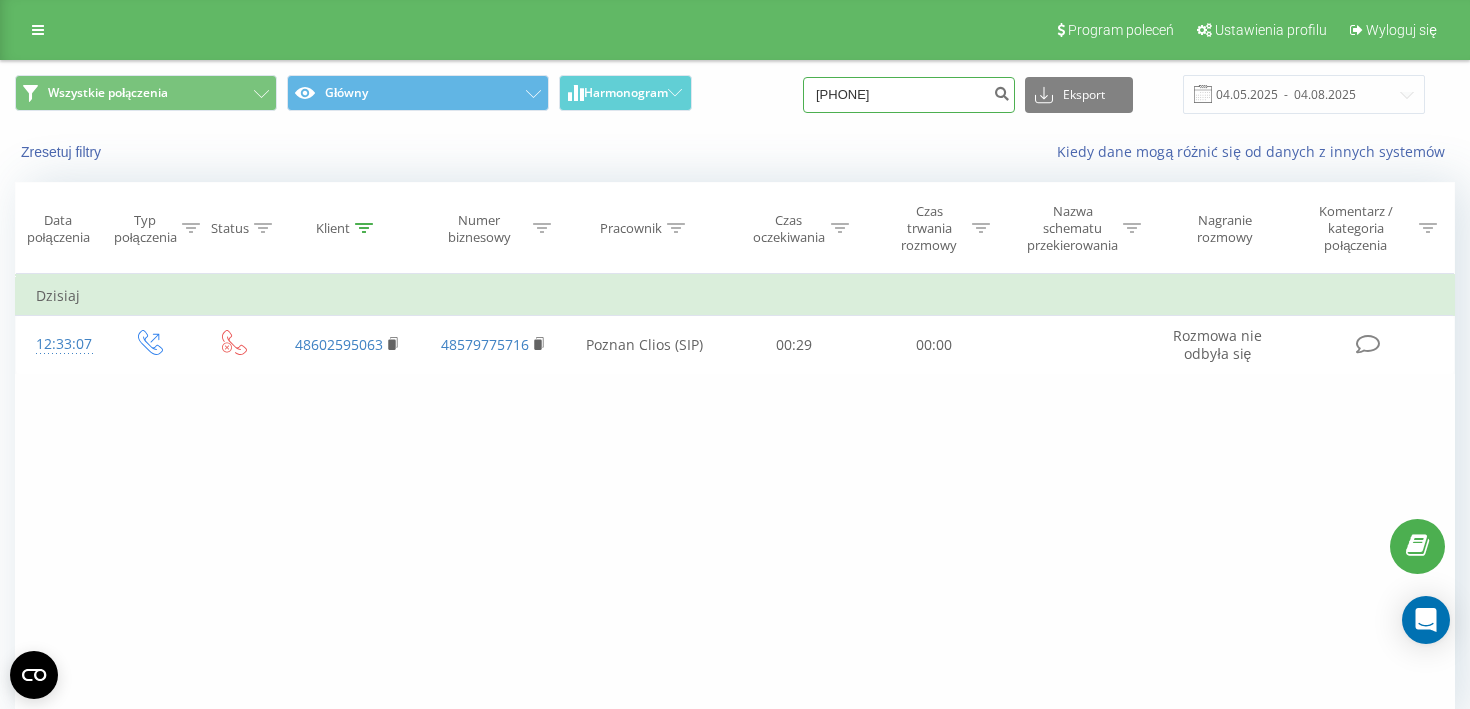 click on "[PHONE]" at bounding box center [909, 95] 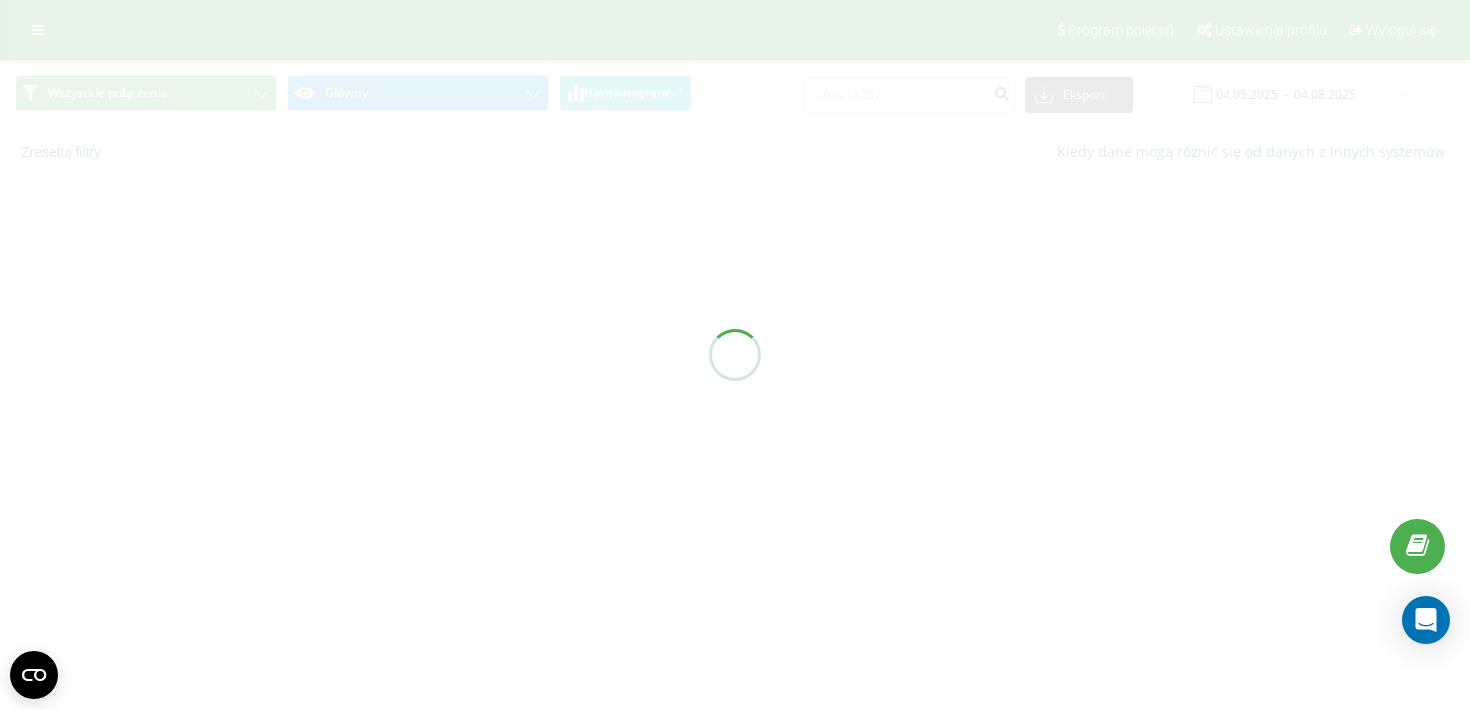 scroll, scrollTop: 0, scrollLeft: 0, axis: both 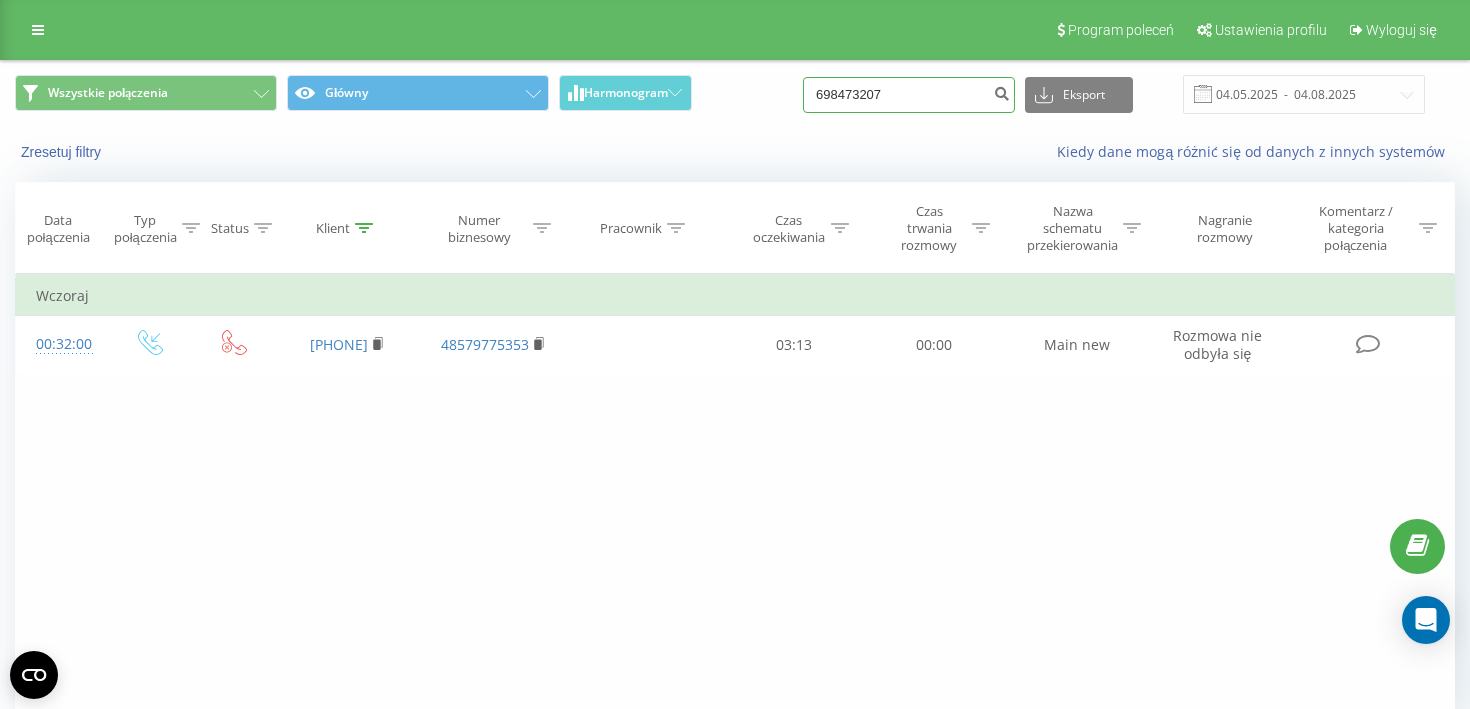 click on "698473207" at bounding box center [909, 95] 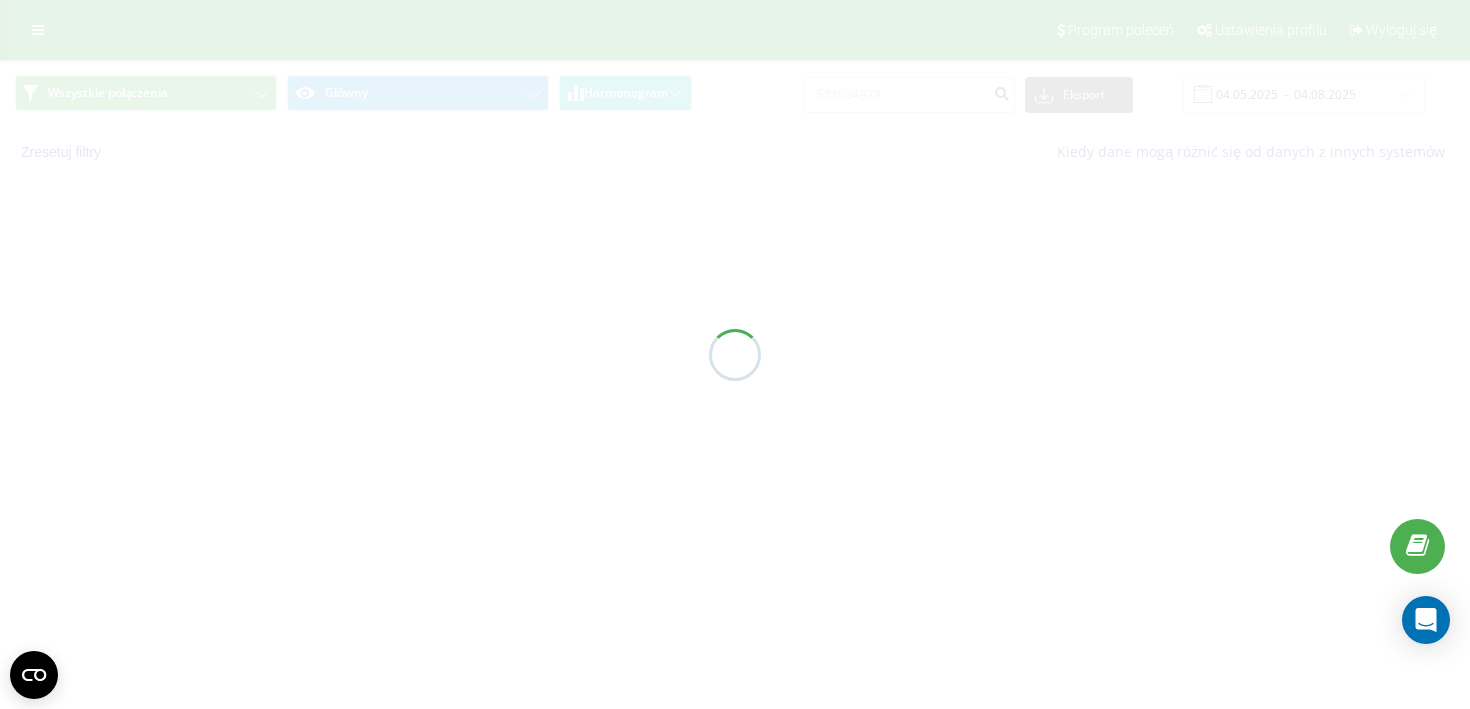 scroll, scrollTop: 0, scrollLeft: 0, axis: both 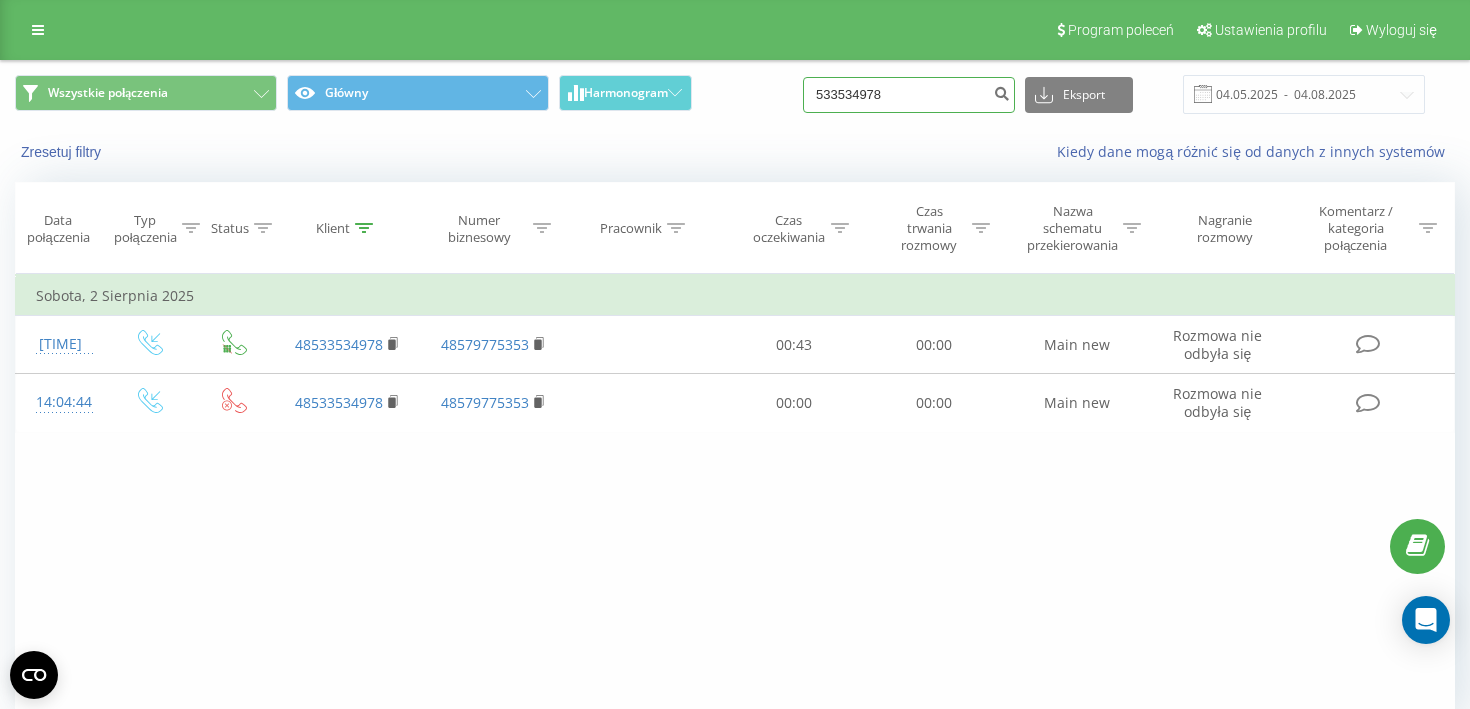 click on "533534978" at bounding box center (909, 95) 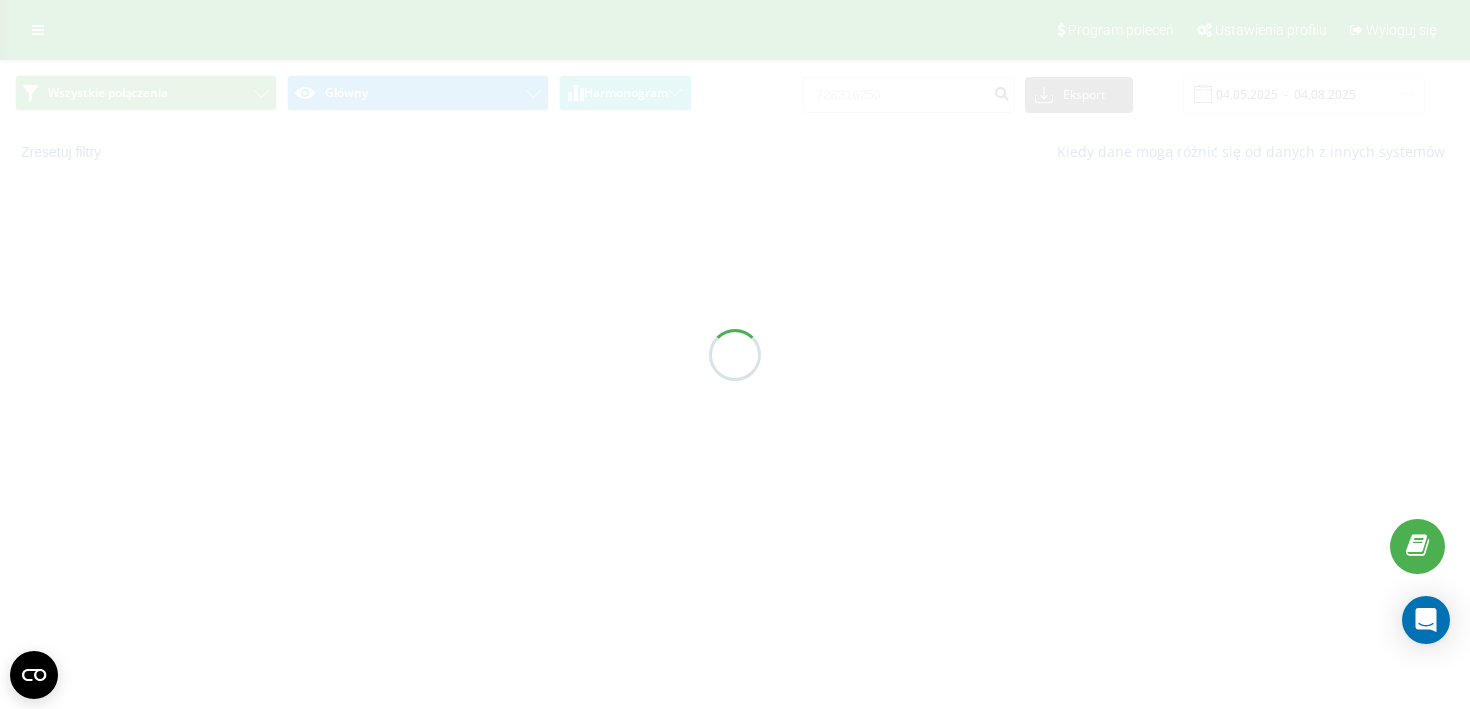scroll, scrollTop: 0, scrollLeft: 0, axis: both 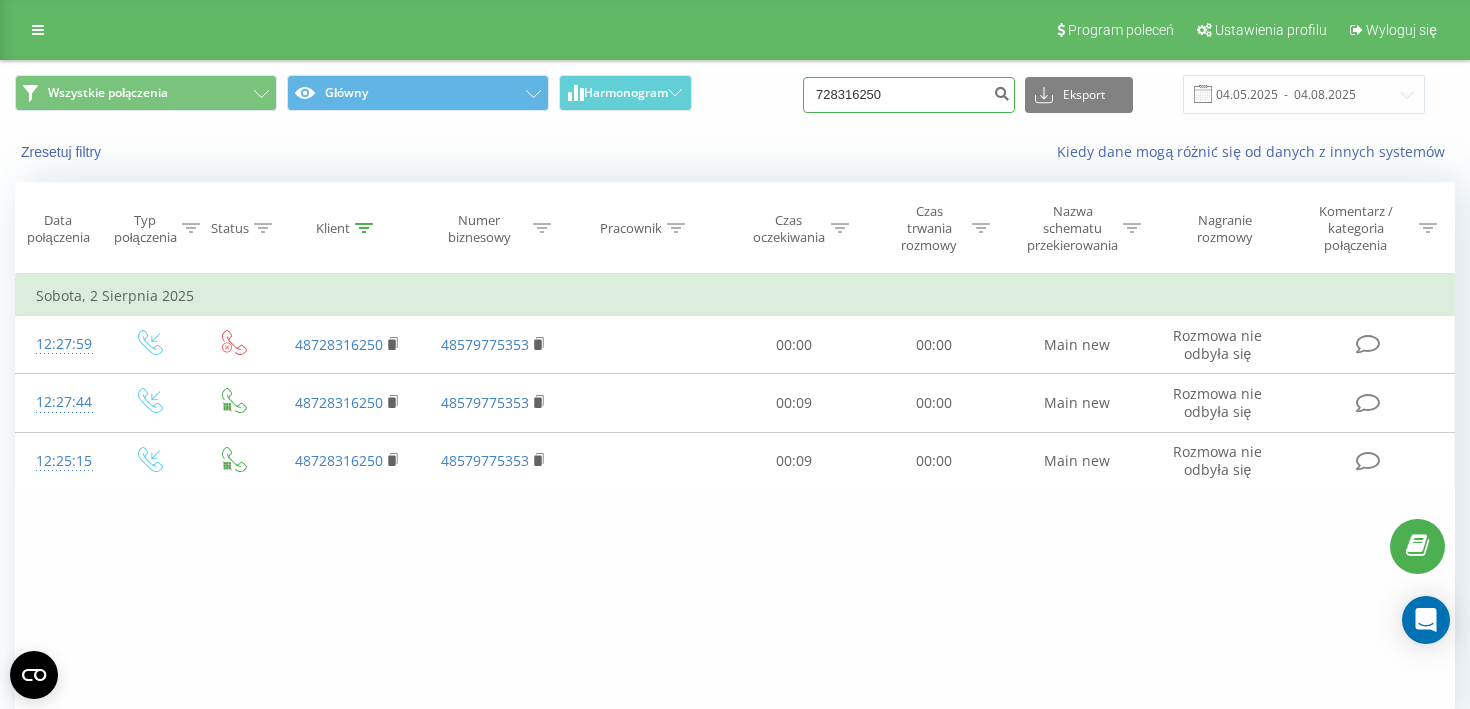 click on "728316250" at bounding box center [909, 95] 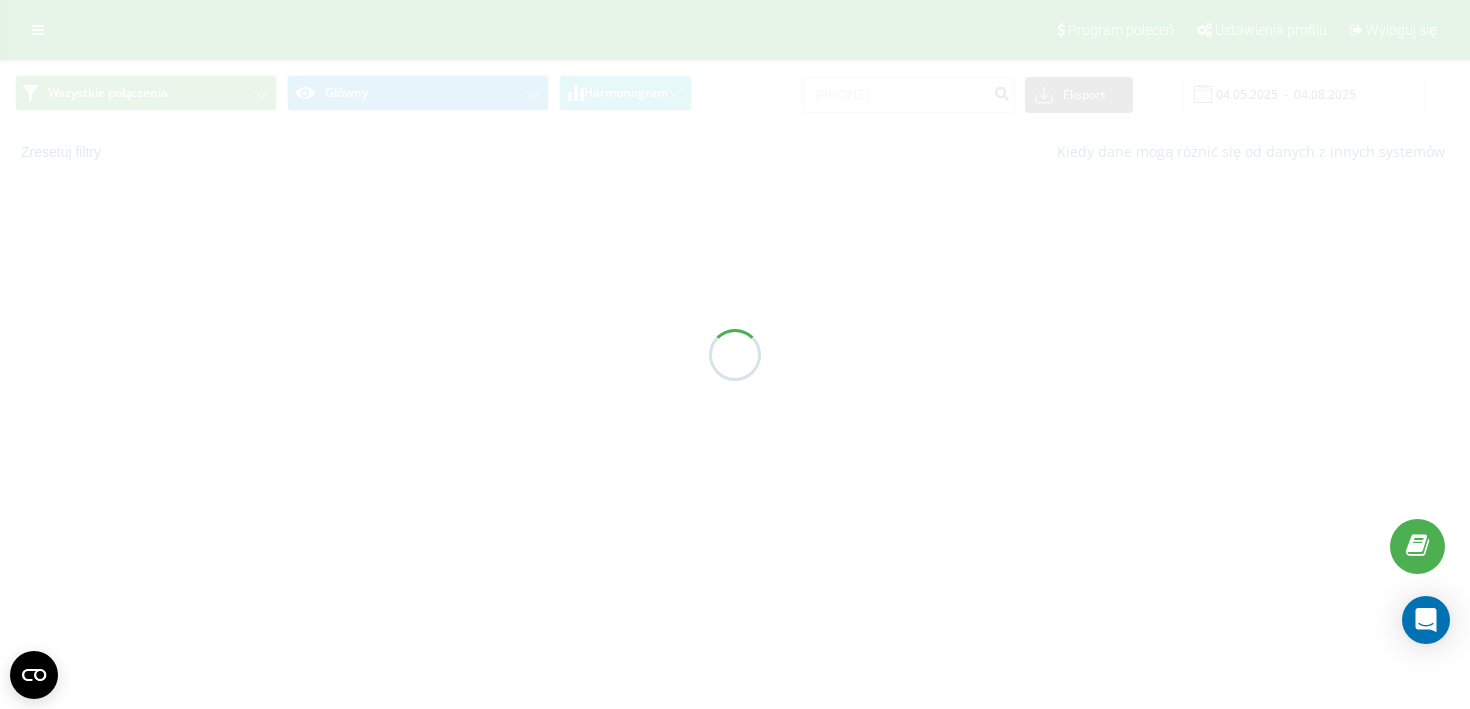scroll, scrollTop: 0, scrollLeft: 0, axis: both 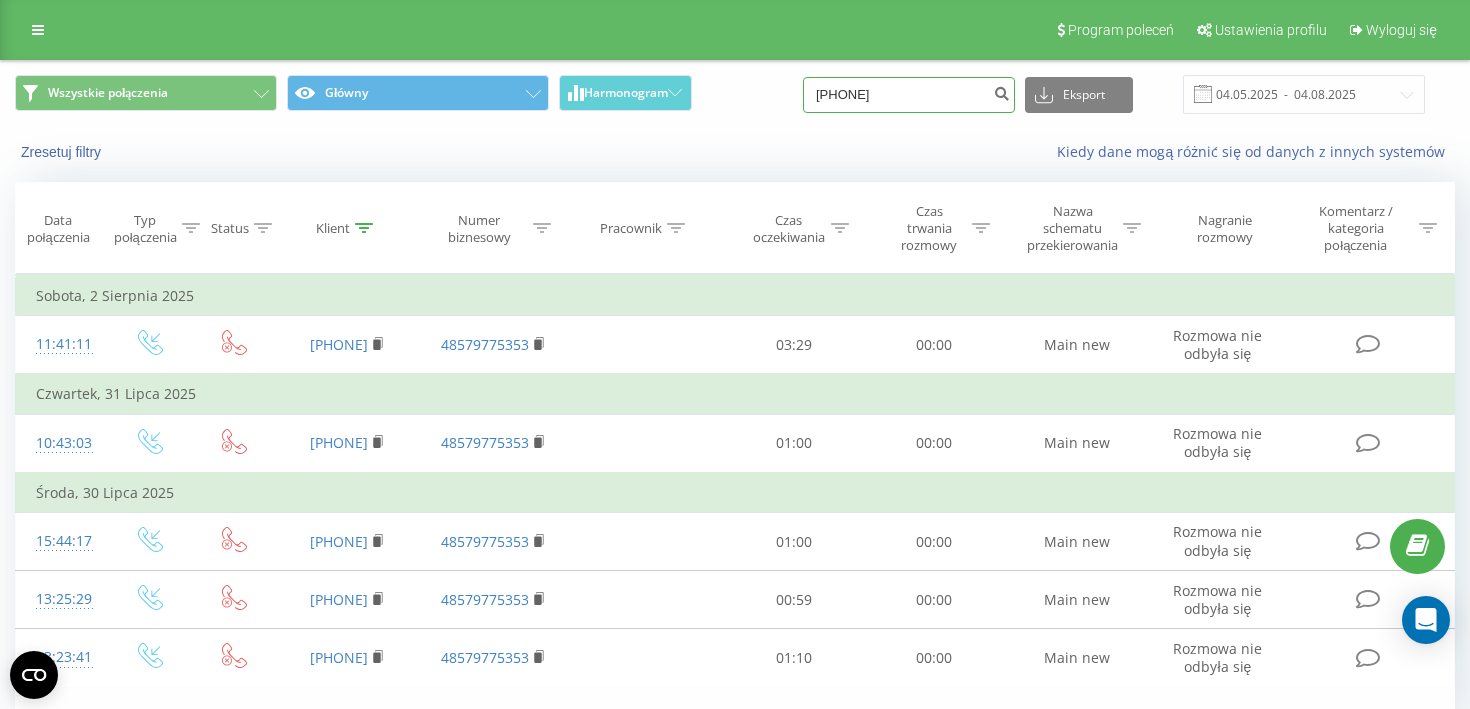 click on "[PHONE]" at bounding box center (909, 95) 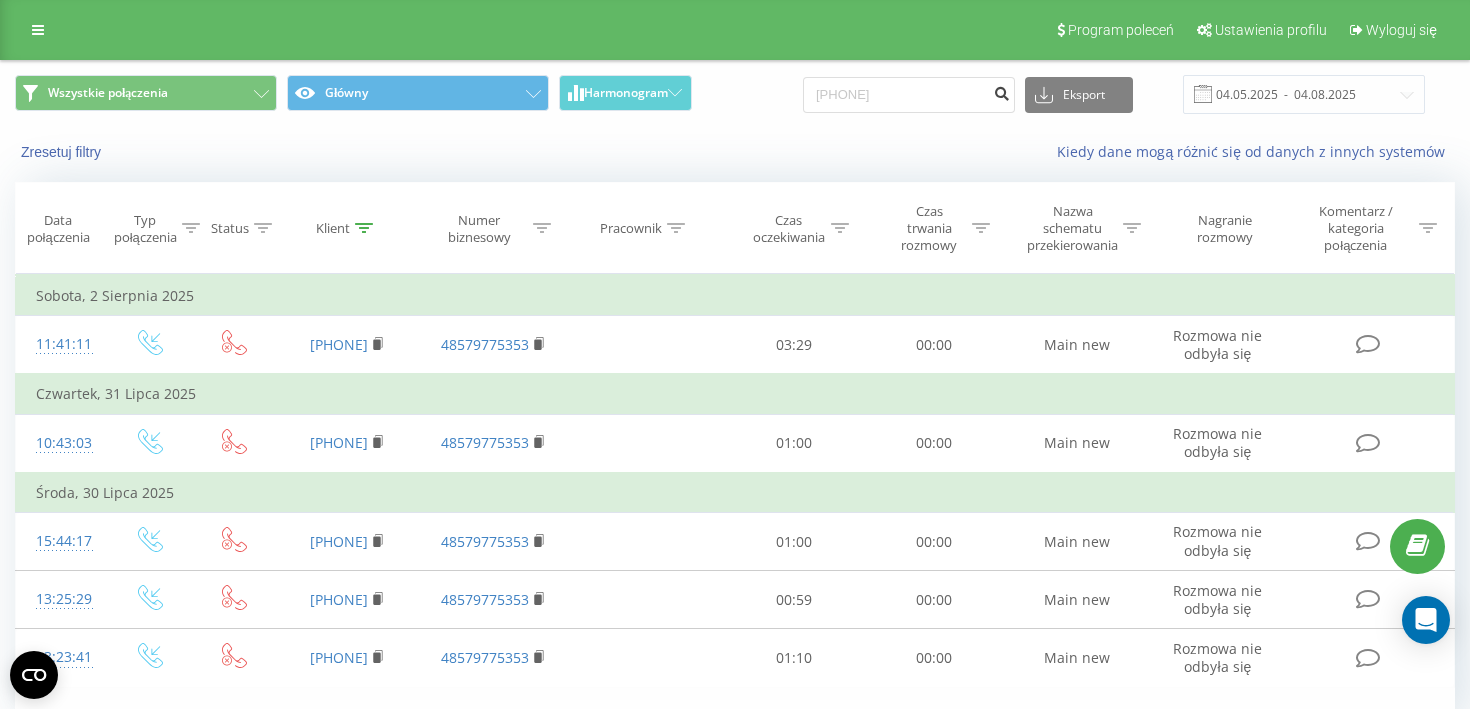 click at bounding box center (1001, 91) 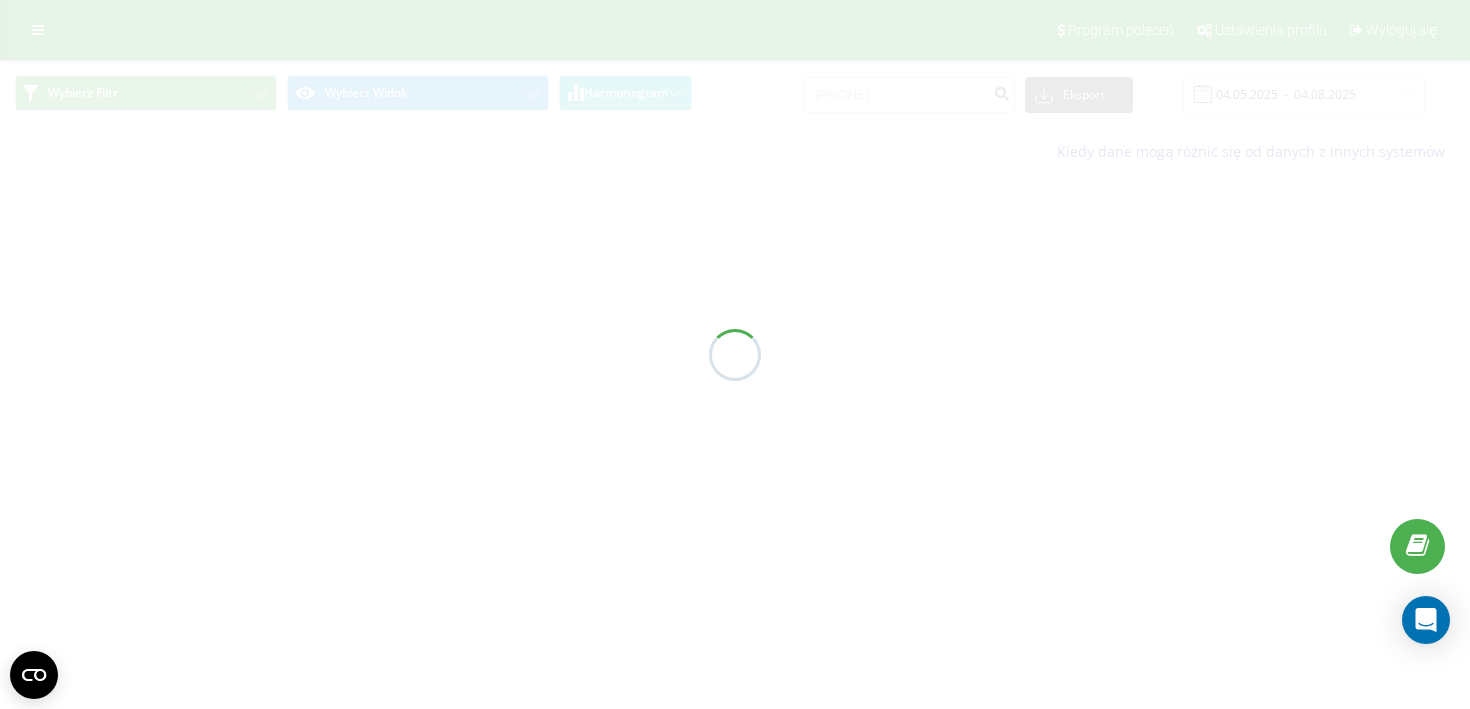 scroll, scrollTop: 0, scrollLeft: 0, axis: both 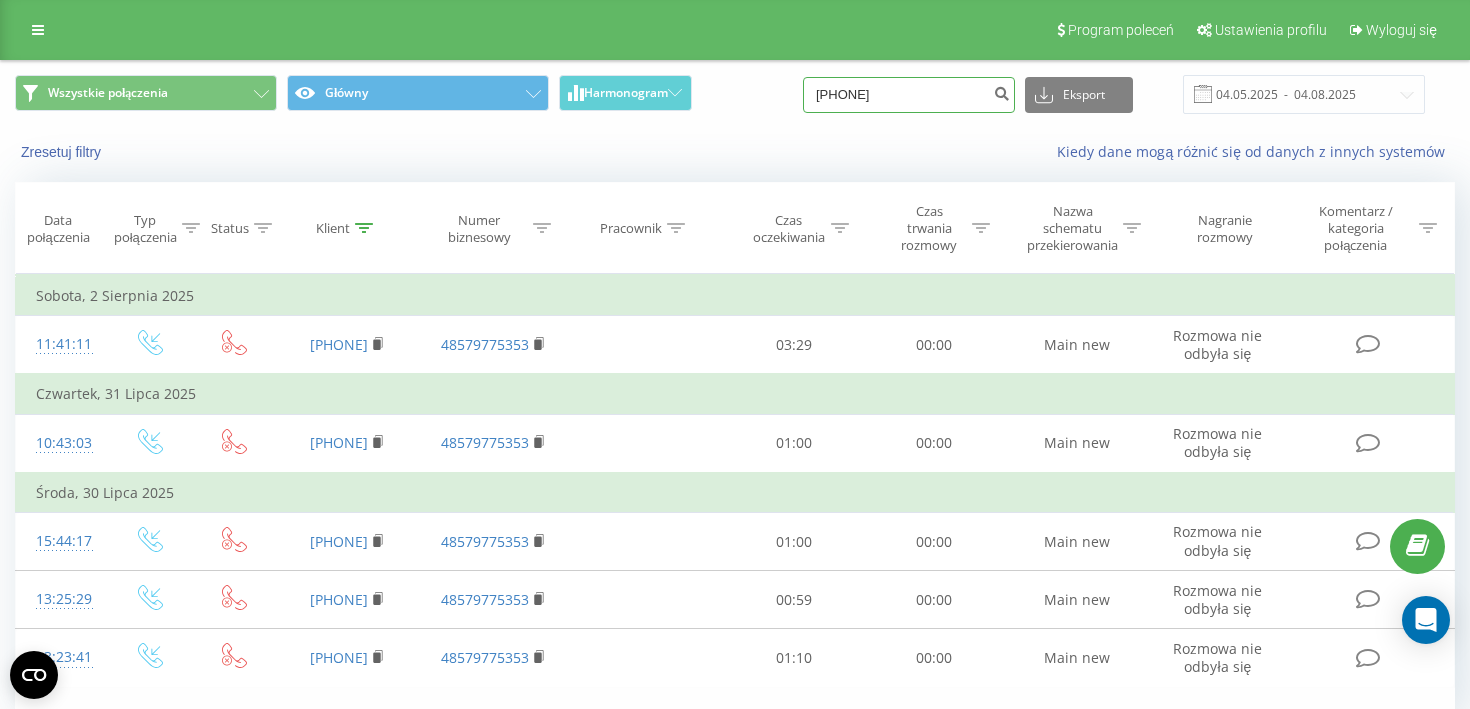 click on "[PHONE]" at bounding box center (909, 95) 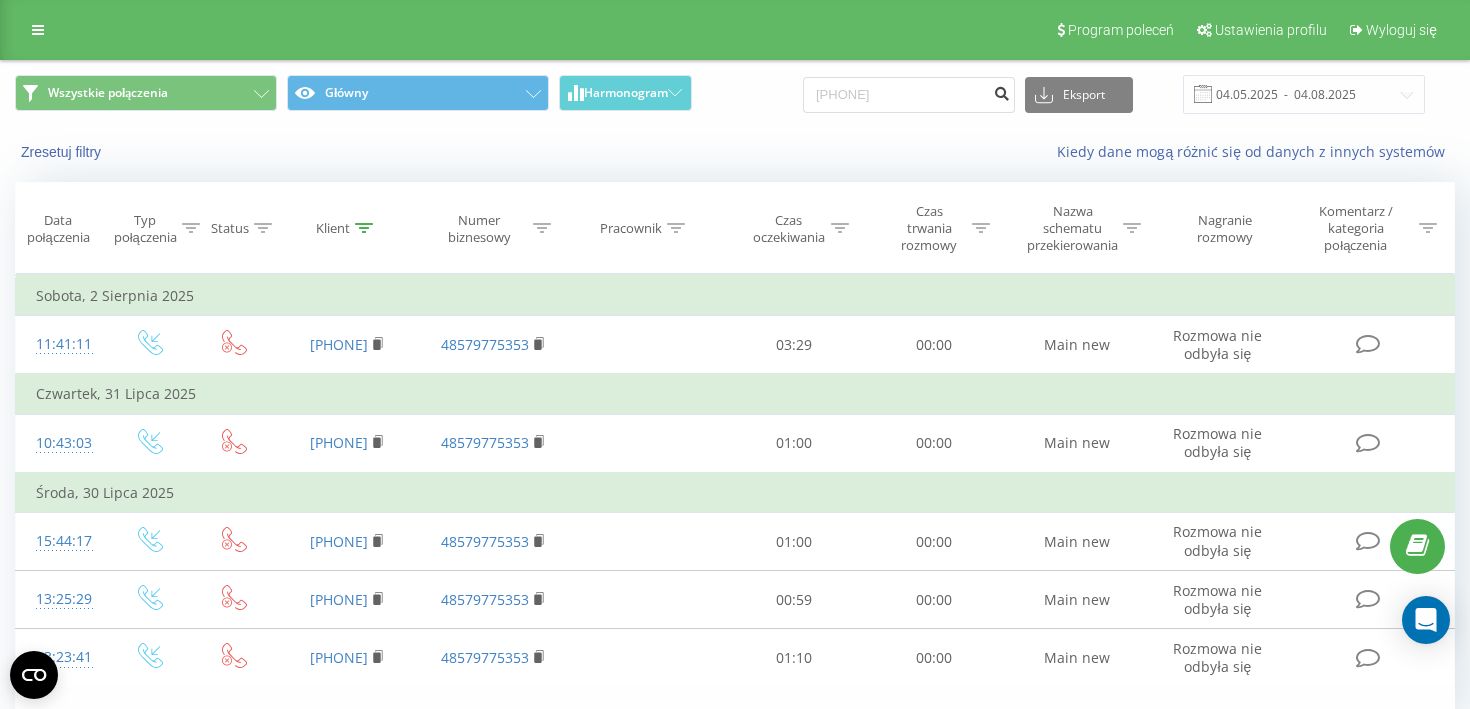 click at bounding box center [1001, 91] 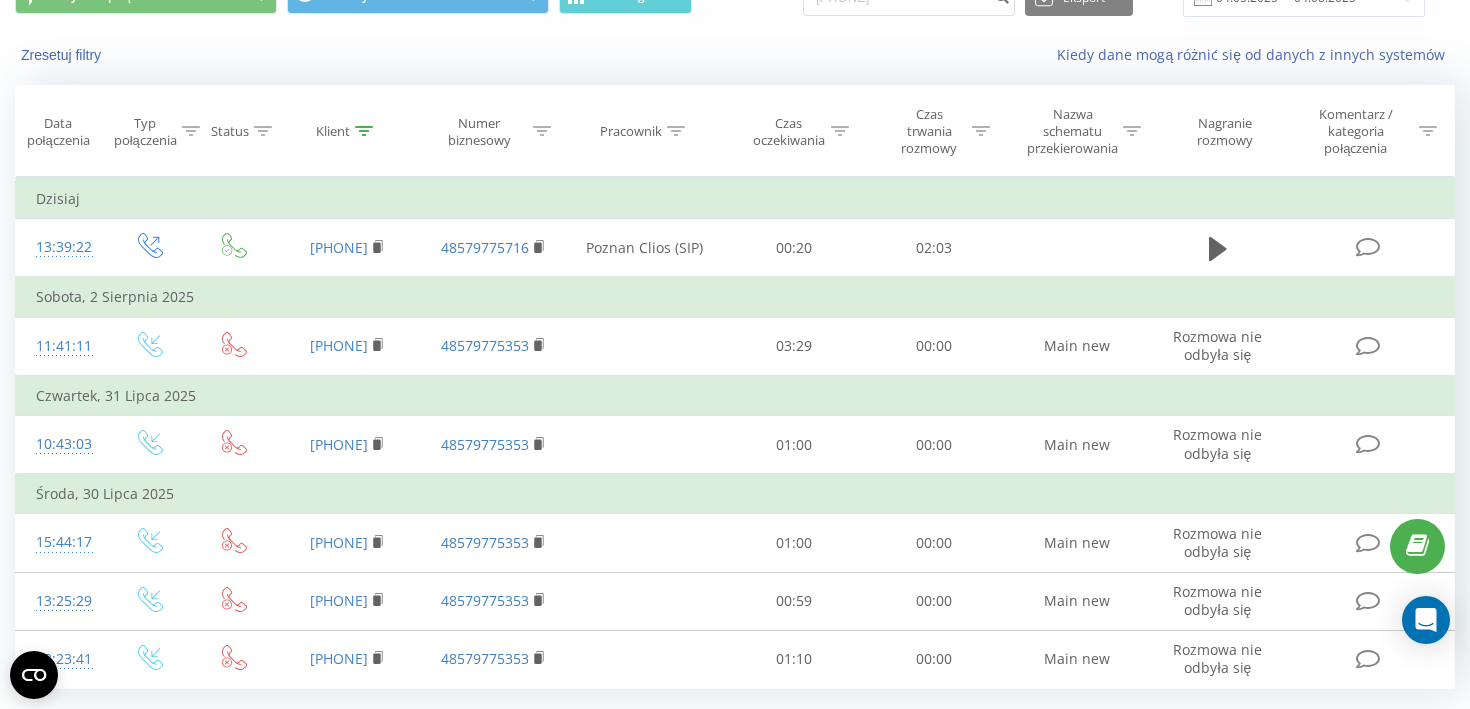 scroll, scrollTop: 155, scrollLeft: 0, axis: vertical 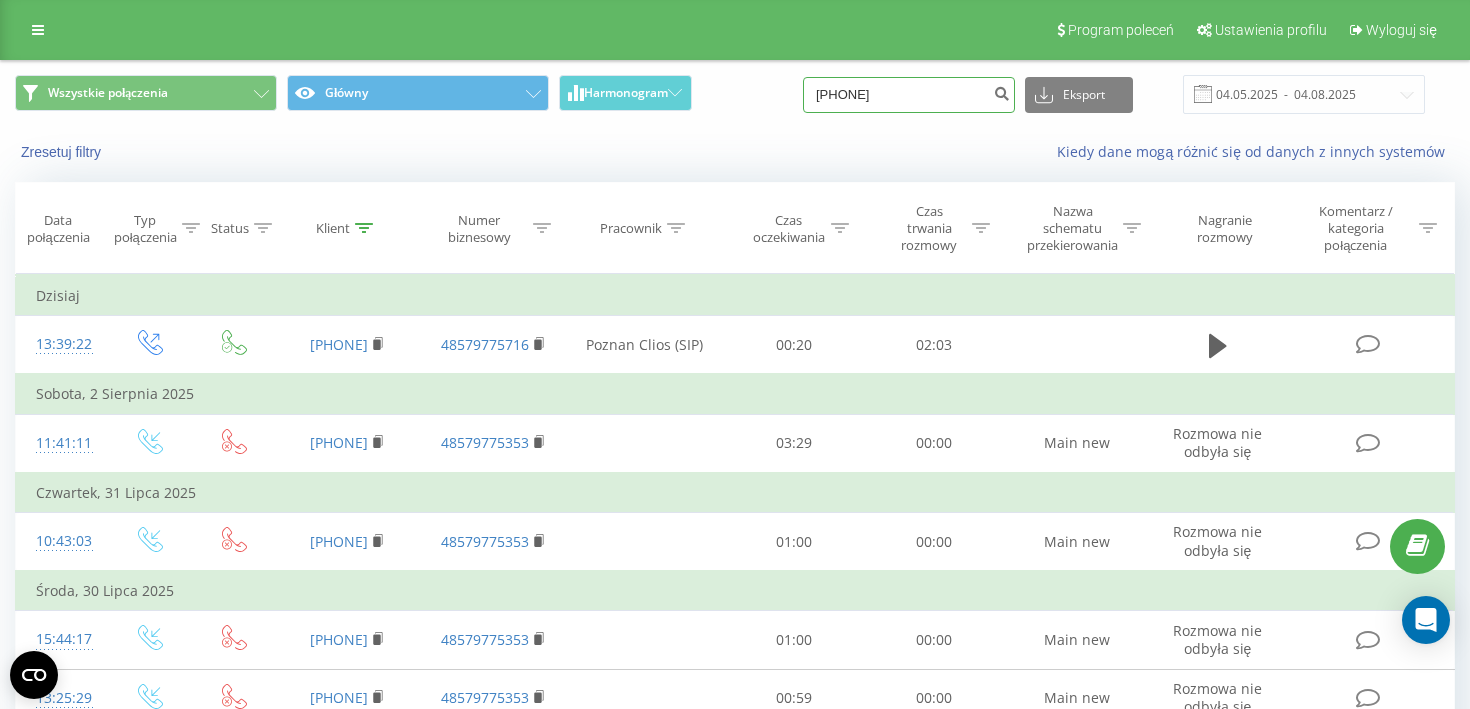 click on "603854224" at bounding box center [909, 95] 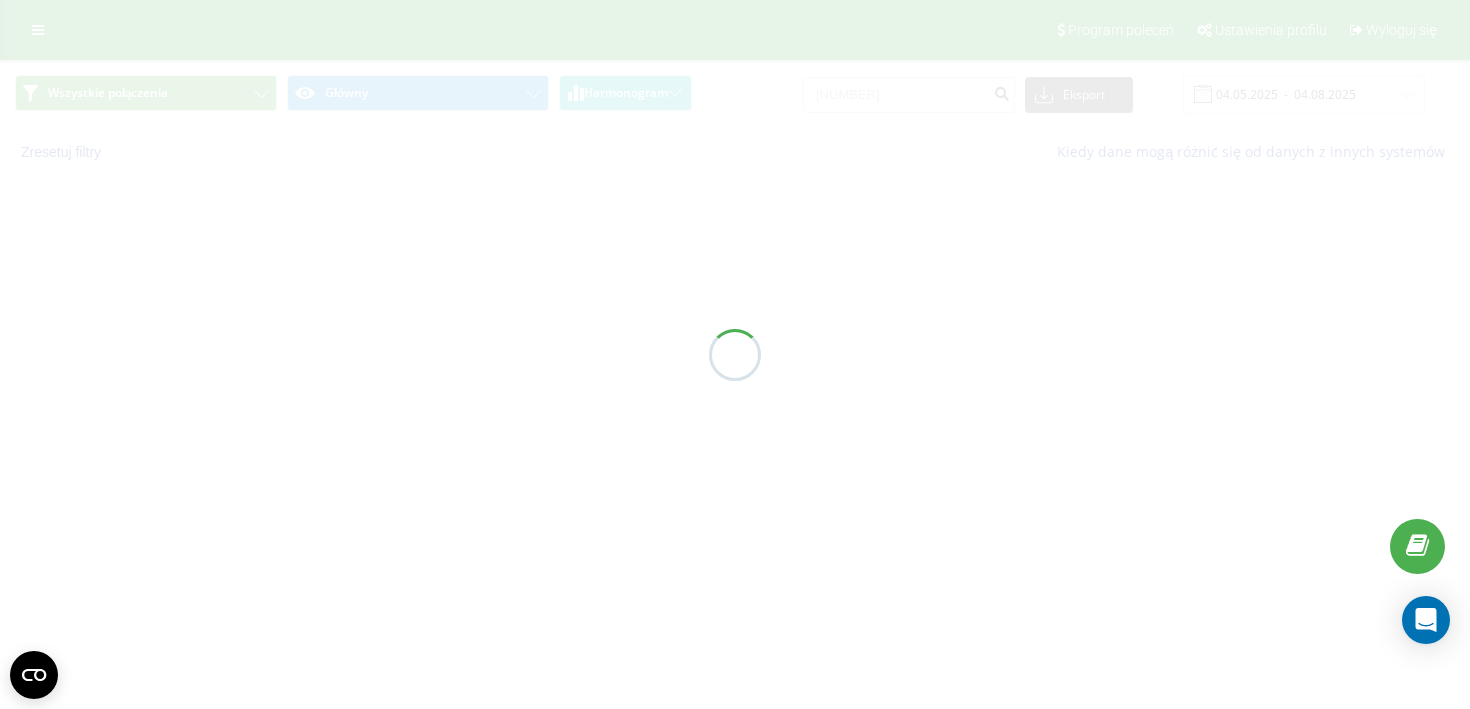 scroll, scrollTop: 0, scrollLeft: 0, axis: both 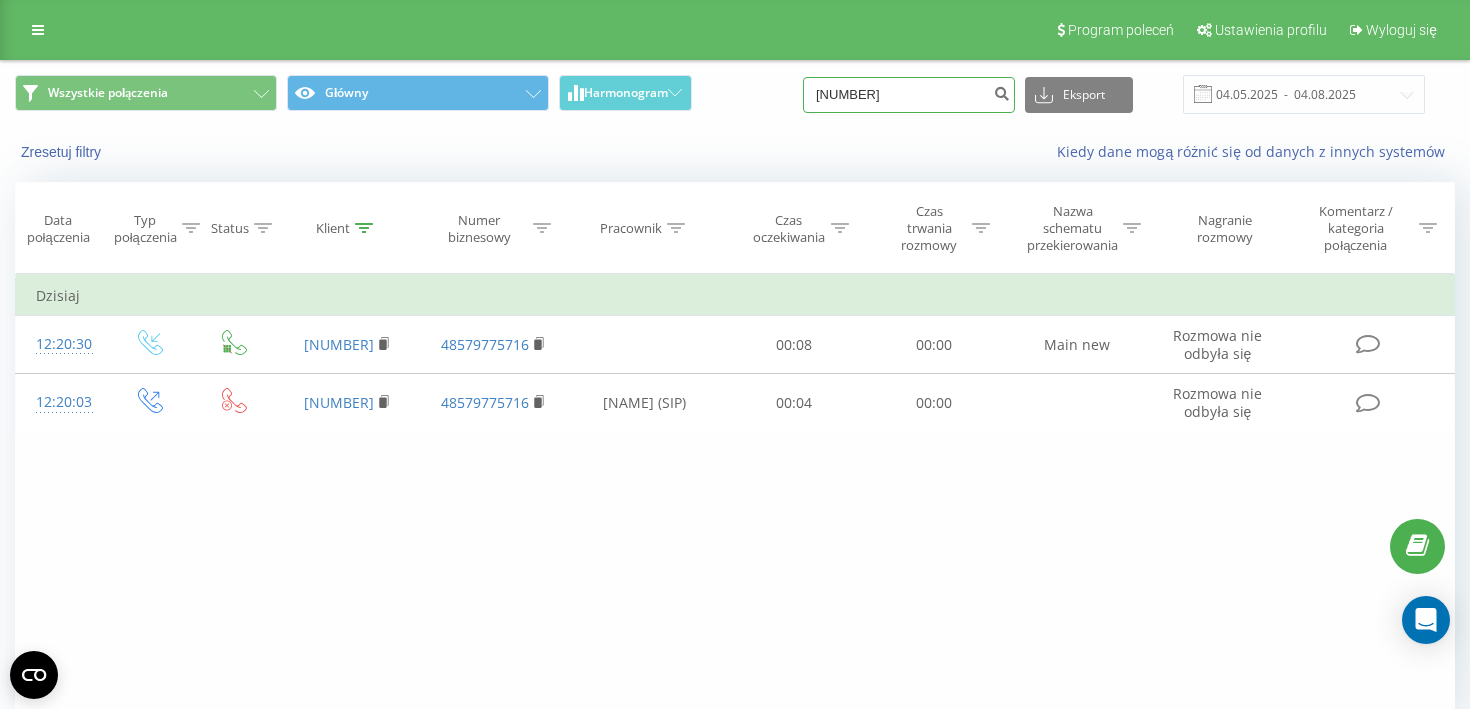 click on "[NUMBER]" at bounding box center (909, 95) 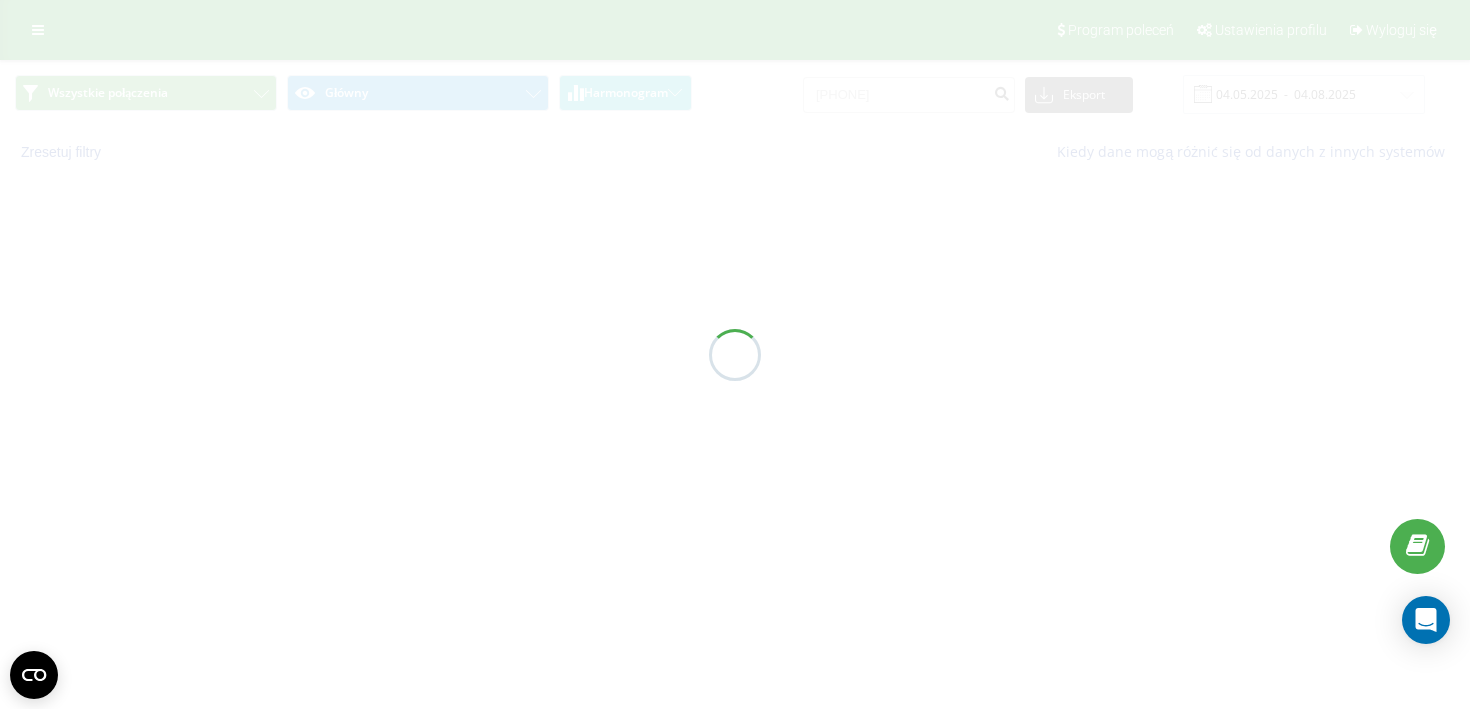 scroll, scrollTop: 0, scrollLeft: 0, axis: both 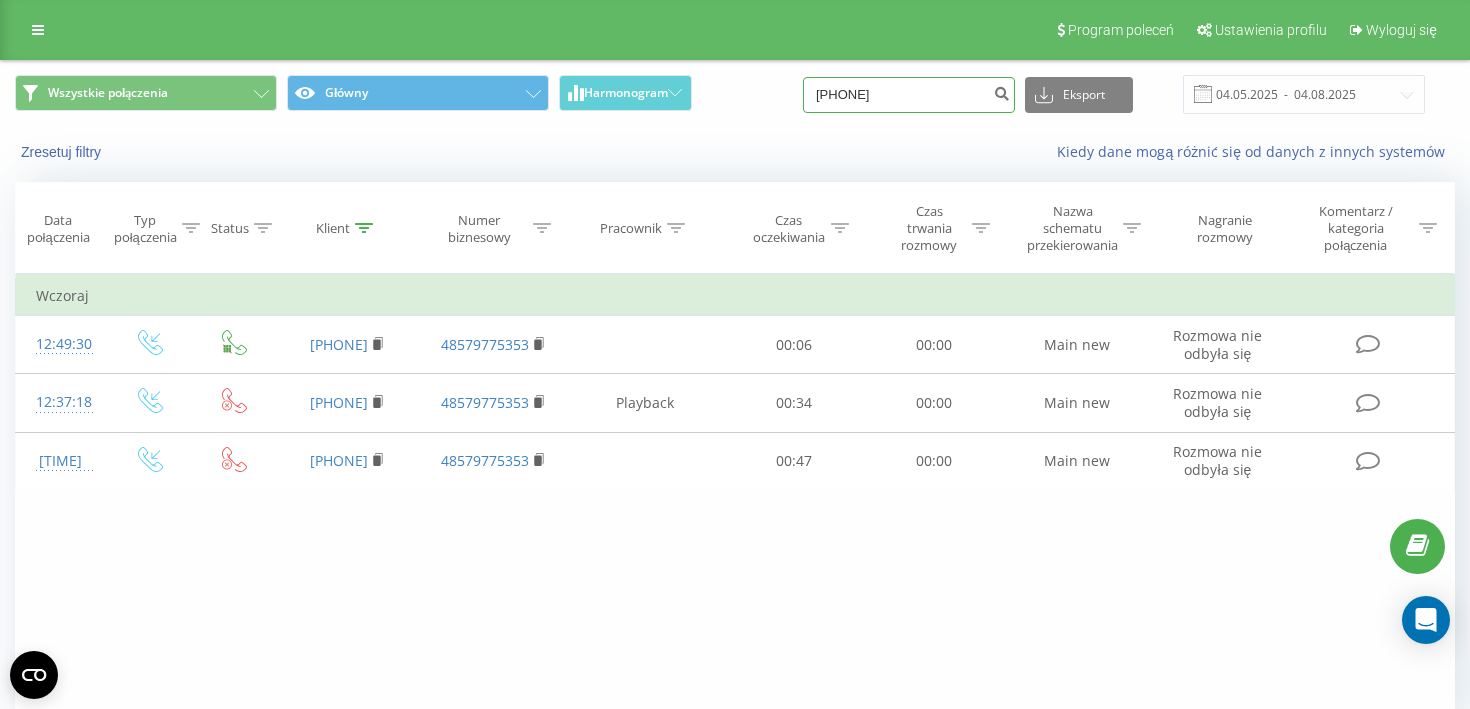 click on "881058559" at bounding box center (909, 95) 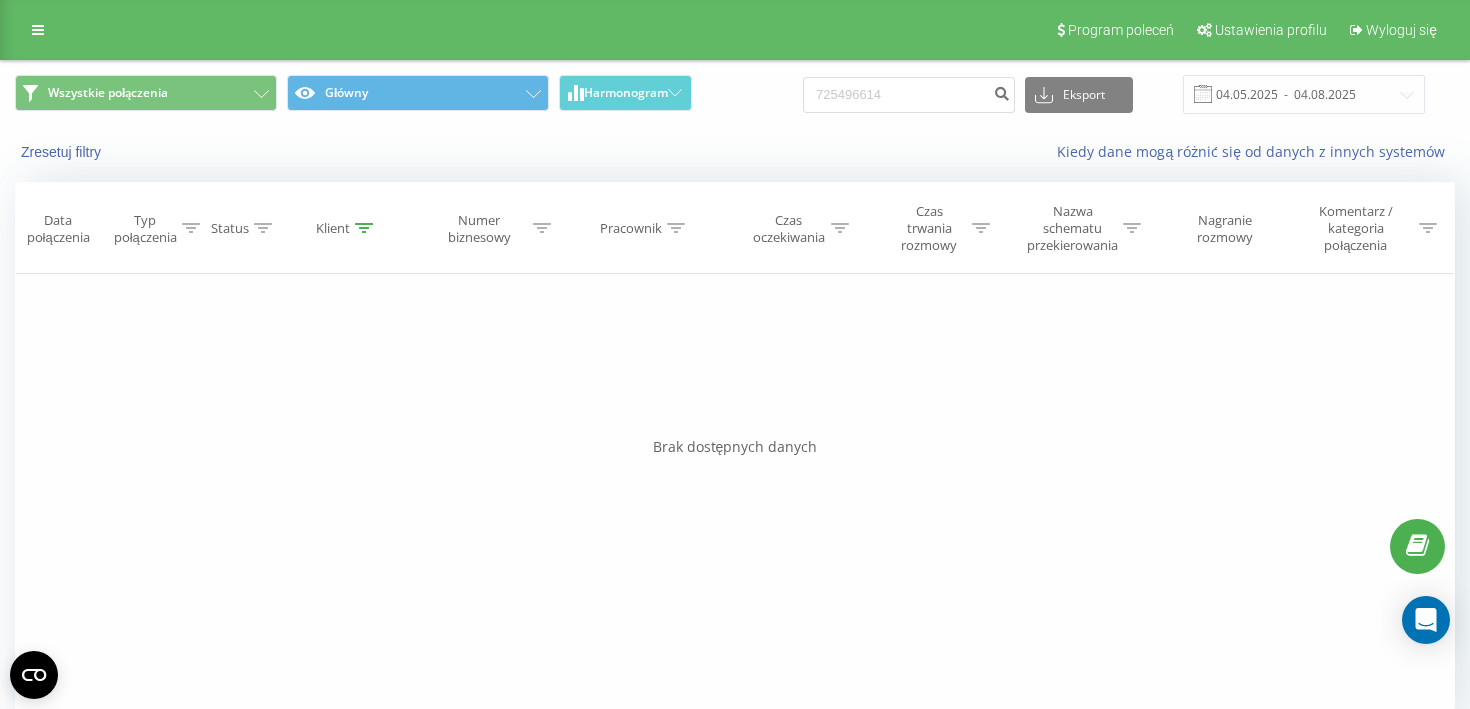 scroll, scrollTop: 0, scrollLeft: 0, axis: both 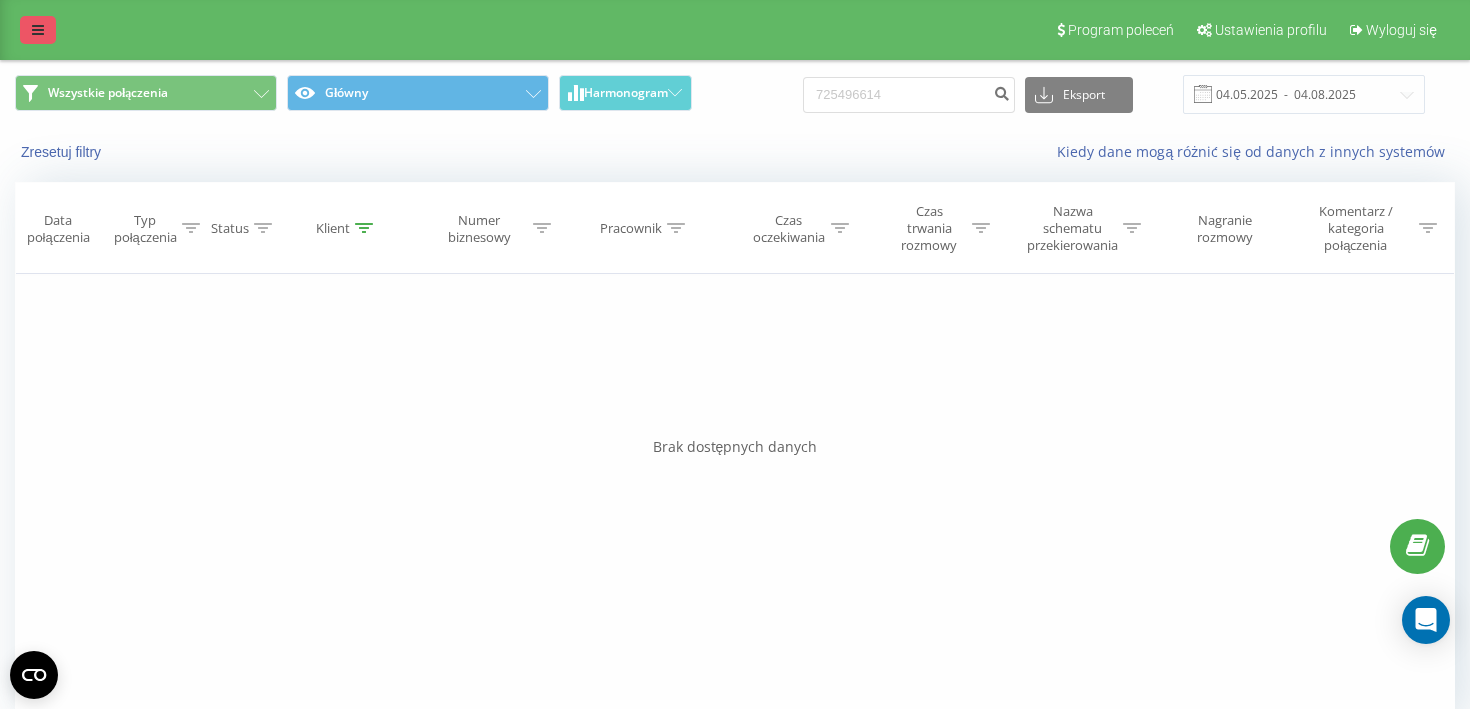click at bounding box center [38, 30] 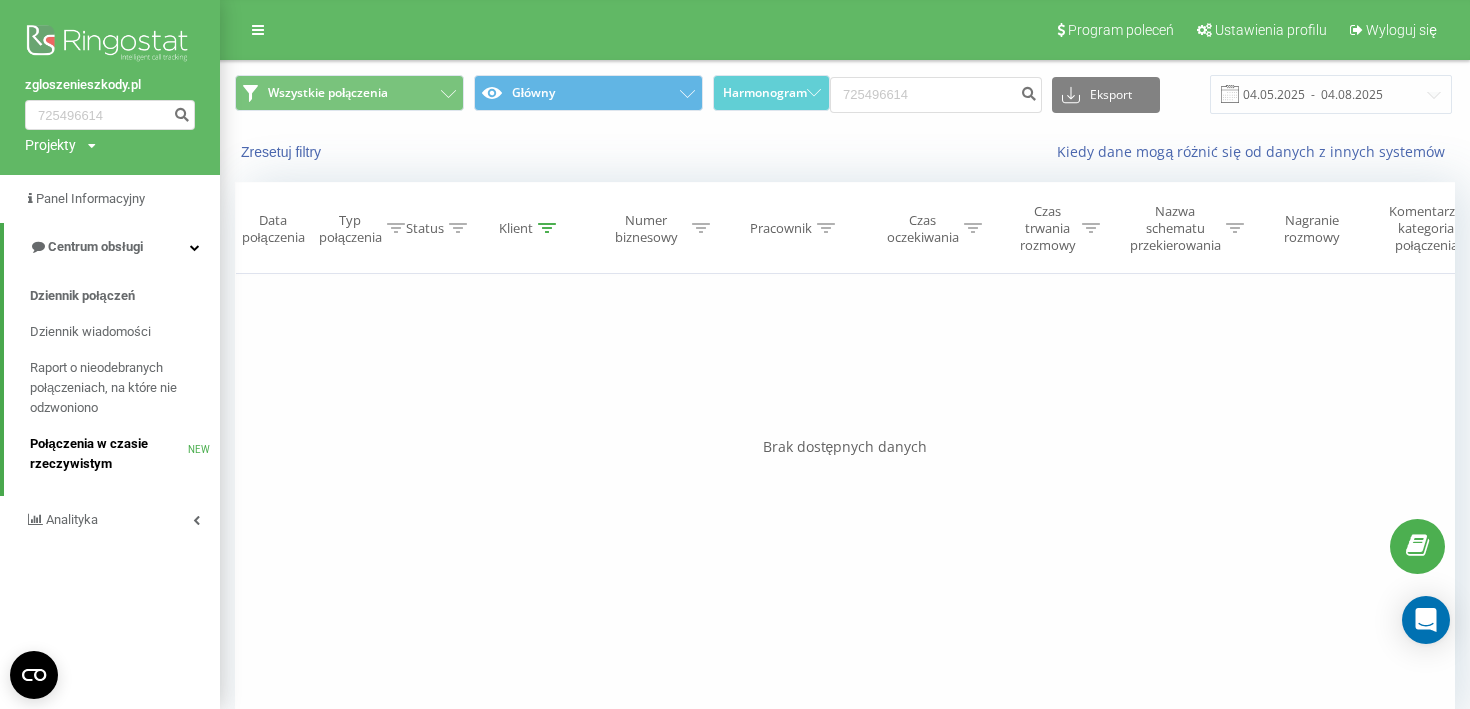 click on "Połączenia w czasie rzeczywistym" at bounding box center (109, 454) 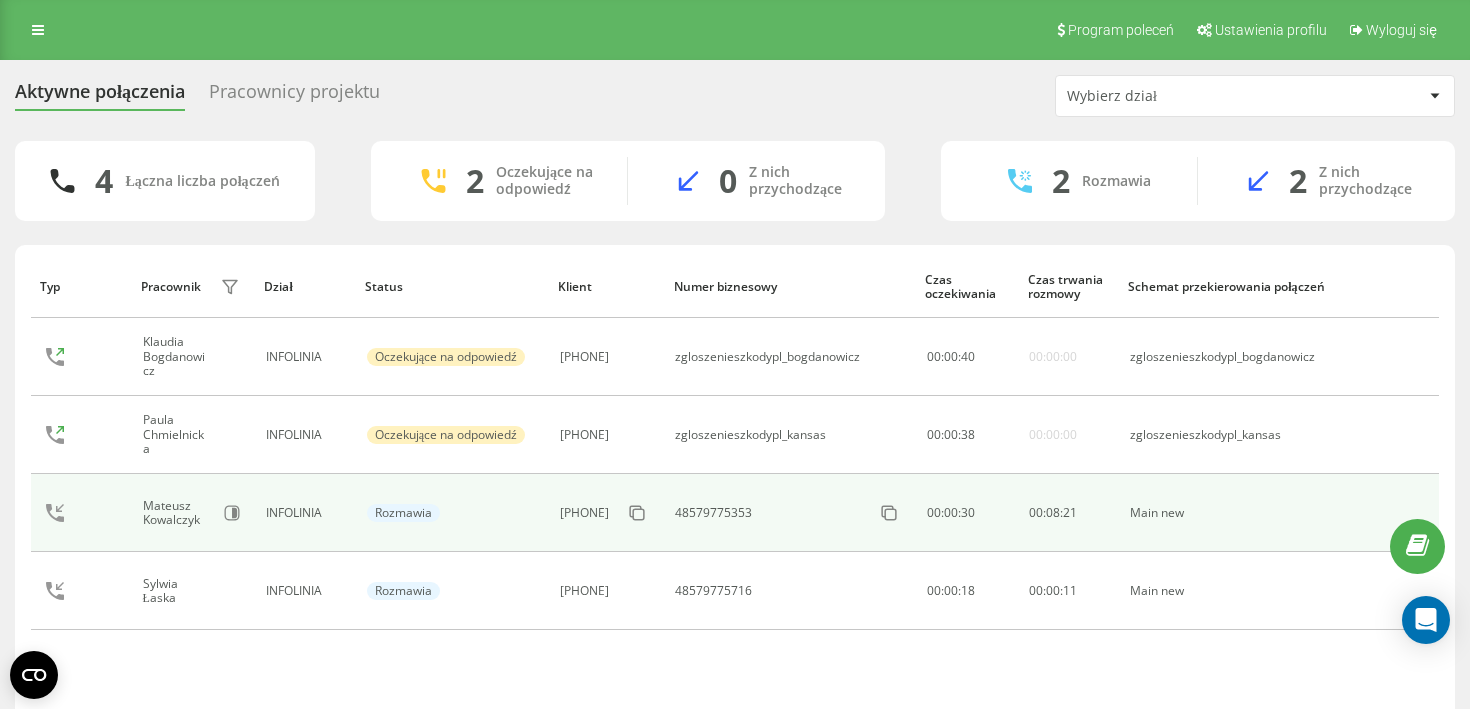 scroll, scrollTop: 28, scrollLeft: 0, axis: vertical 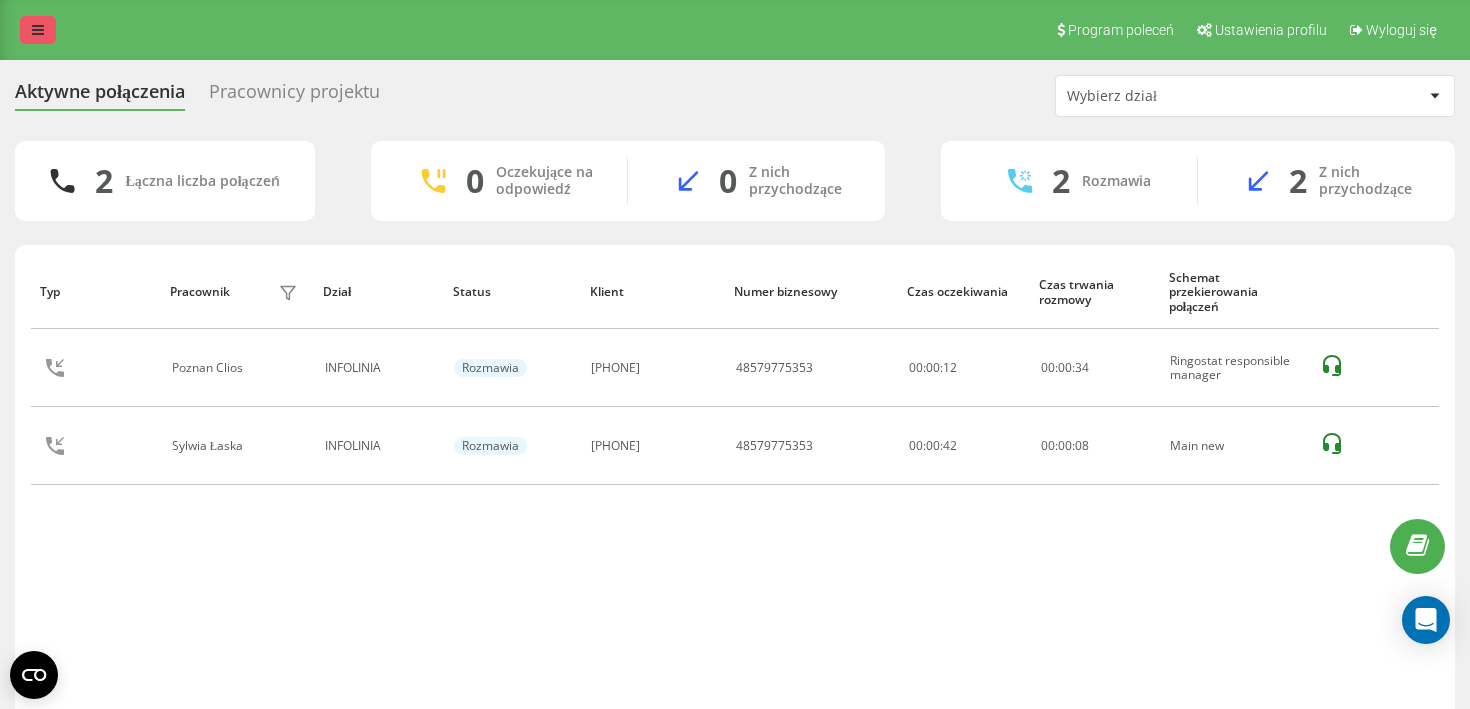 click at bounding box center [38, 30] 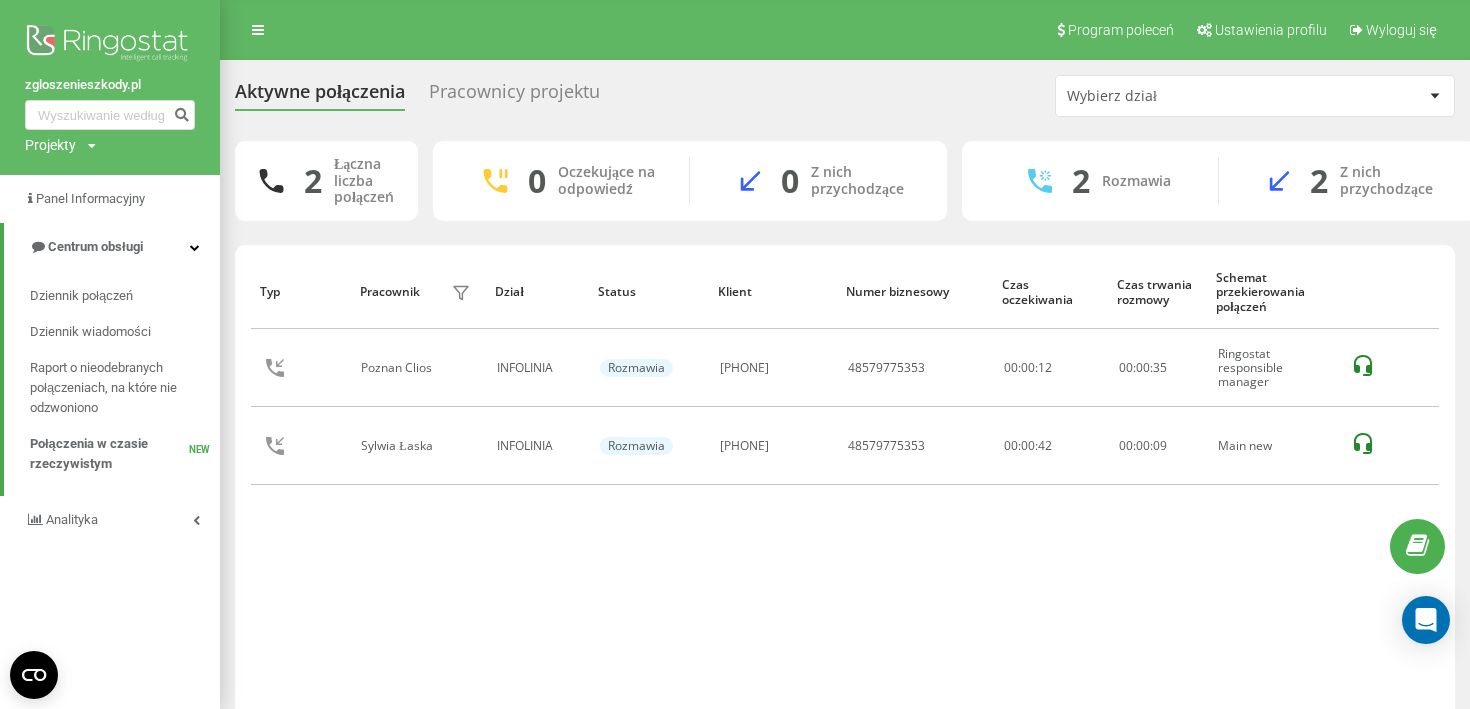 click on "zgloszenieszkody.pl Projekty zgloszenieszkody.pl" at bounding box center [110, 87] 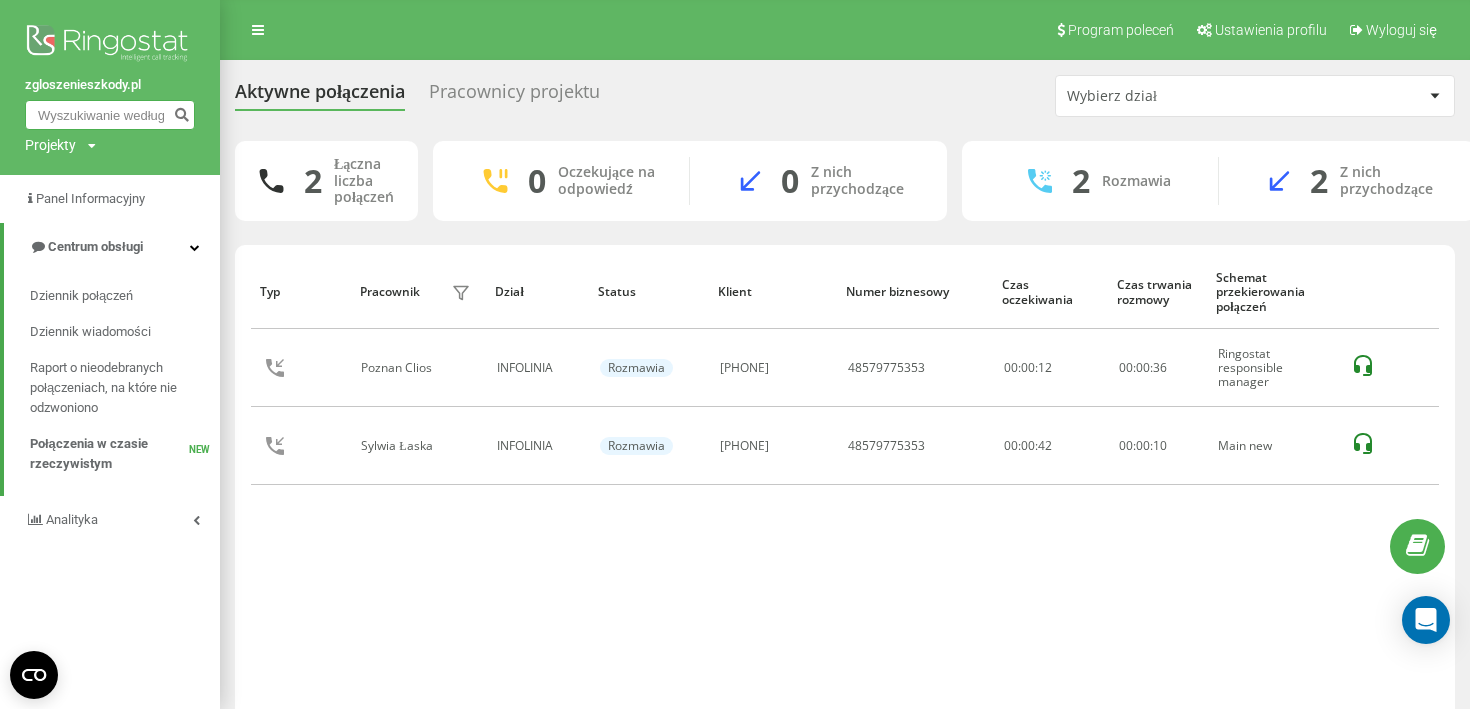 click at bounding box center [110, 115] 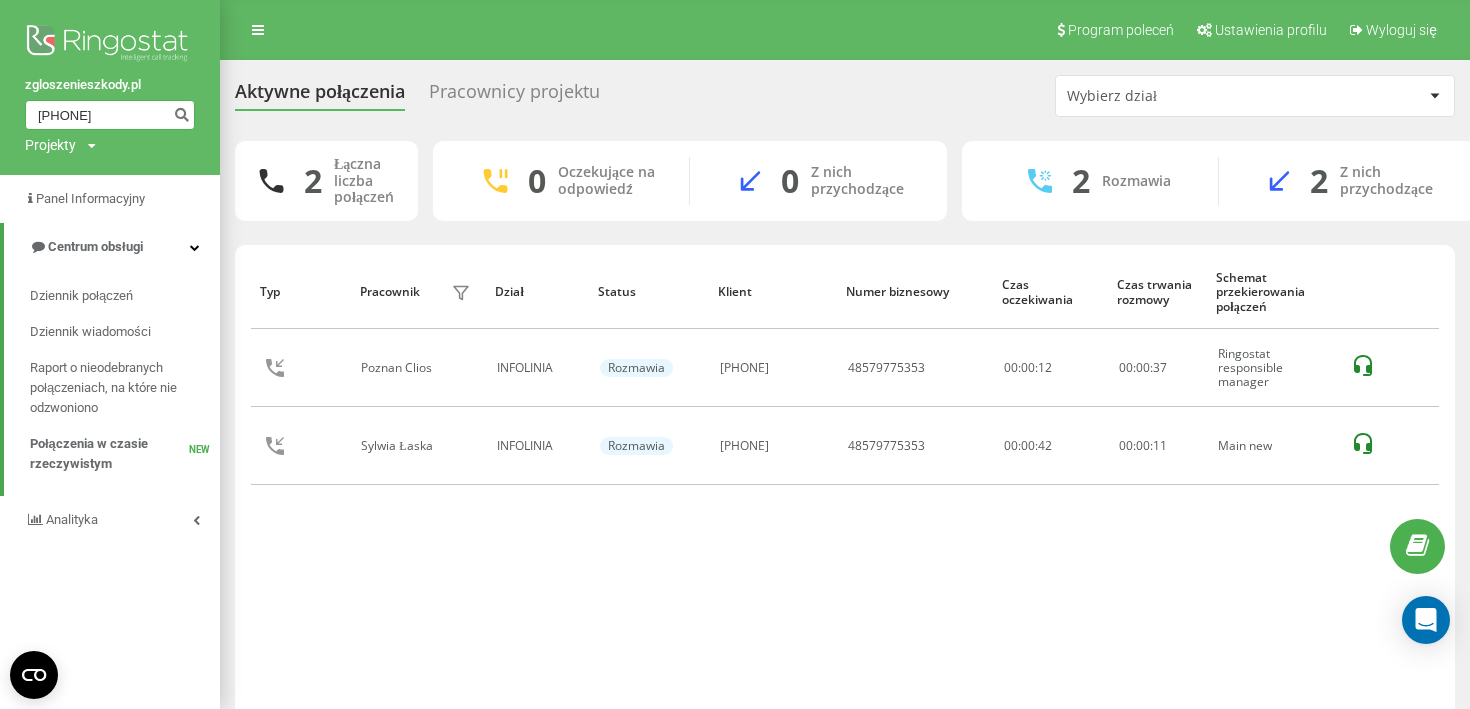 click on "[PHONE]" at bounding box center (110, 115) 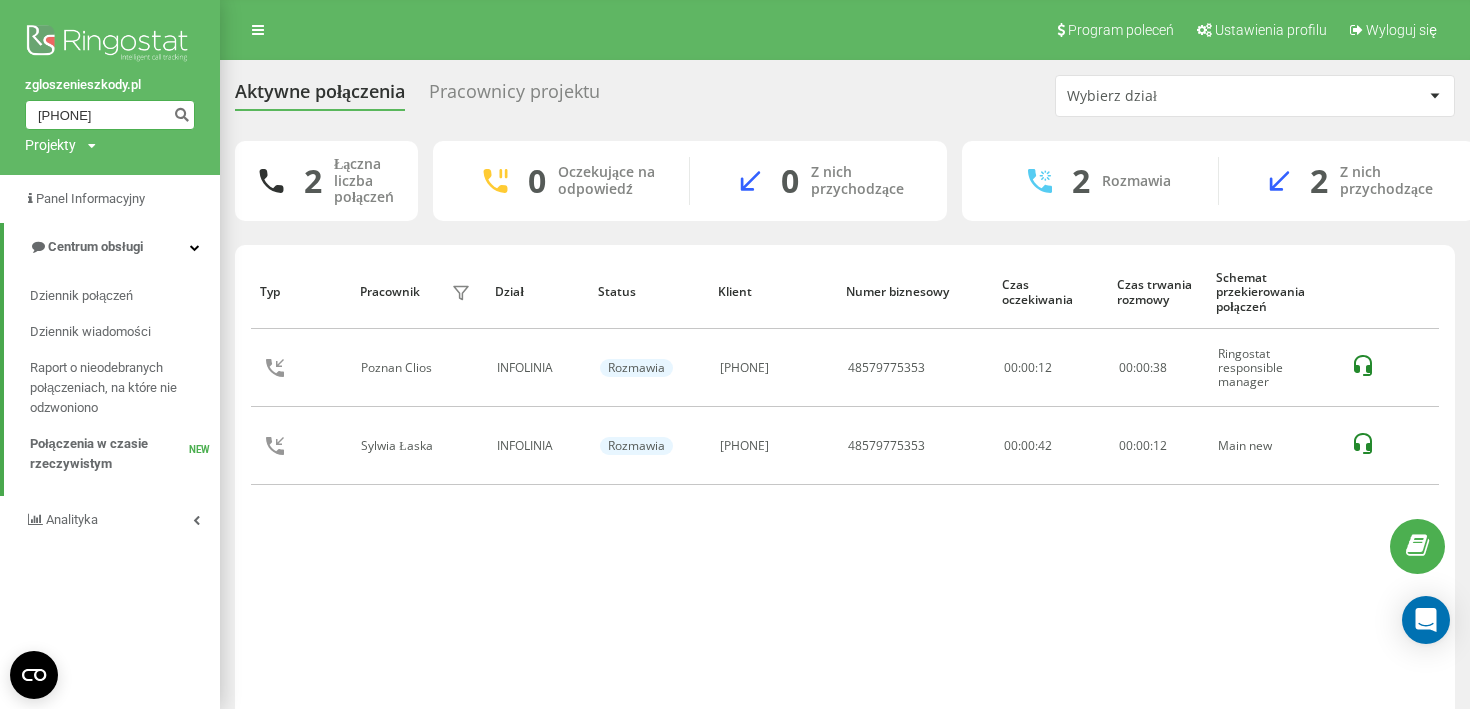 type on "[PHONE]" 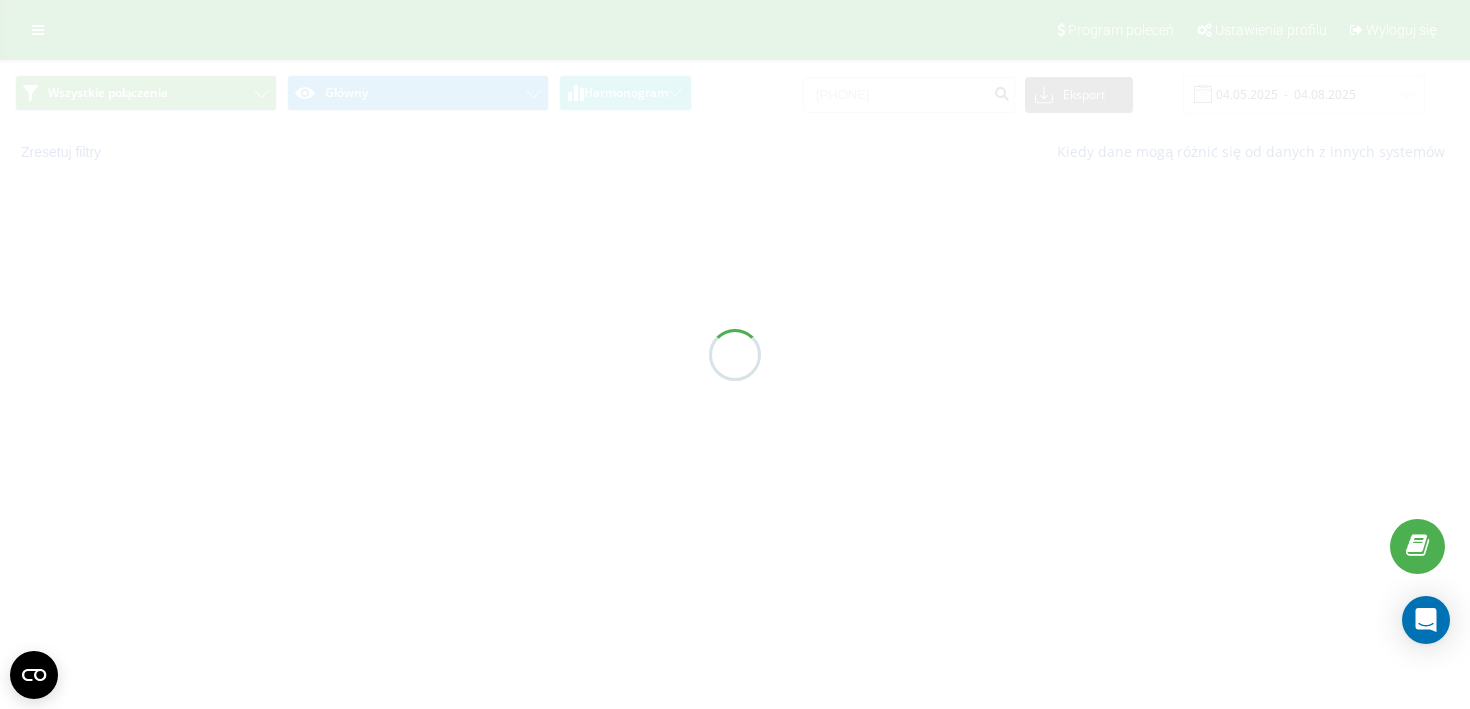 scroll, scrollTop: 0, scrollLeft: 0, axis: both 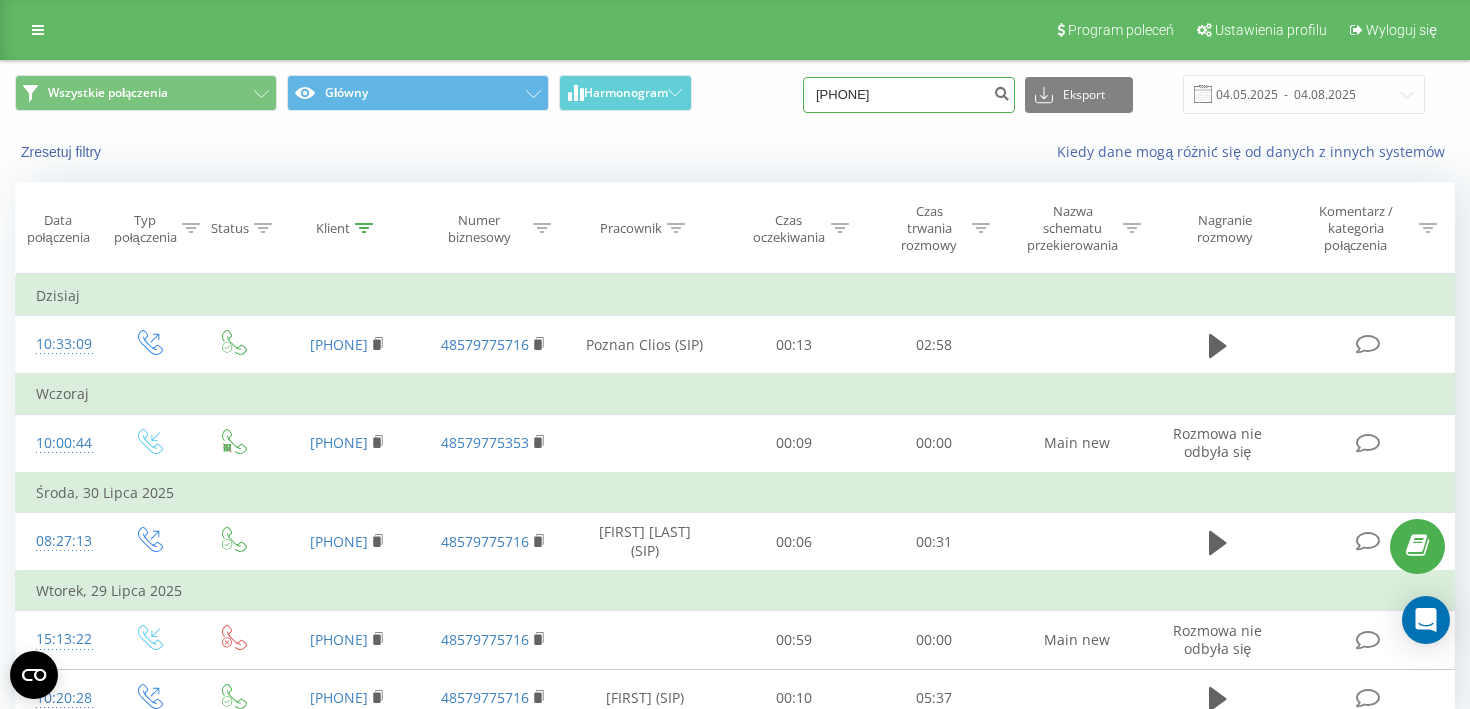 click on "[PHONE]" at bounding box center (909, 95) 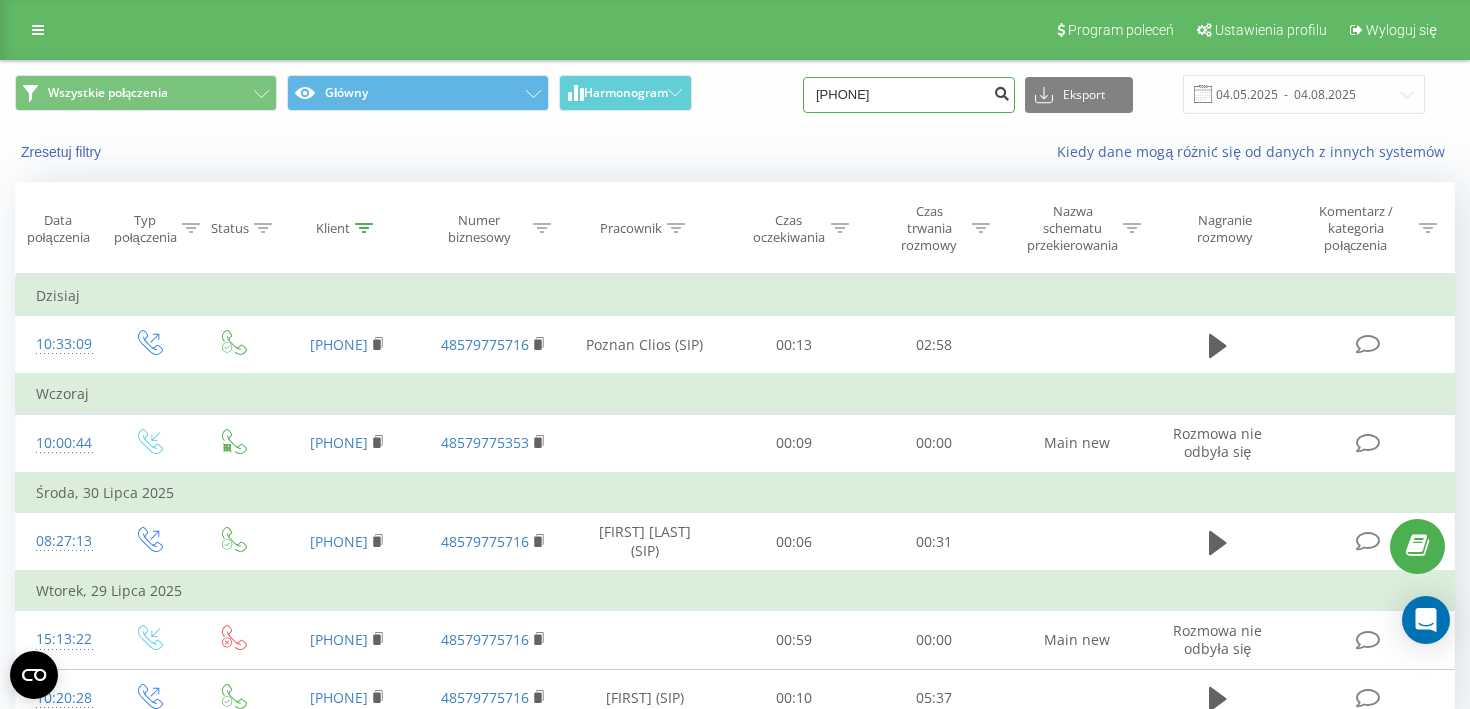 type on "[PHONE]" 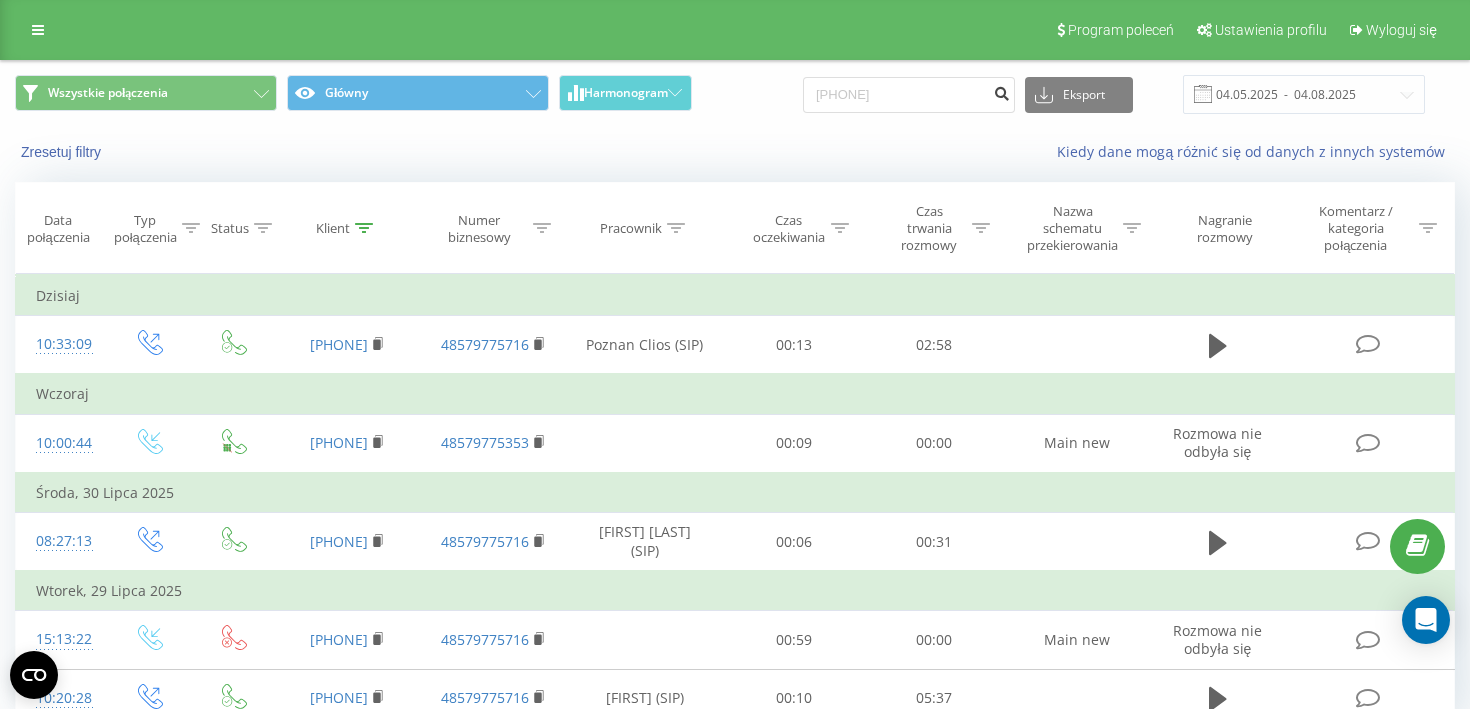 click at bounding box center [1001, 95] 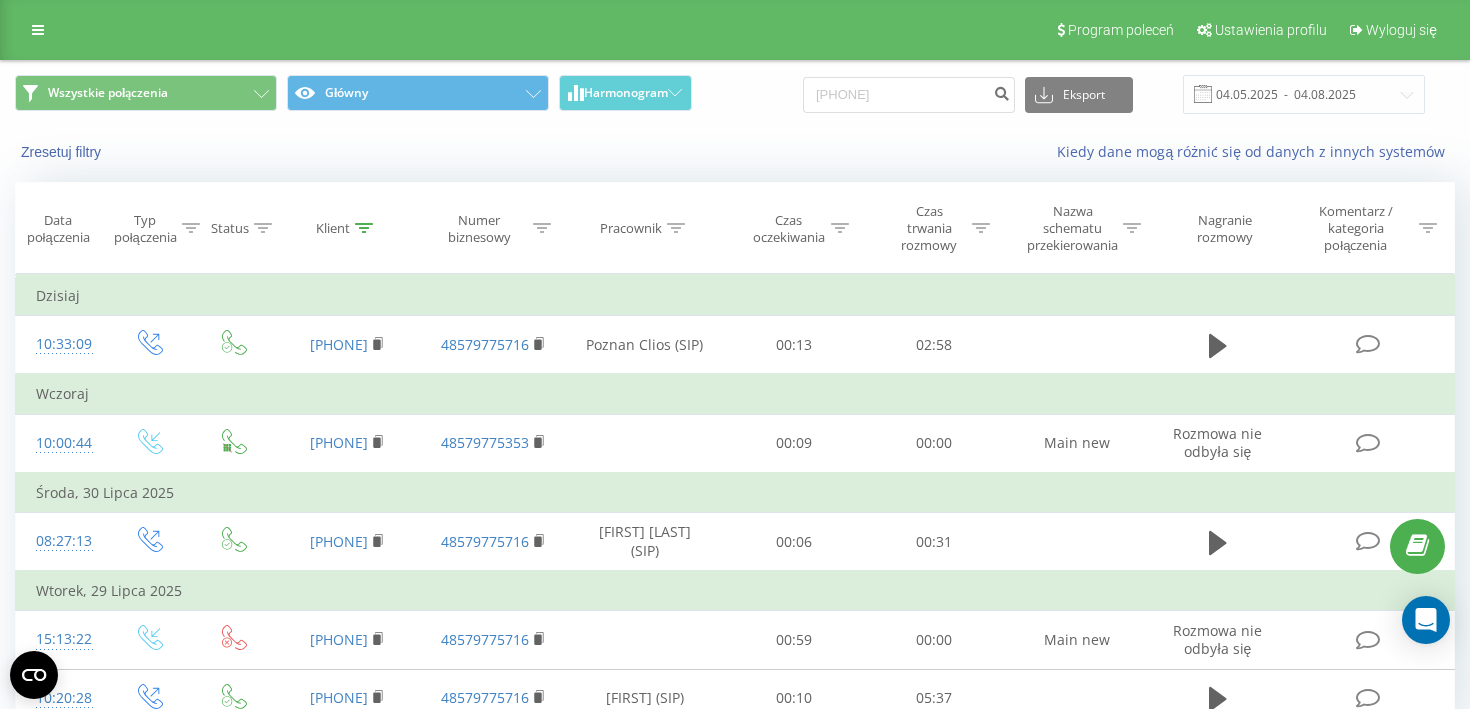 scroll, scrollTop: 96, scrollLeft: 0, axis: vertical 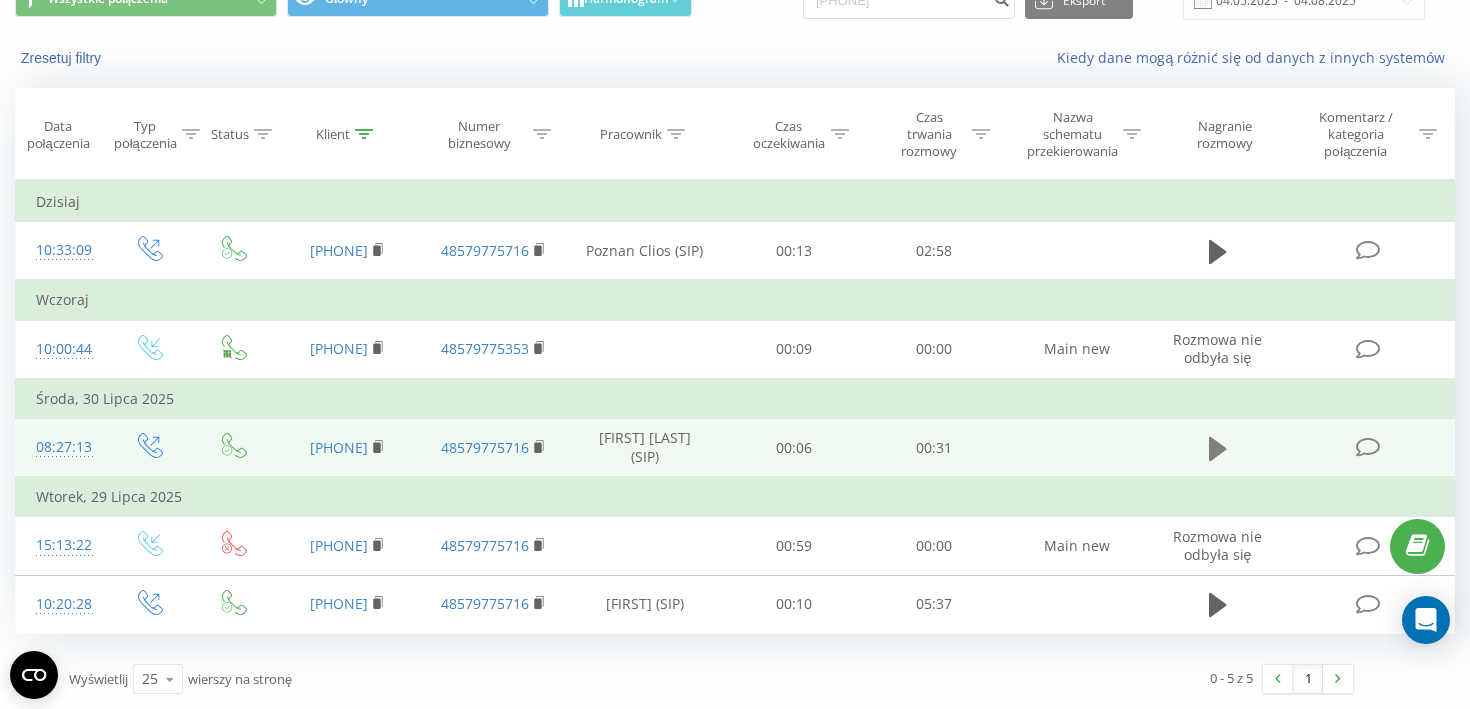 click 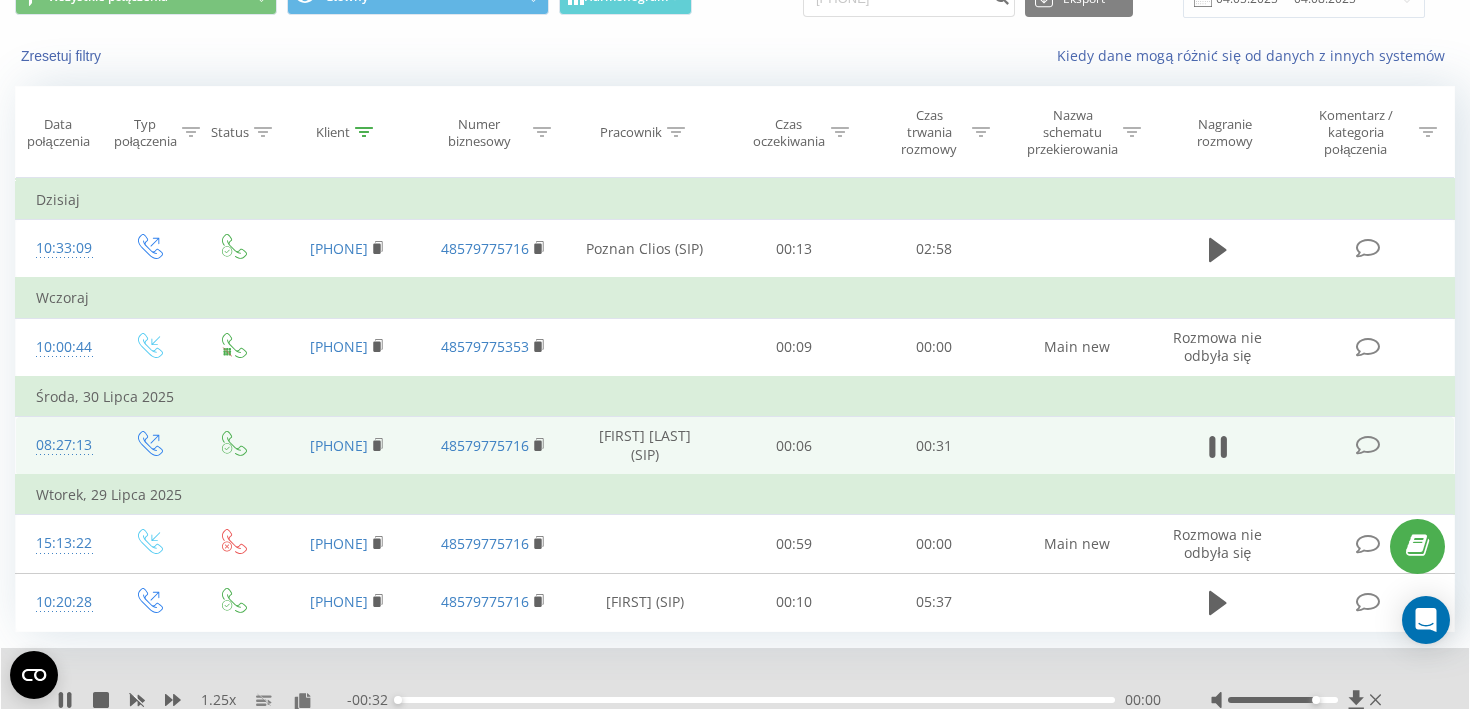 click 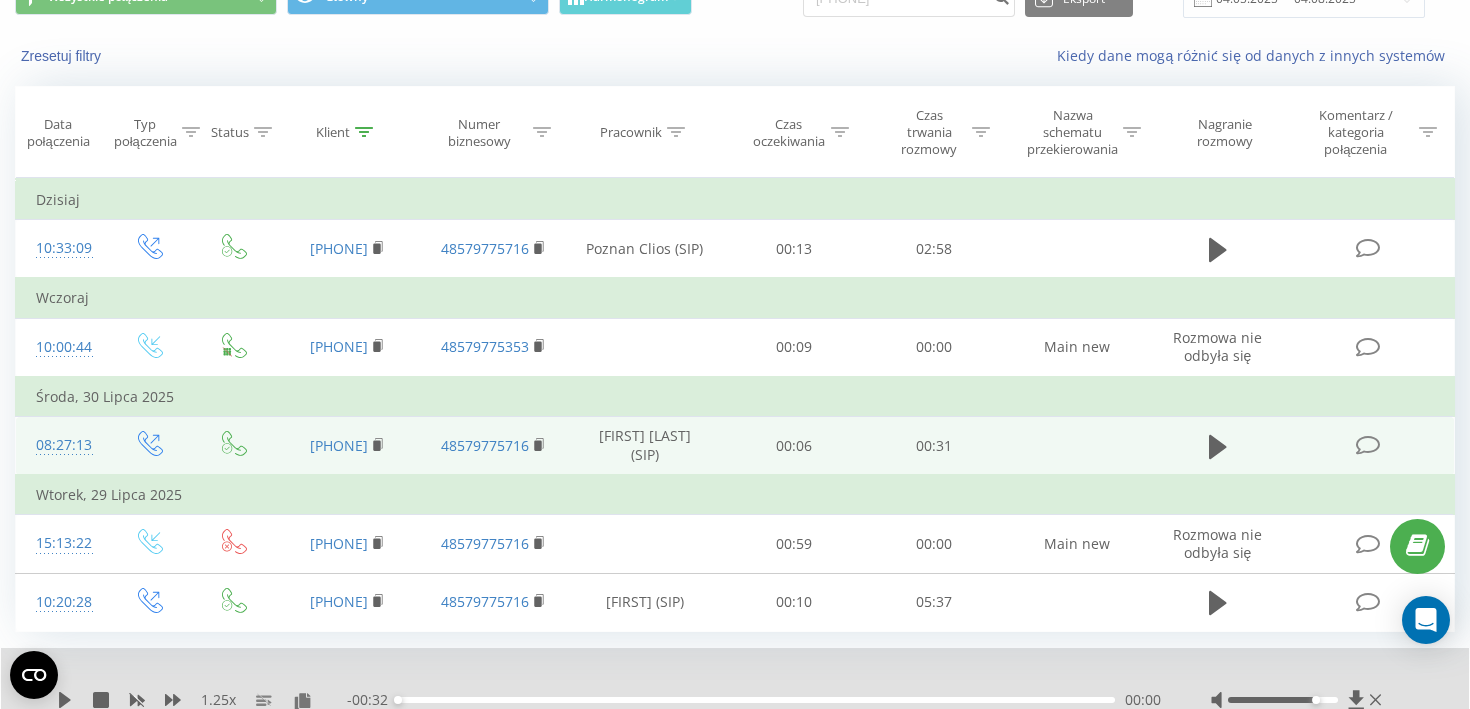 scroll, scrollTop: 0, scrollLeft: 0, axis: both 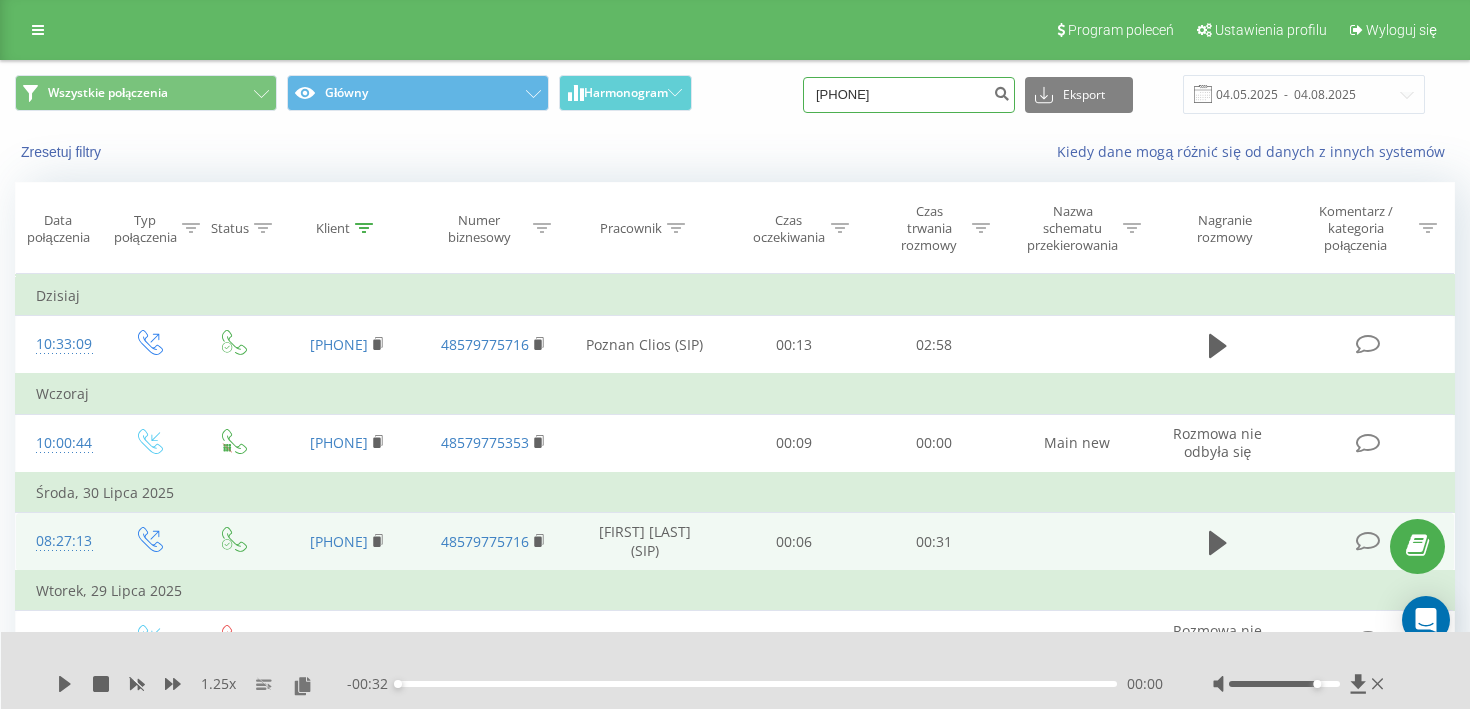 click on "48665547557" at bounding box center (909, 95) 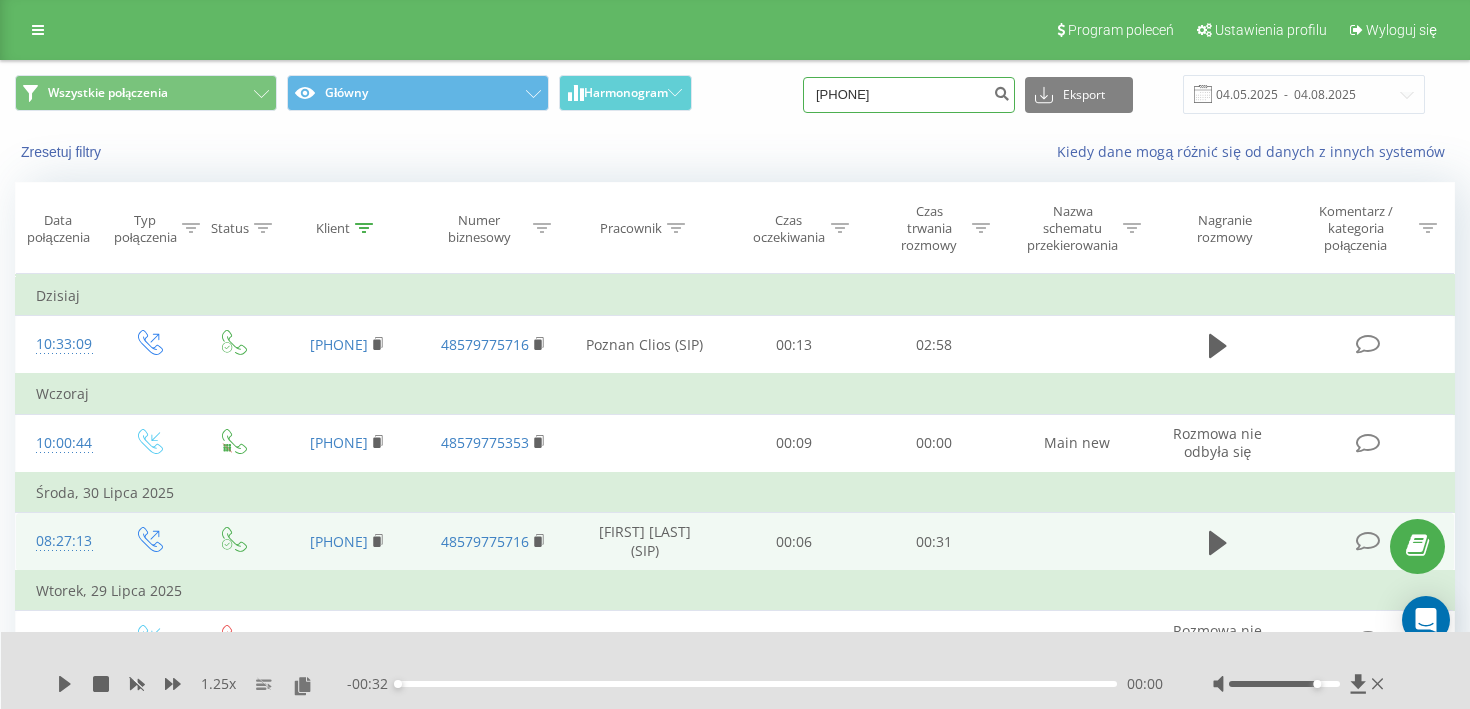 click on "48509612797" at bounding box center [909, 95] 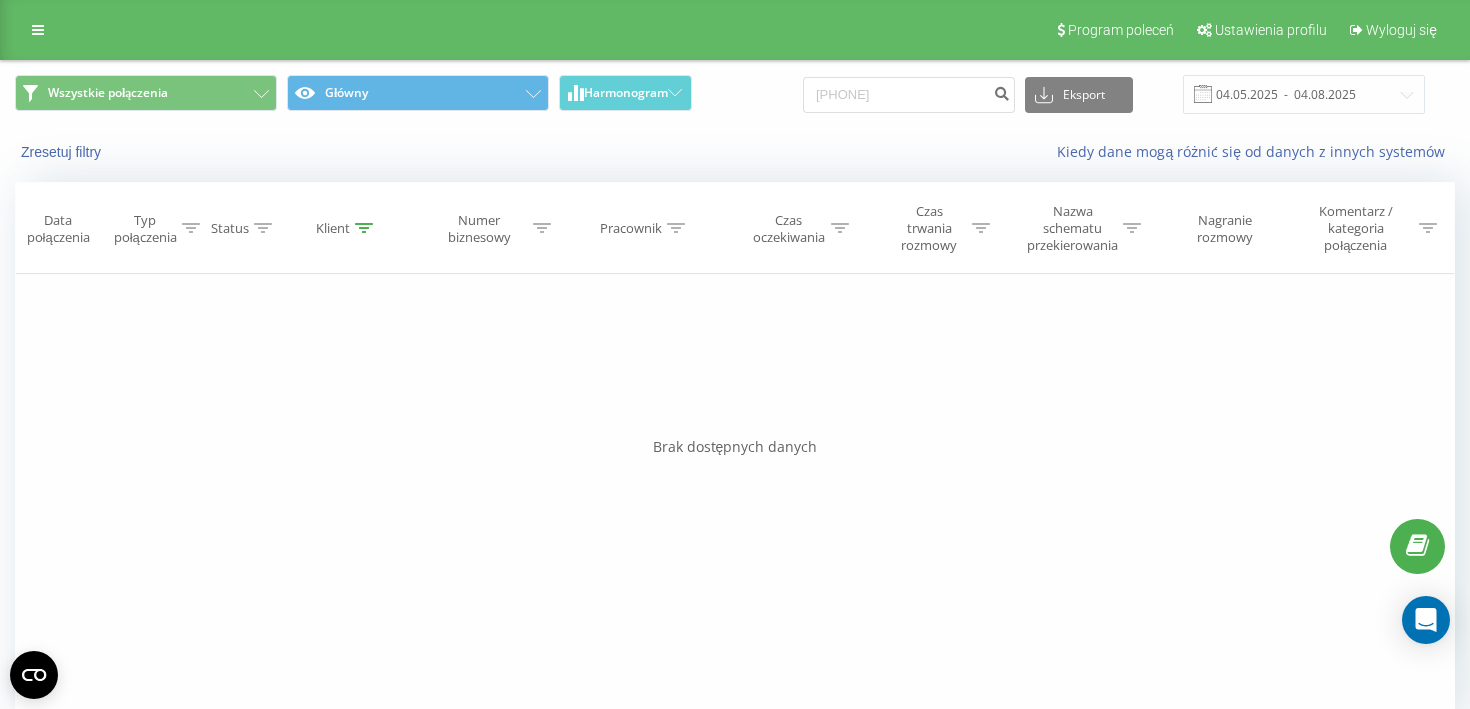 scroll, scrollTop: 0, scrollLeft: 0, axis: both 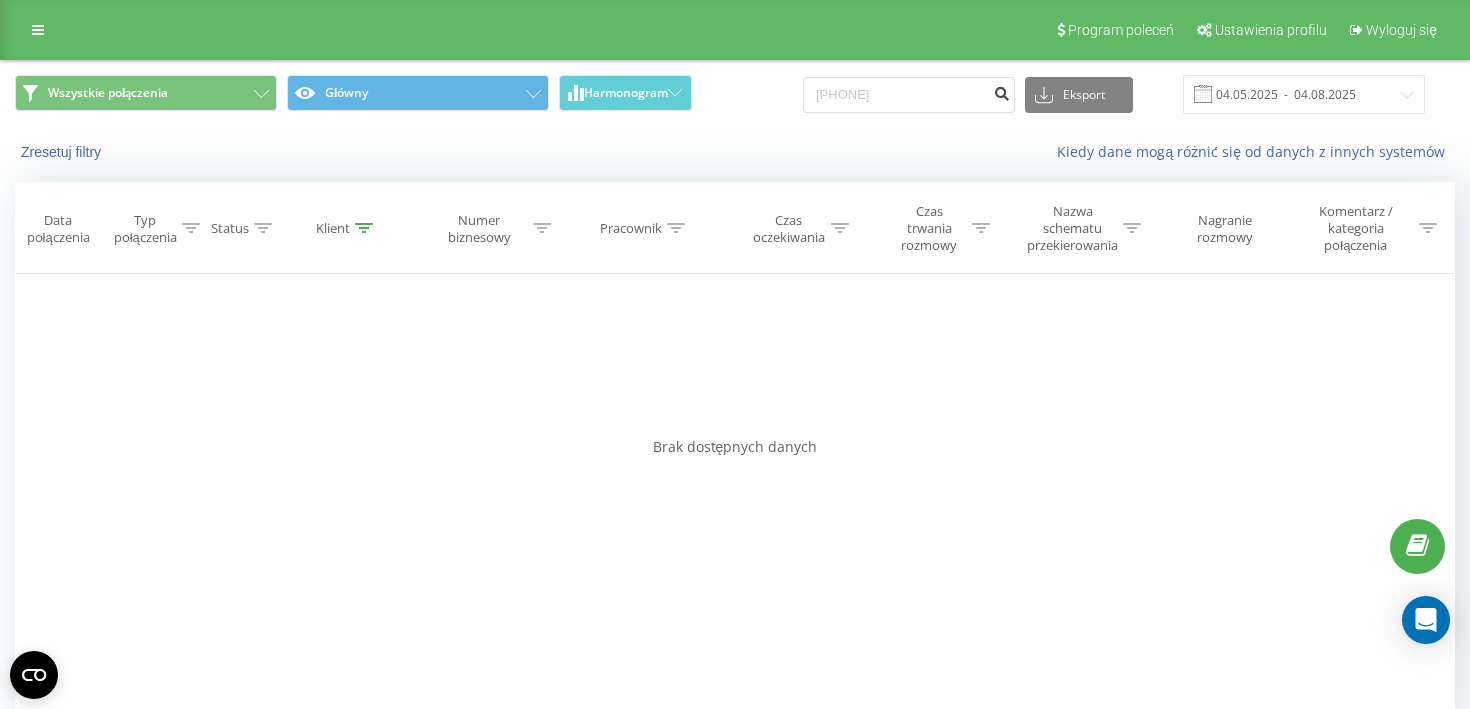 click at bounding box center (1001, 91) 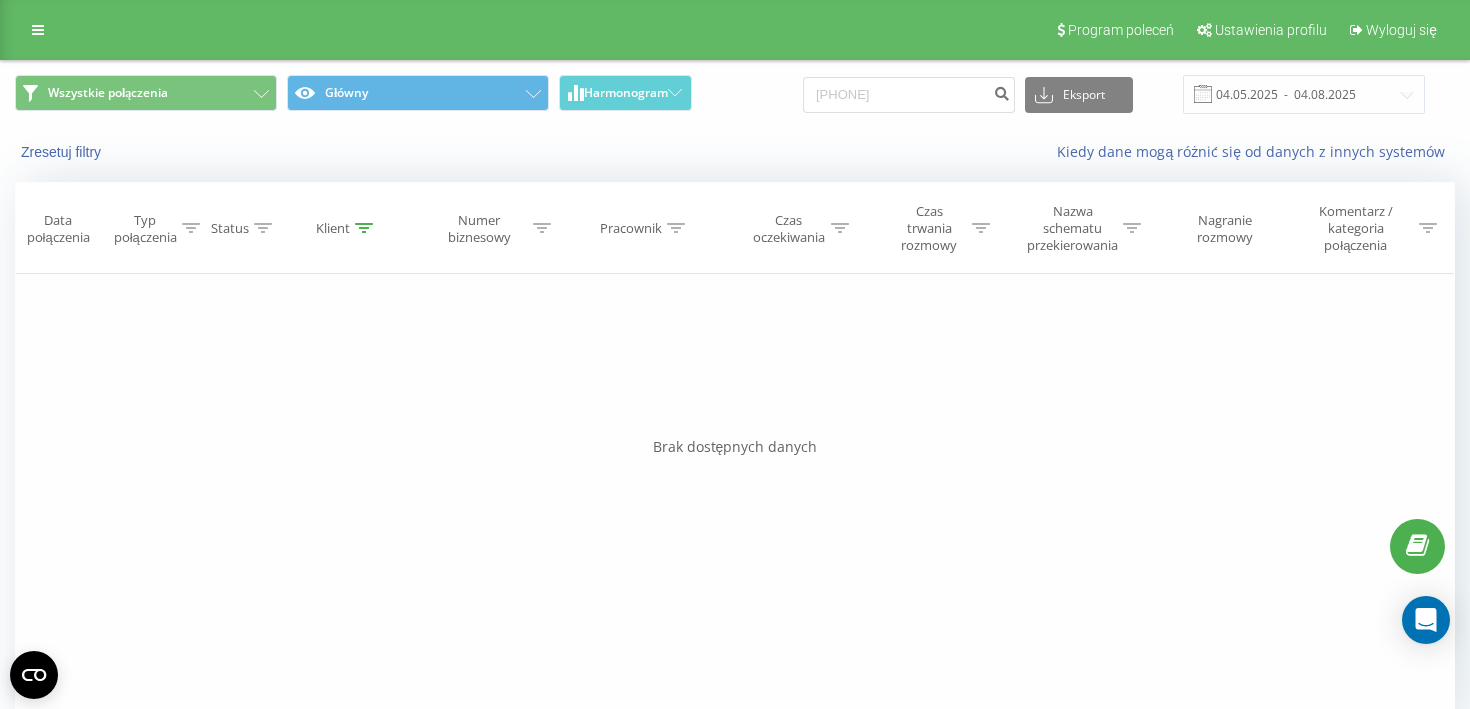 scroll, scrollTop: 0, scrollLeft: 0, axis: both 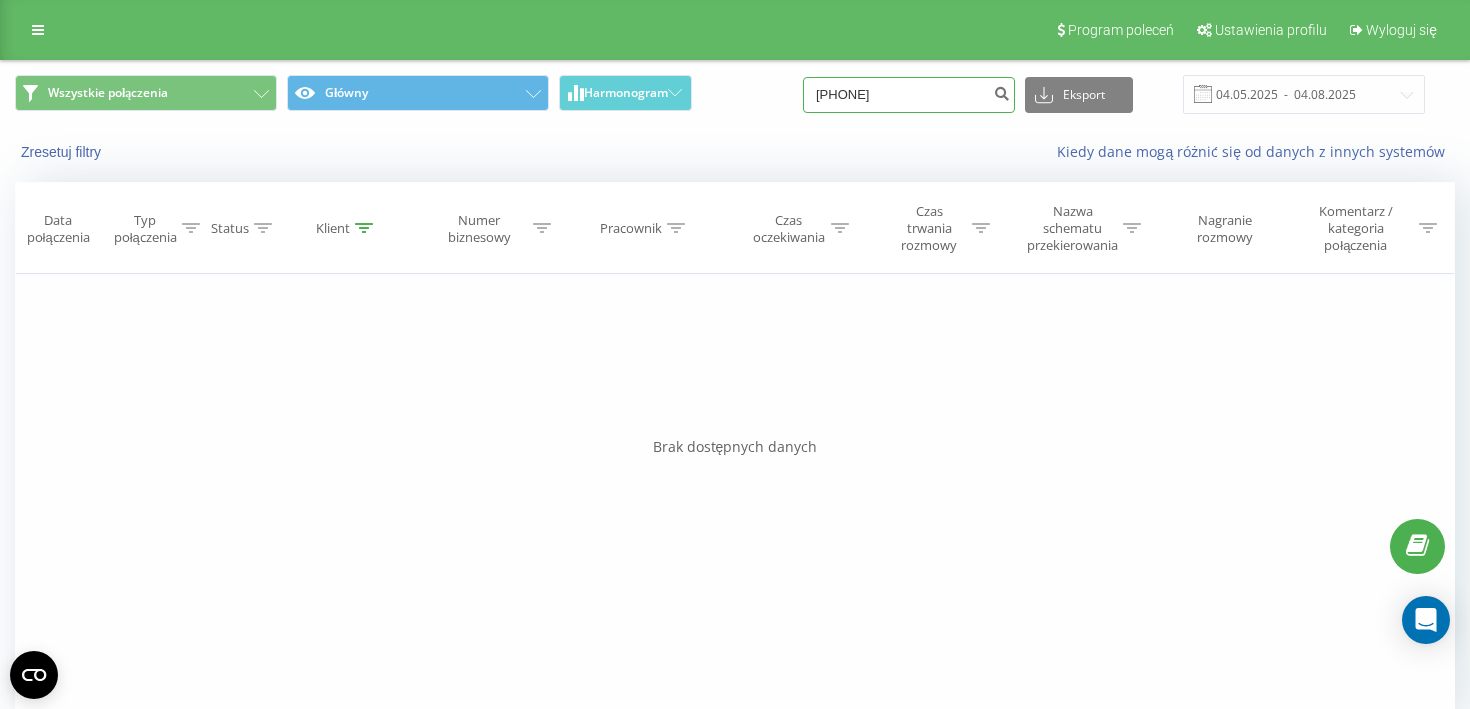 click on "[PHONE]" at bounding box center (909, 95) 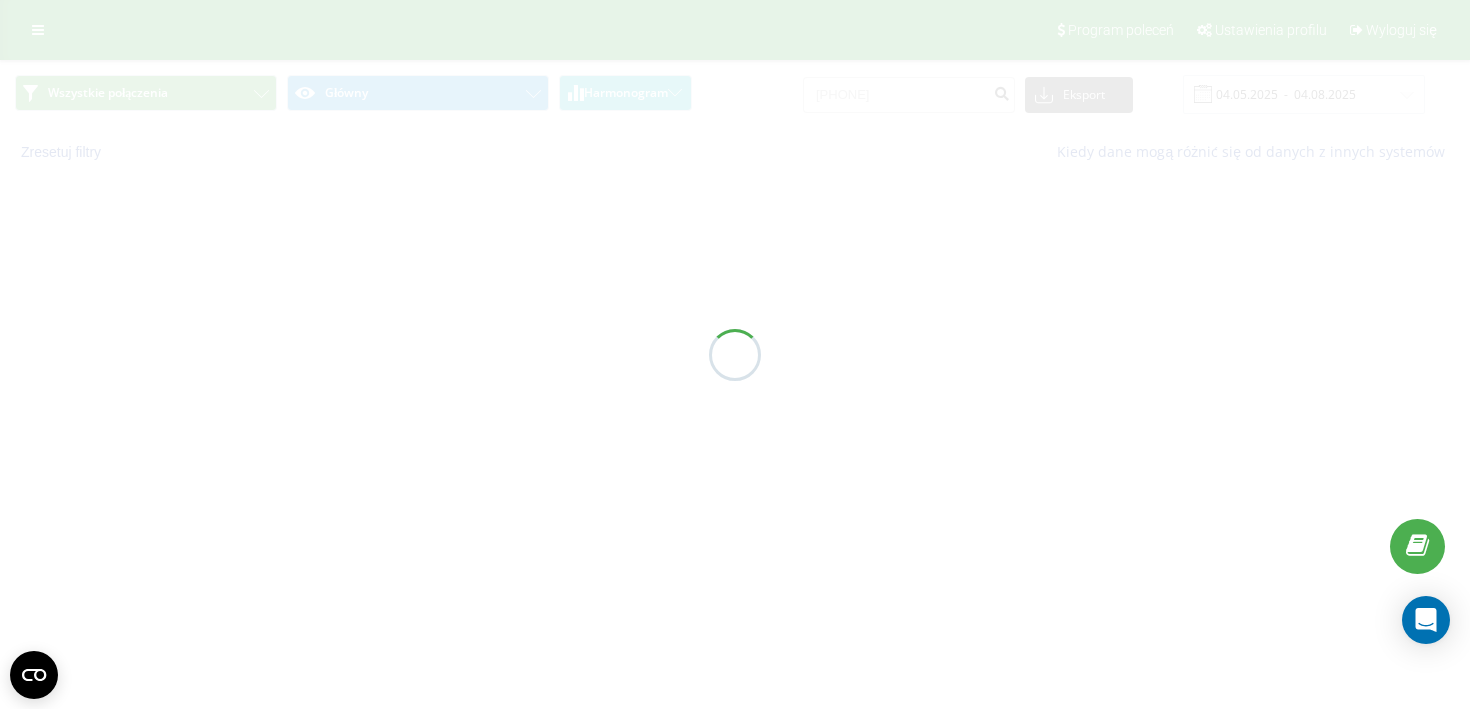 scroll, scrollTop: 0, scrollLeft: 0, axis: both 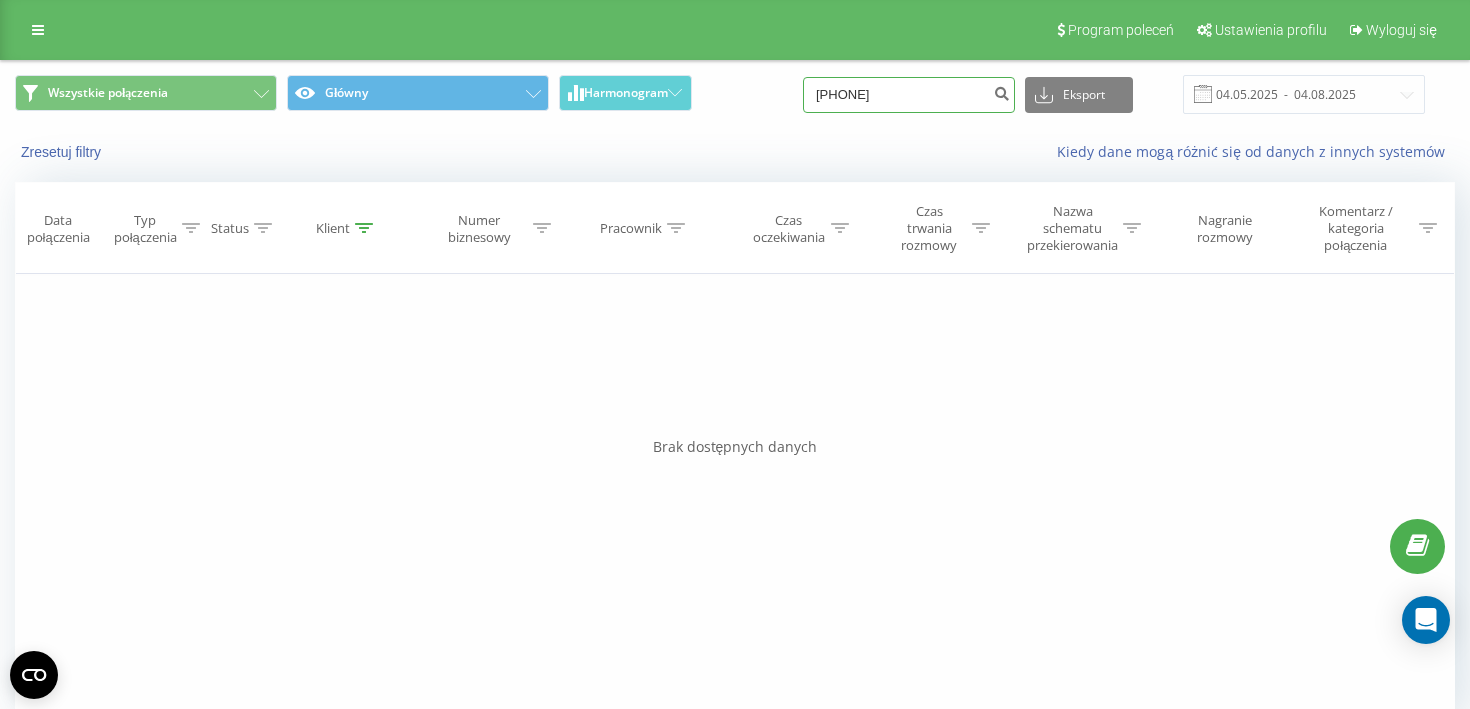 click on "607239512" at bounding box center (909, 95) 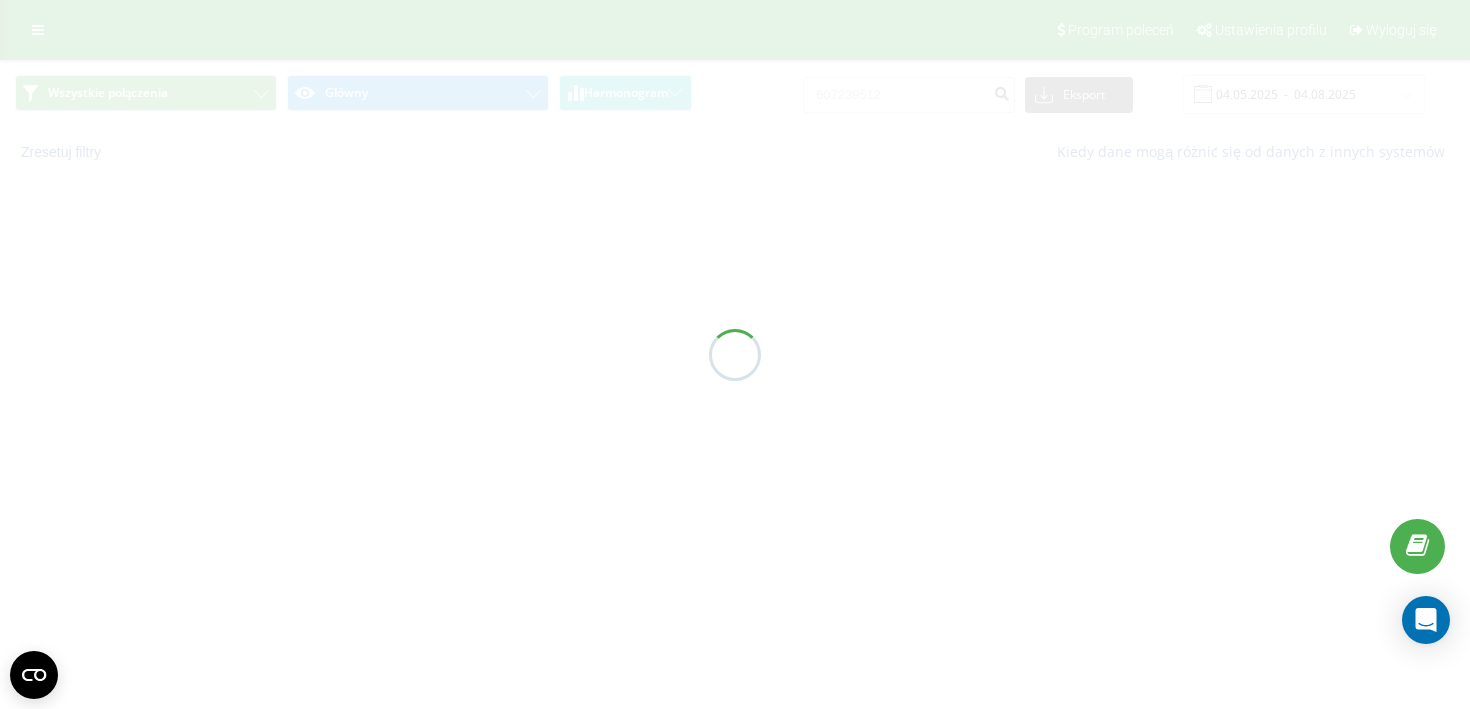 scroll, scrollTop: 0, scrollLeft: 0, axis: both 